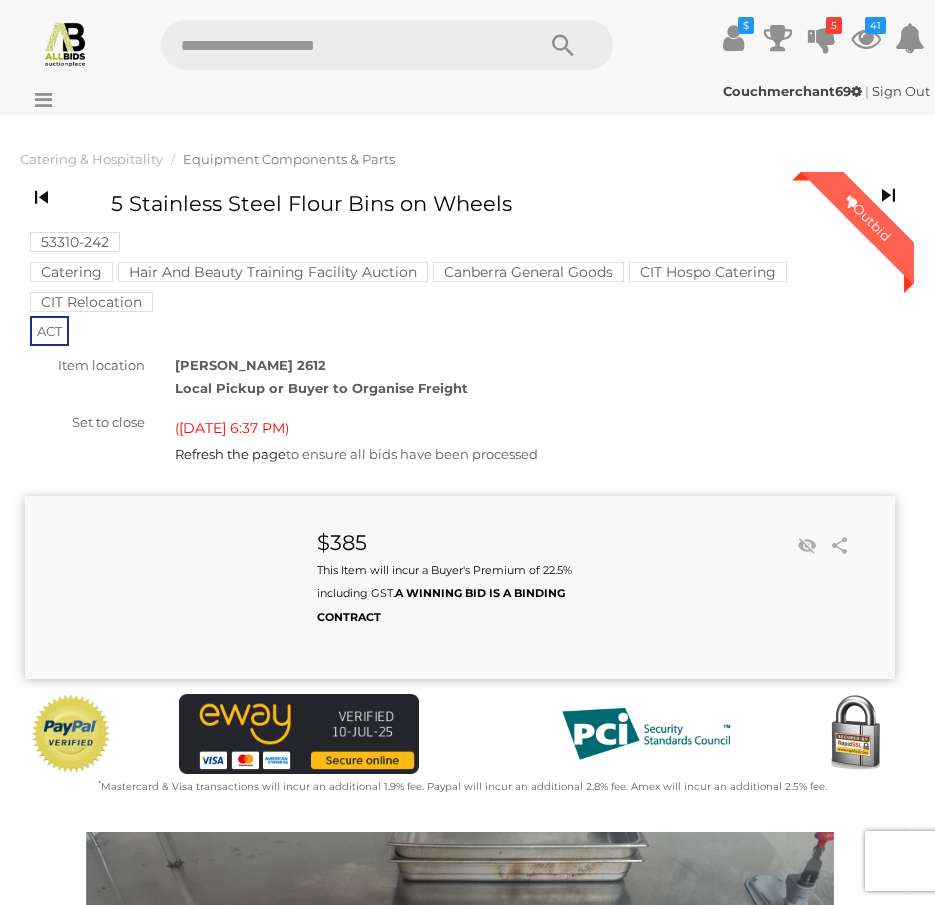 scroll, scrollTop: 0, scrollLeft: 0, axis: both 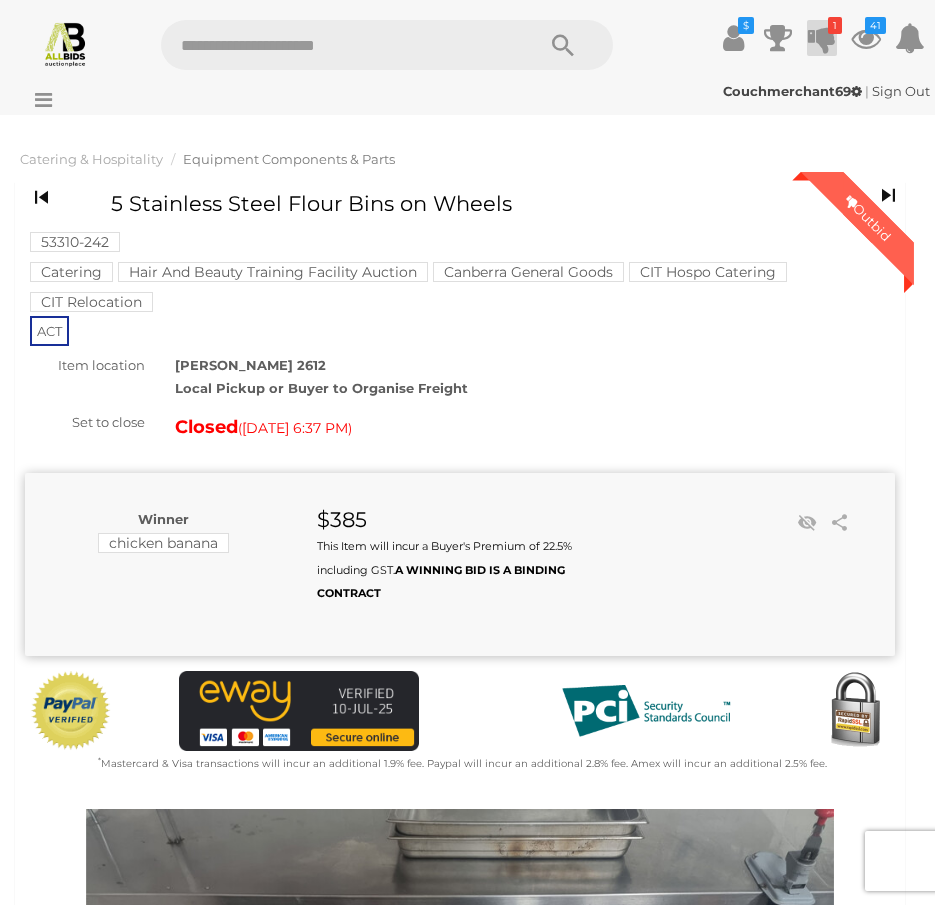 click at bounding box center (822, 38) 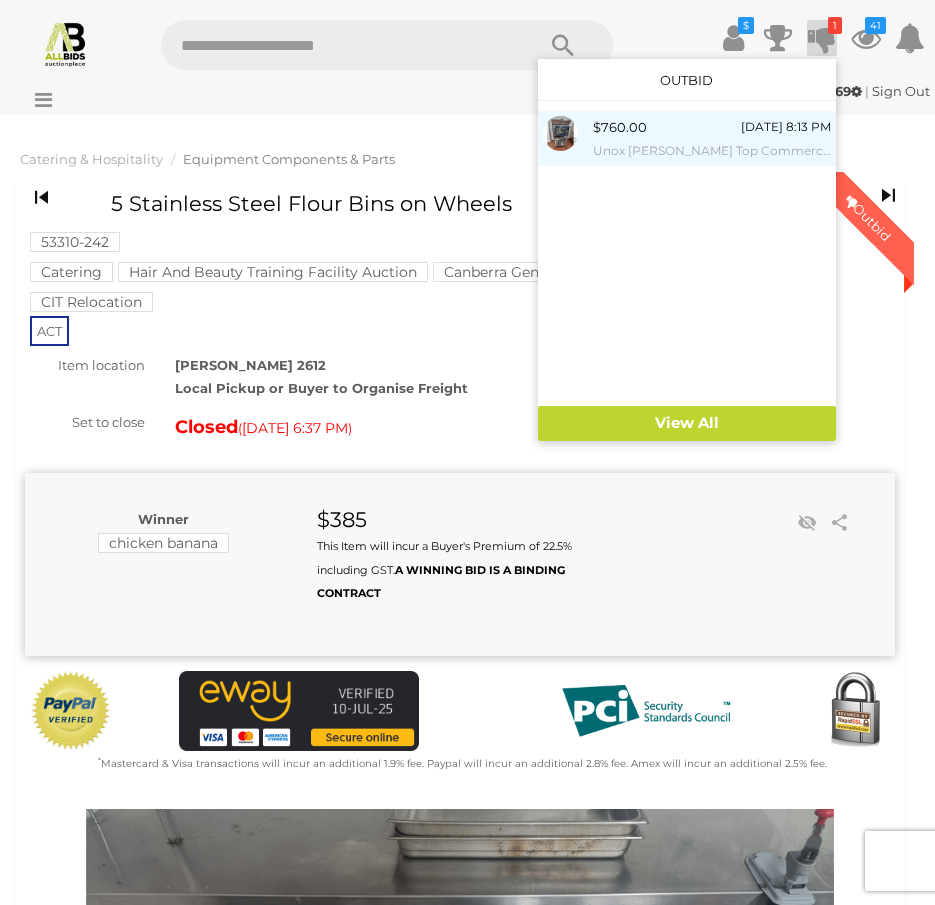 click on "$760.00
Today 8:13 PM
Unox Baker Top Commercial Smart Oven on Cooling Rack Stand" at bounding box center [712, 138] 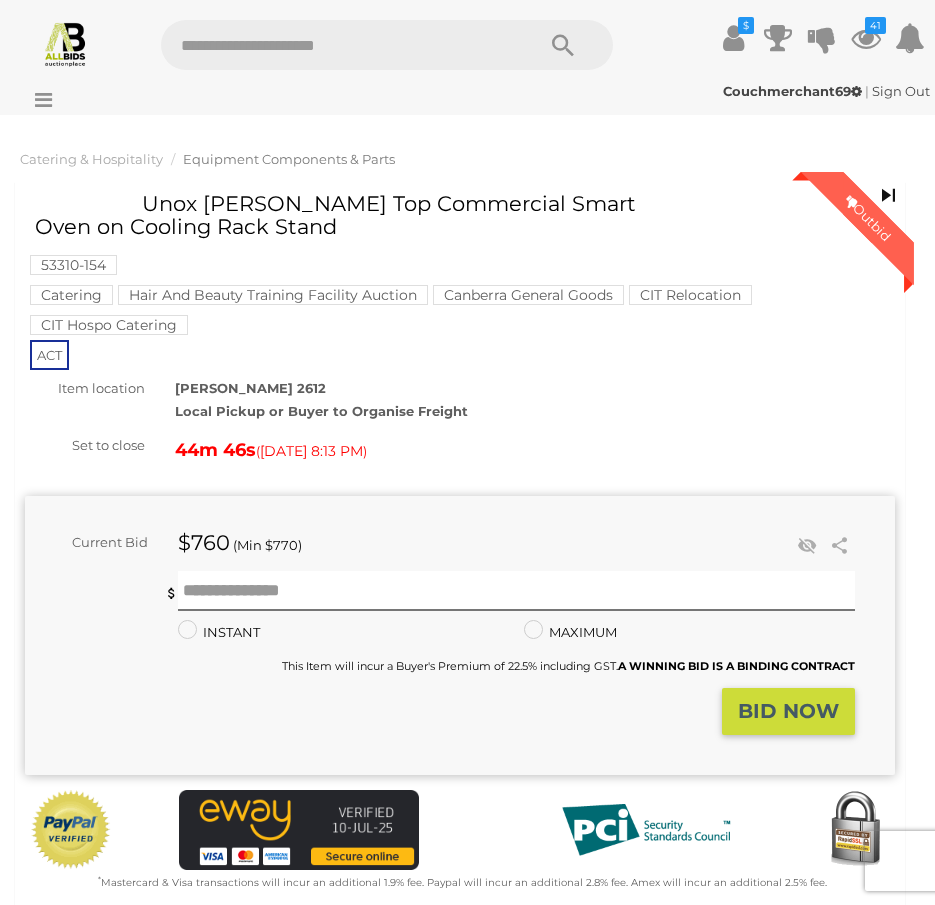 scroll, scrollTop: 0, scrollLeft: 0, axis: both 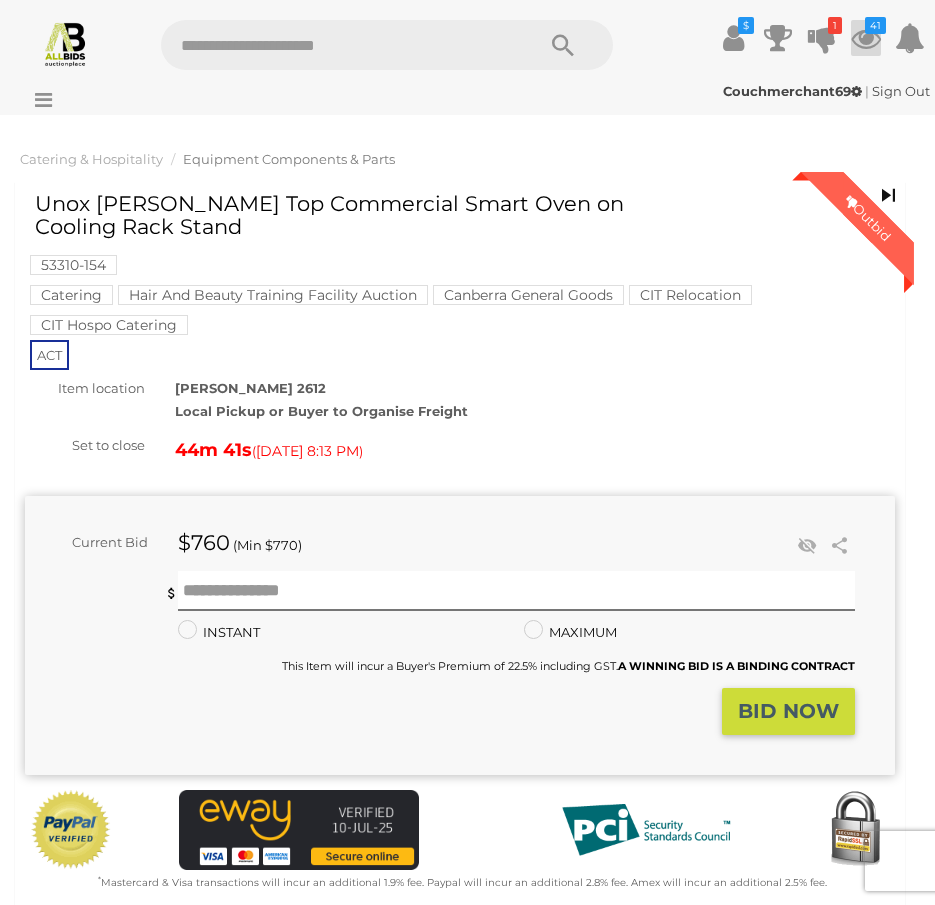 click at bounding box center (866, 38) 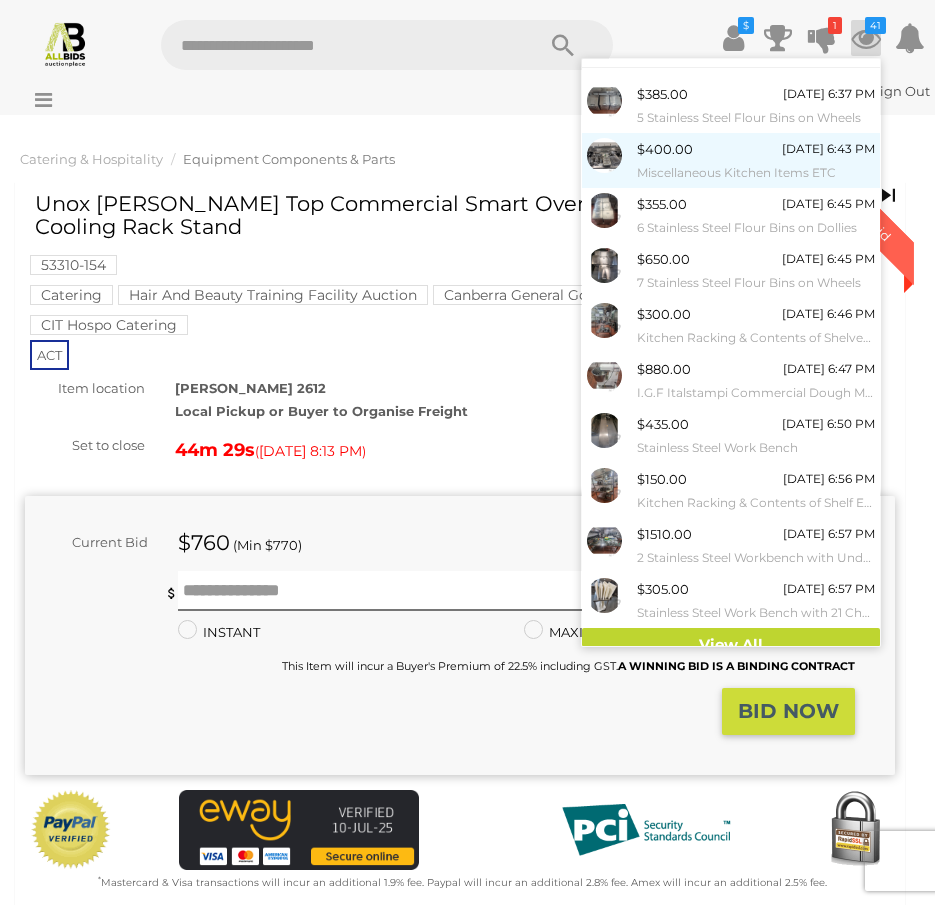 scroll, scrollTop: 50, scrollLeft: 0, axis: vertical 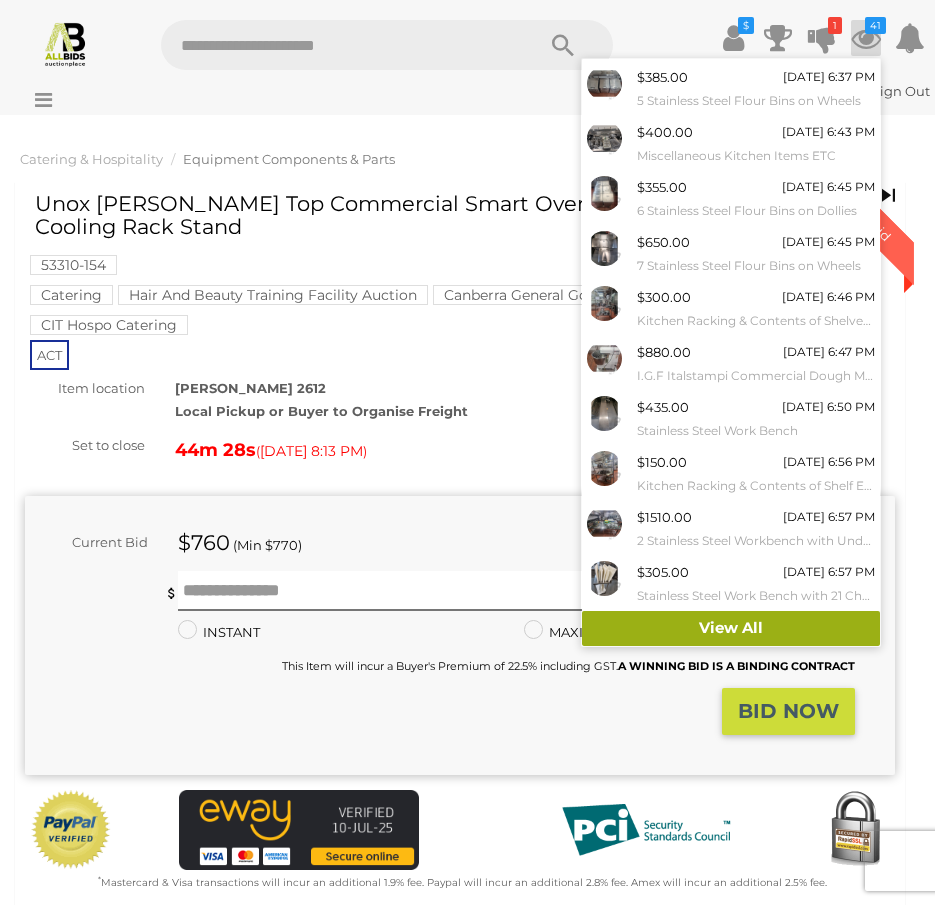 click on "View All" at bounding box center [731, 628] 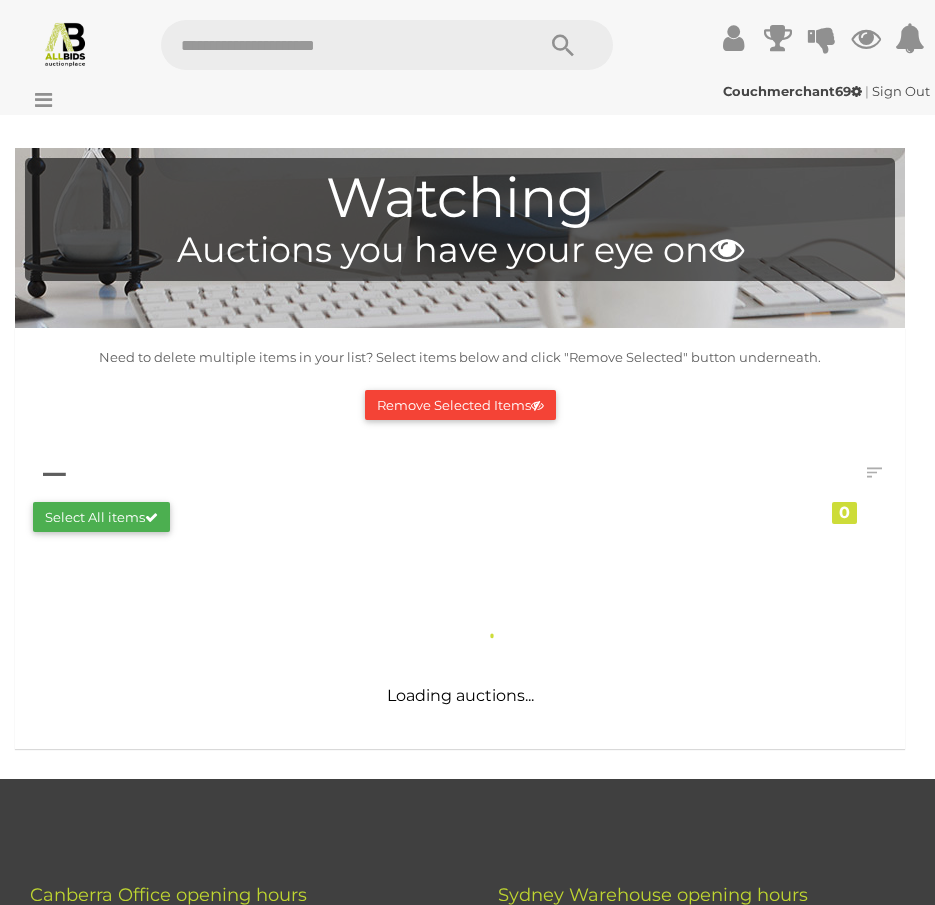 scroll, scrollTop: 0, scrollLeft: 0, axis: both 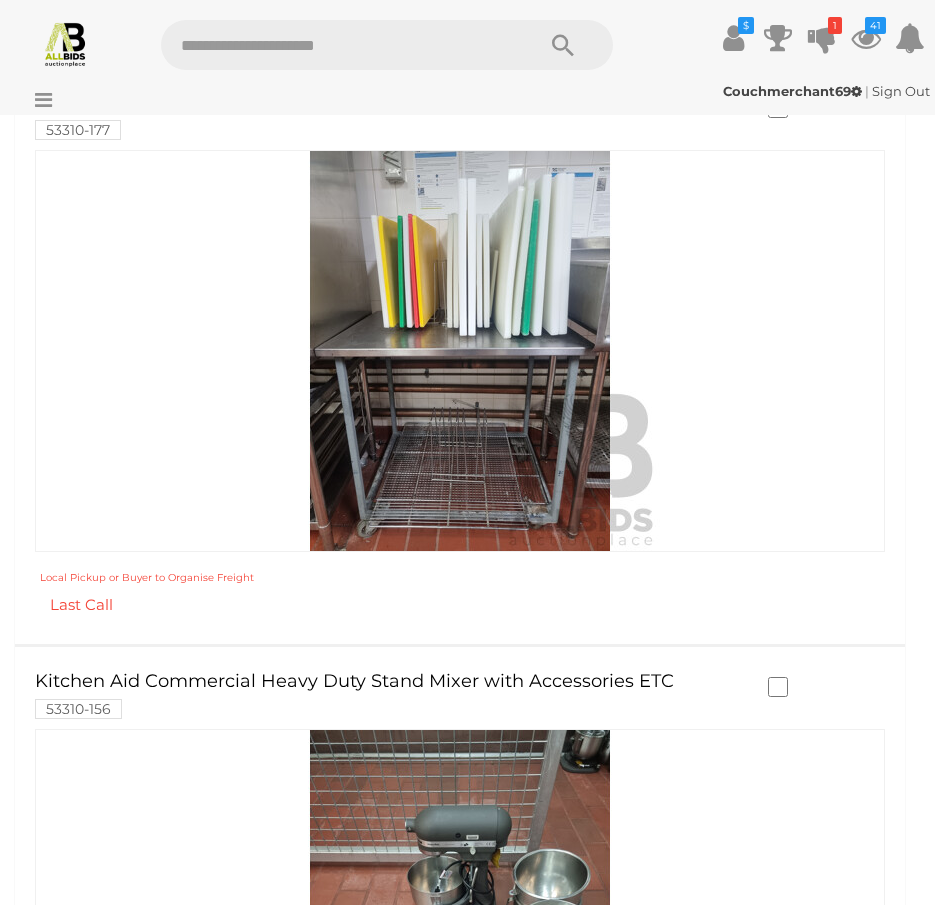 click at bounding box center (460, 351) 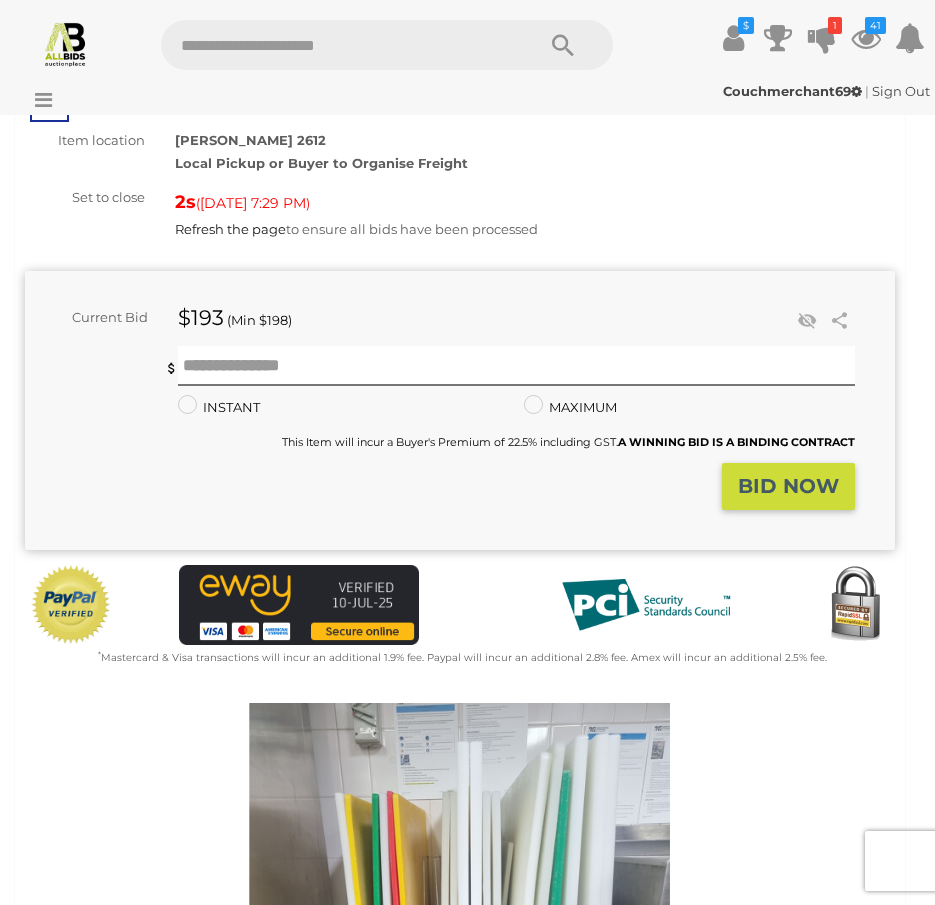 scroll, scrollTop: 0, scrollLeft: 0, axis: both 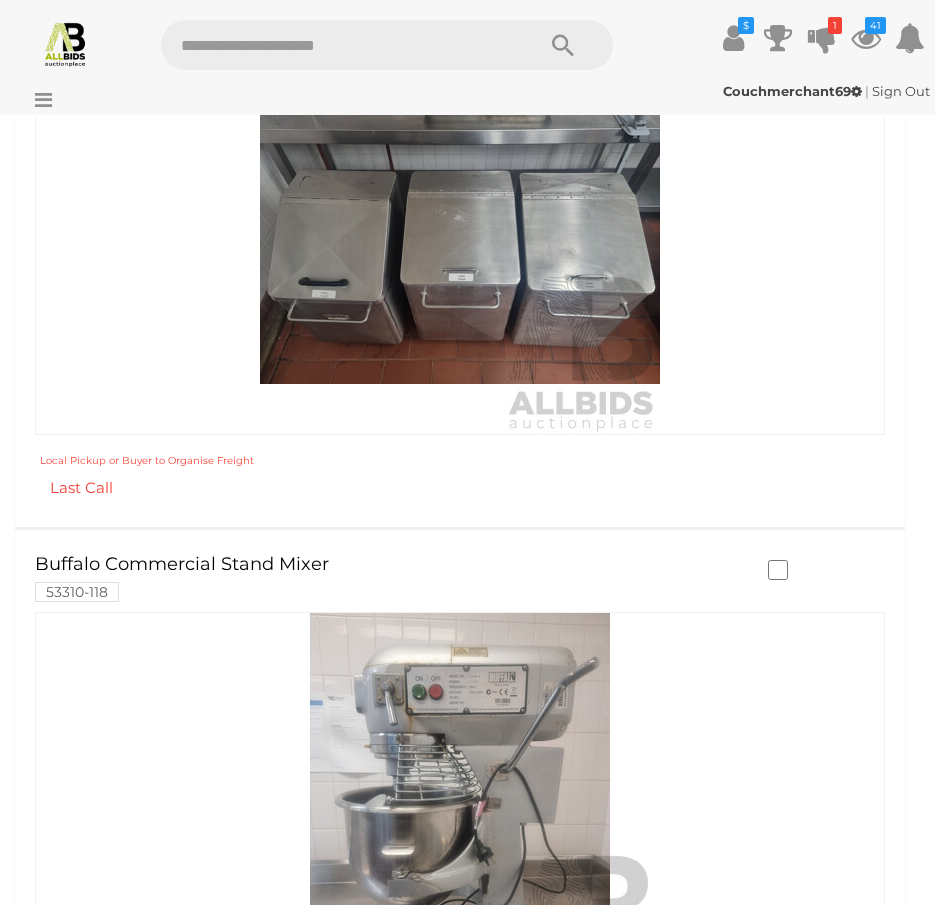 click at bounding box center (460, -145) 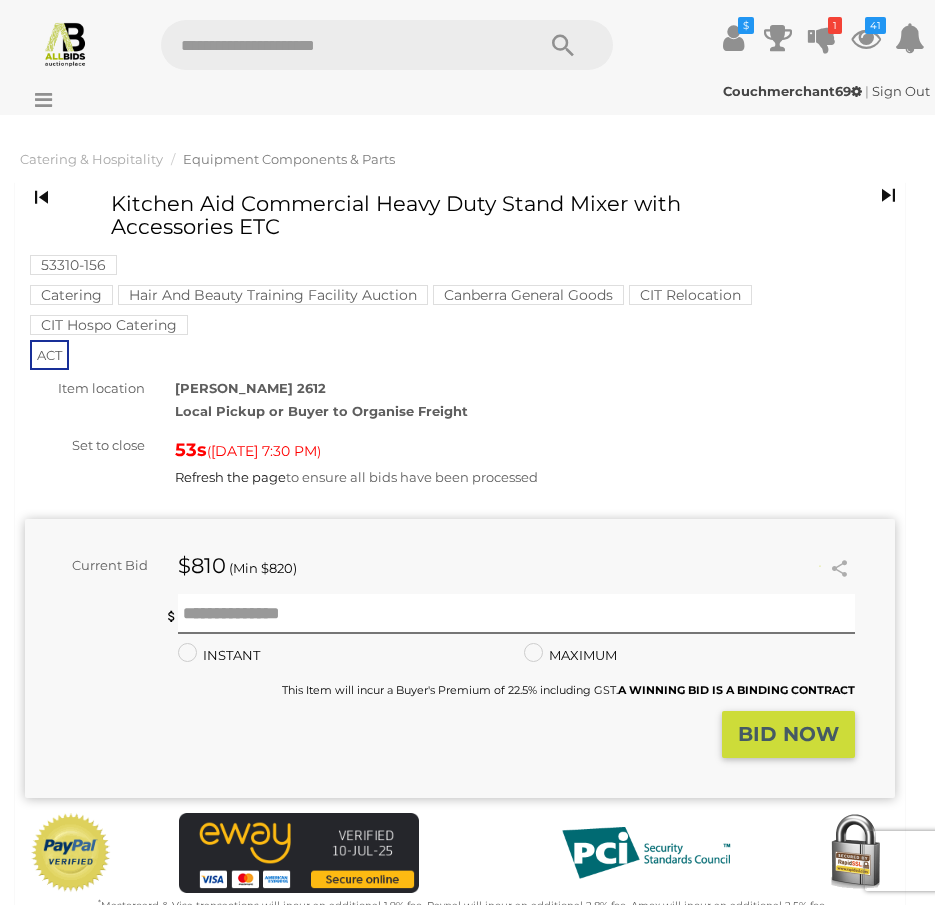 scroll, scrollTop: 0, scrollLeft: 0, axis: both 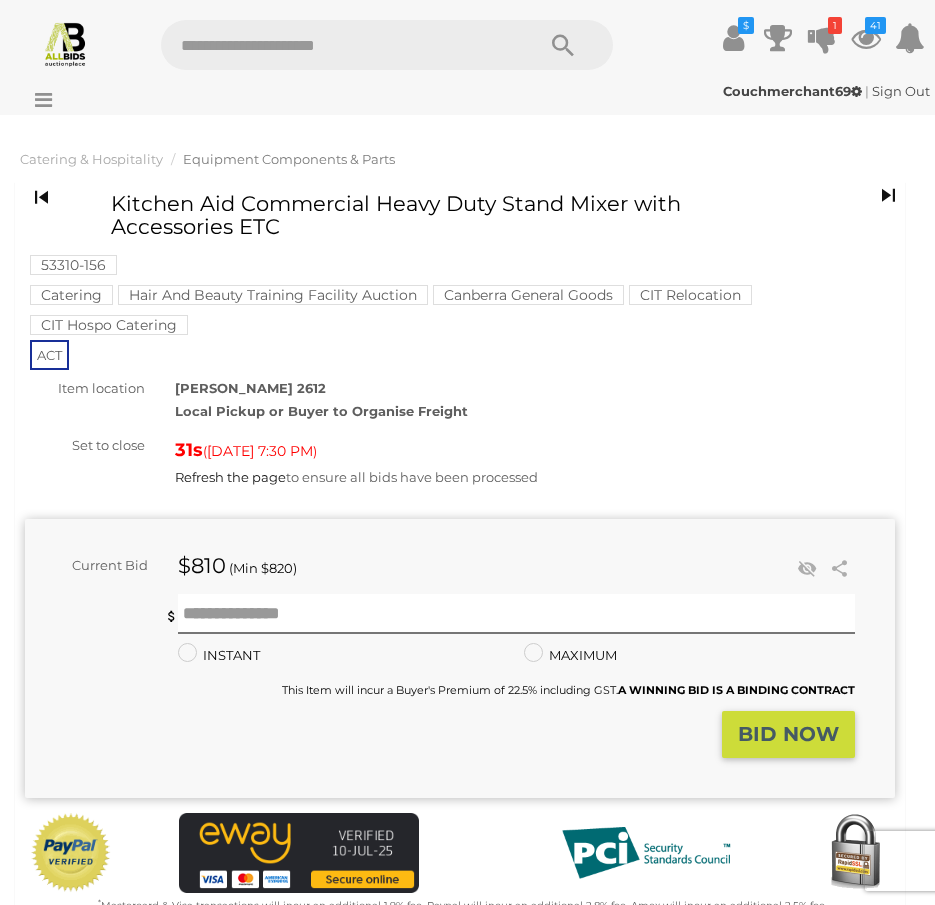 drag, startPoint x: 114, startPoint y: 201, endPoint x: 406, endPoint y: 232, distance: 293.64093 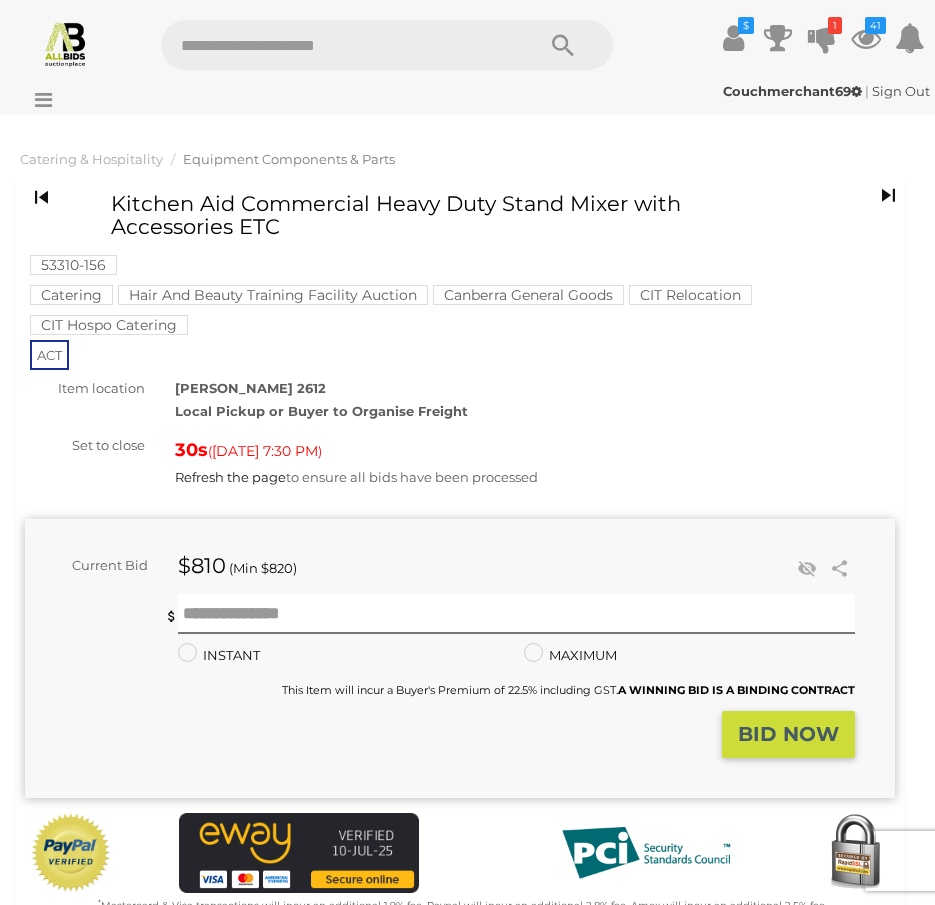 copy on "Kitchen Aid Commercial Heavy Duty Stand Mixer with Accessories ETC" 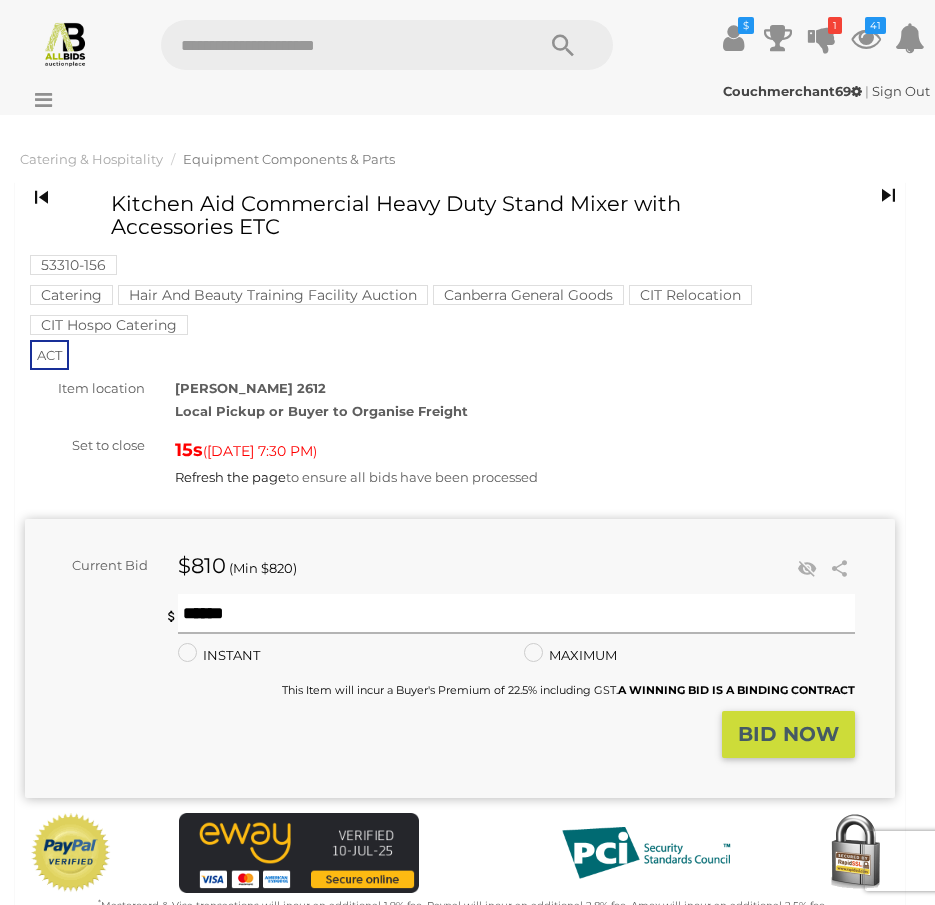 click at bounding box center [516, 614] 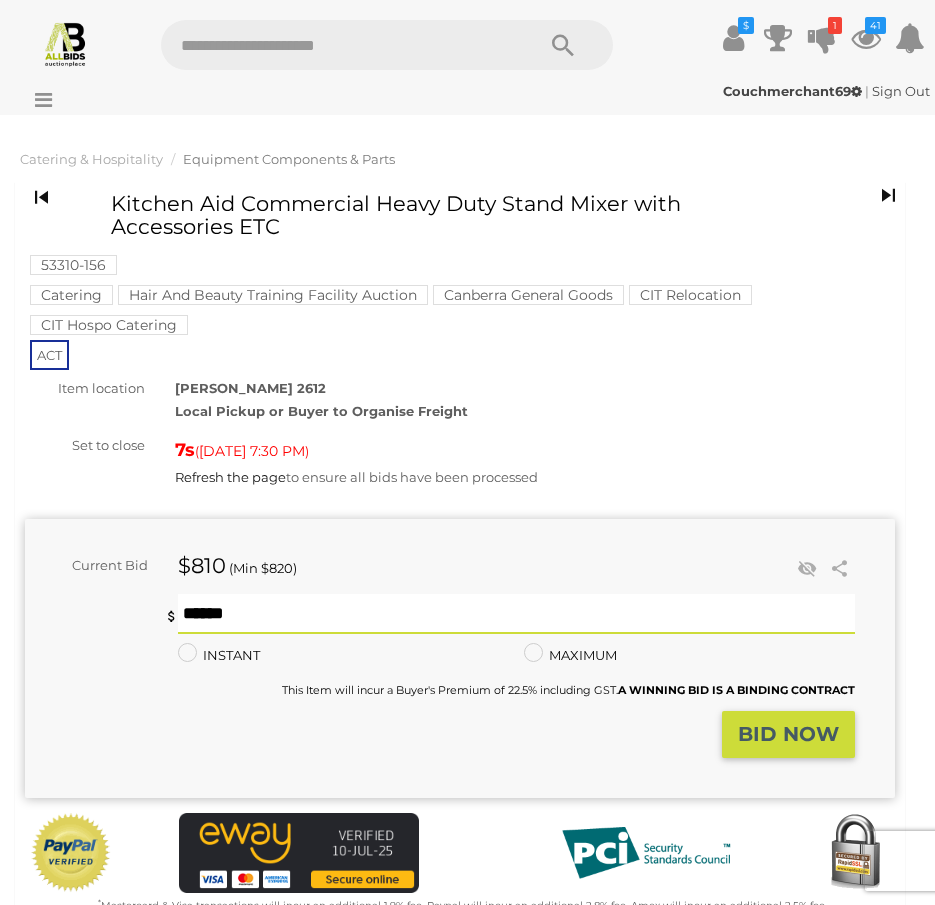 type on "***" 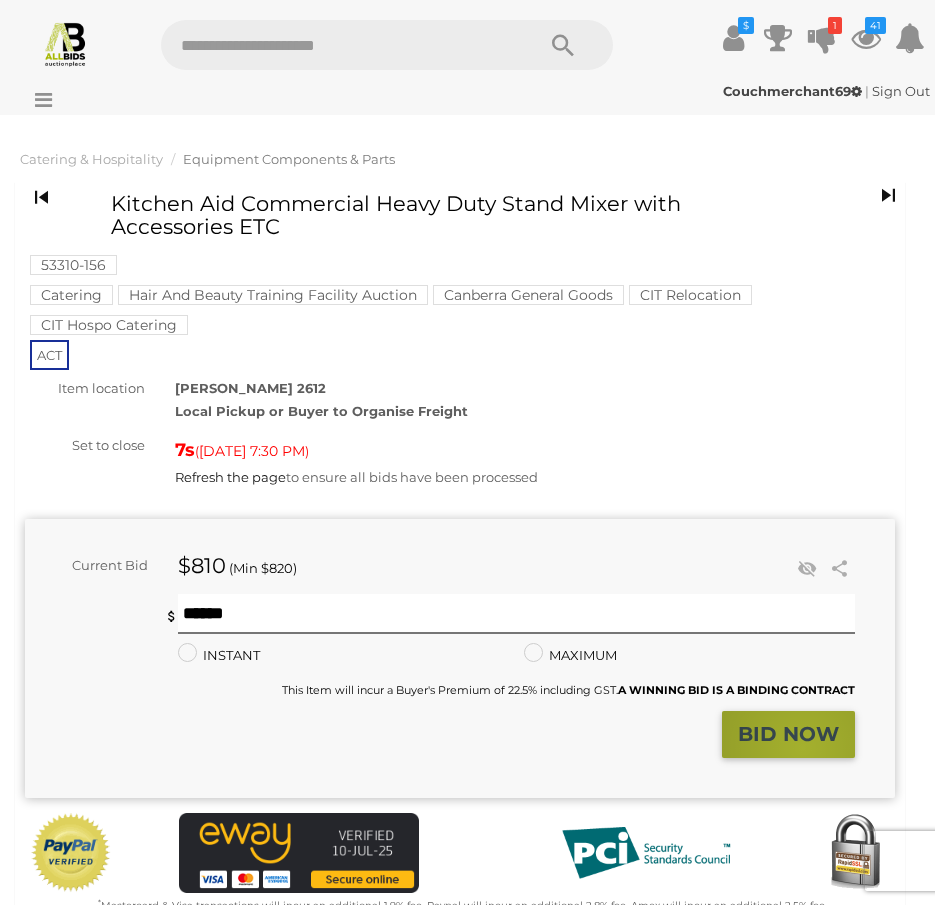 click on "BID NOW" at bounding box center (788, 734) 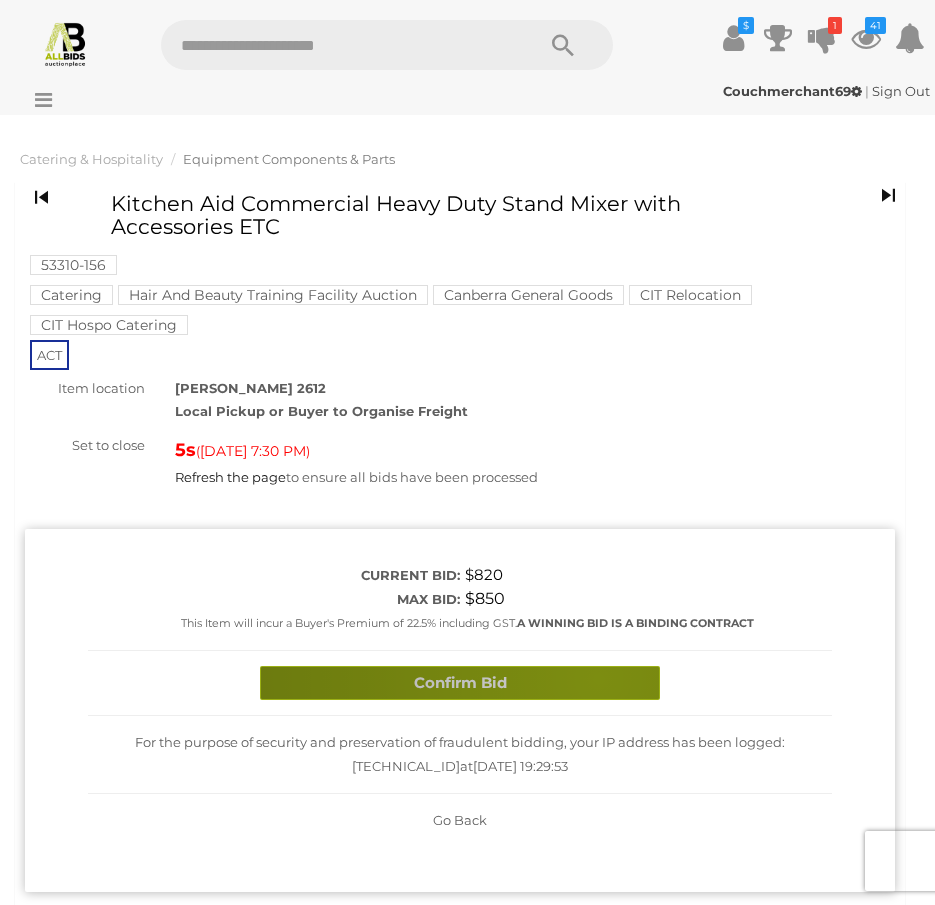 click on "Confirm Bid" at bounding box center (460, 683) 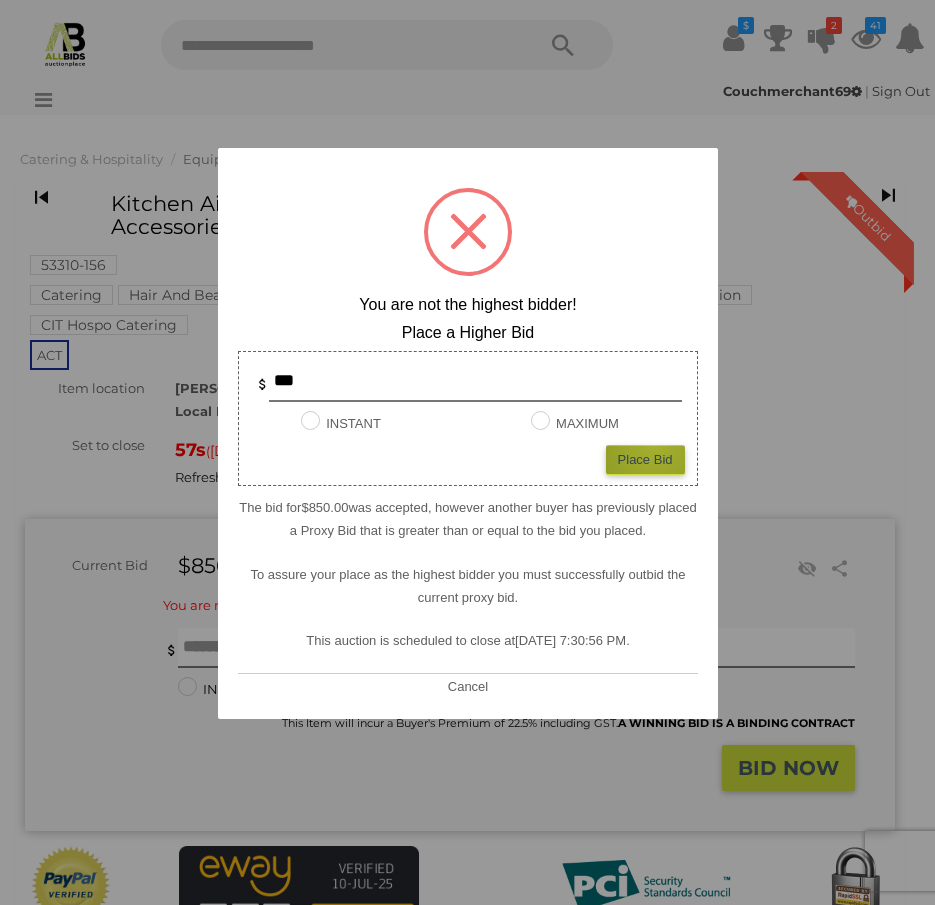 click on "Place Bid" at bounding box center (645, 459) 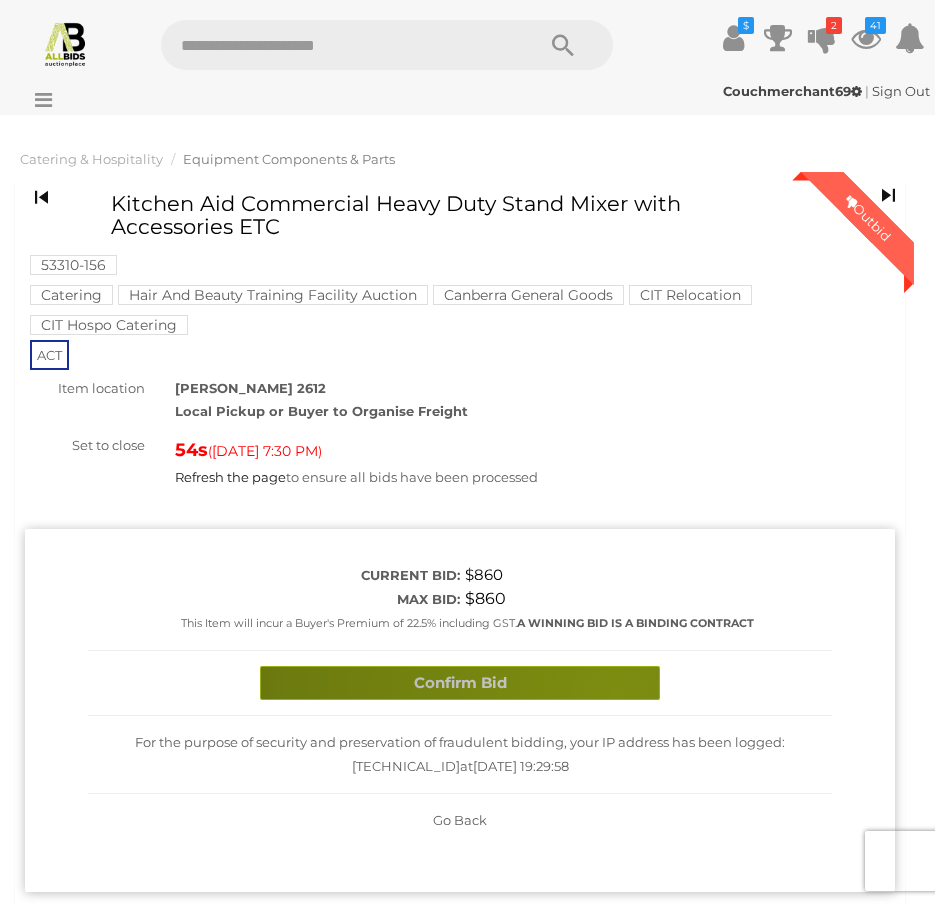 click on "Confirm Bid" at bounding box center [460, 683] 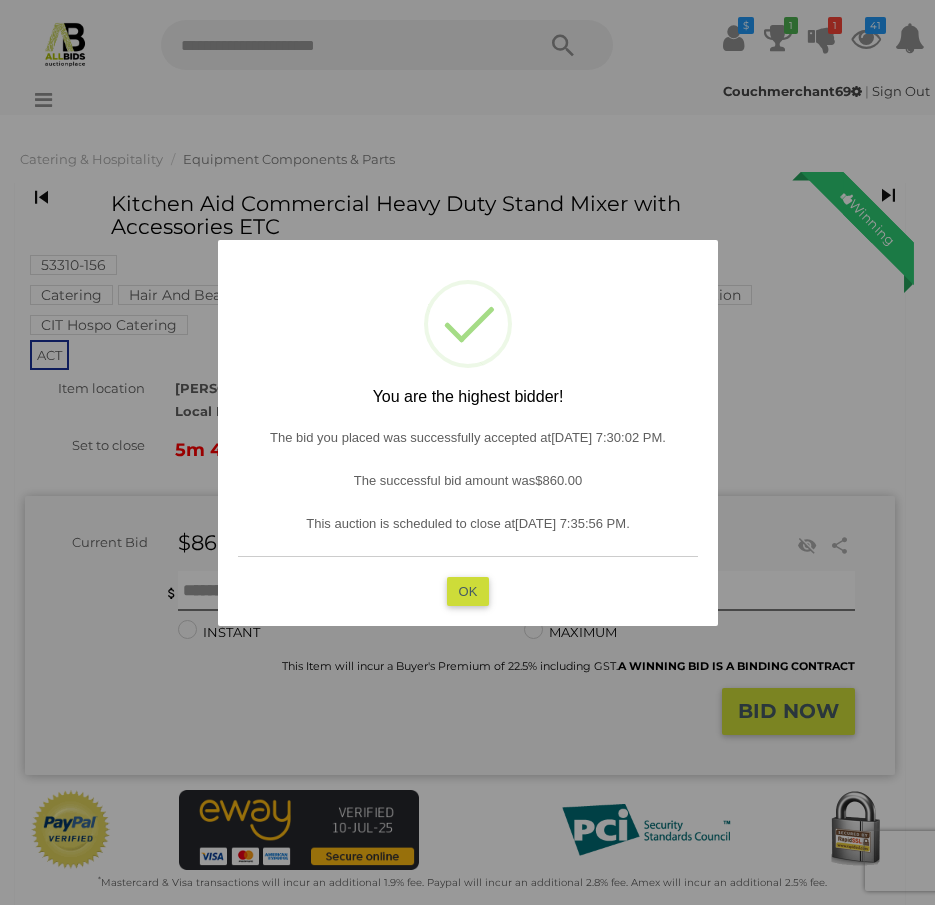 click on "? ! i     You are the highest bidder!
The bid you placed was successfully accepted at  10/07/2025 7:30:02 PM .
The successful bid amount was  $860.00
This auction is scheduled to close at  10/07/2025 7:35:56 PM .
OK Cancel ×" at bounding box center (468, 433) 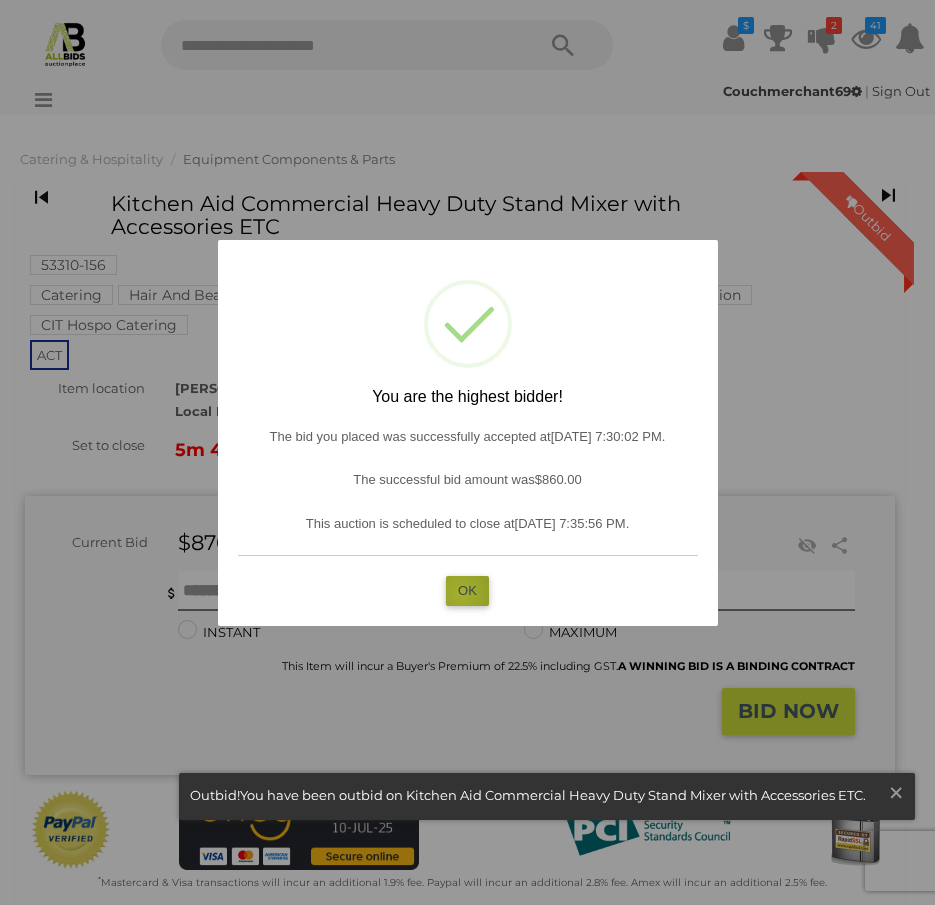 click on "OK" at bounding box center [467, 590] 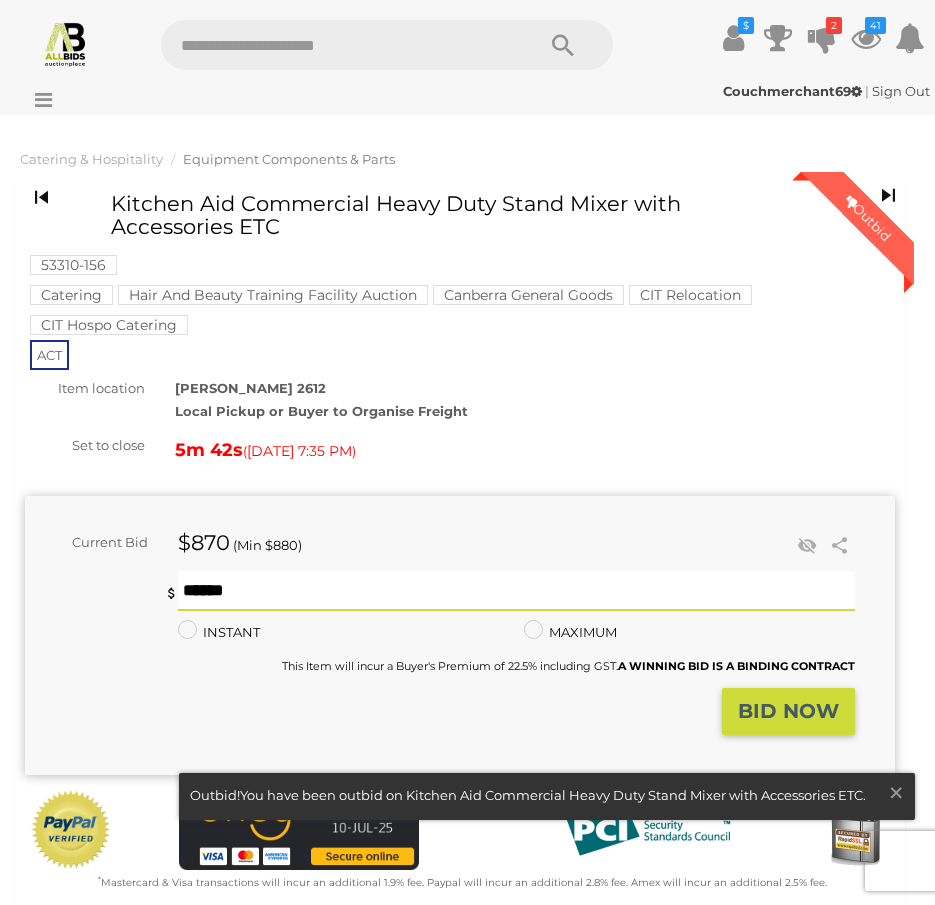 click at bounding box center [516, 591] 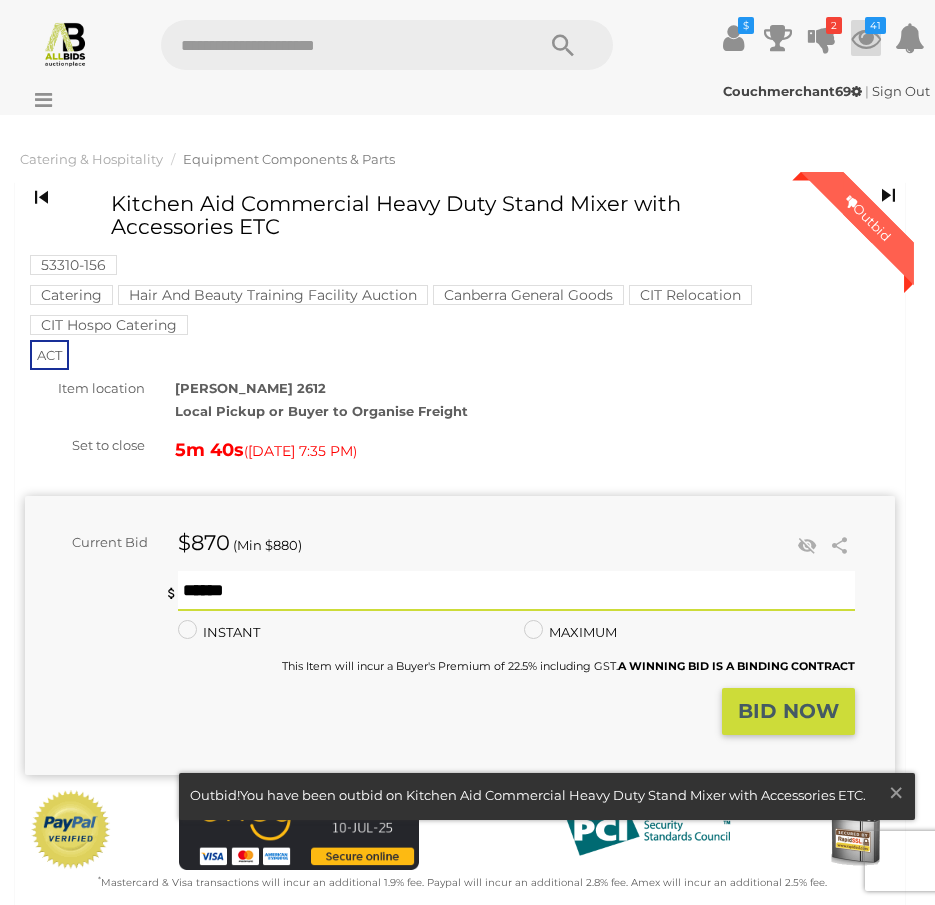 type 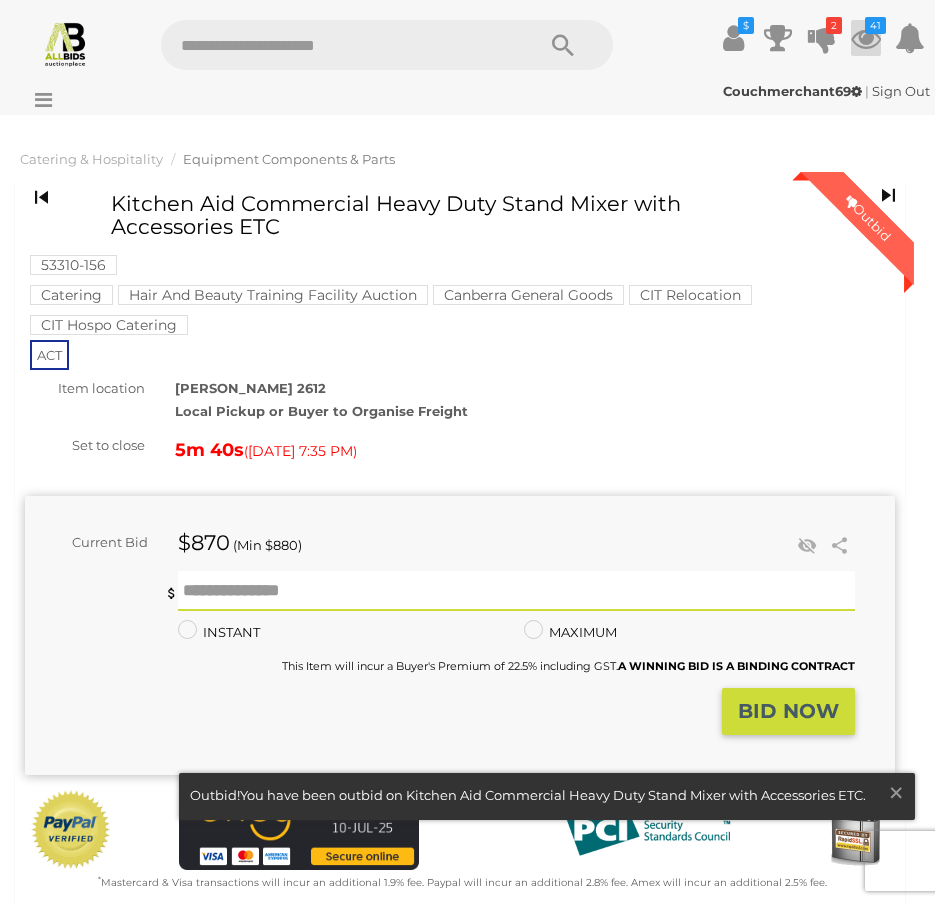 click at bounding box center [866, 38] 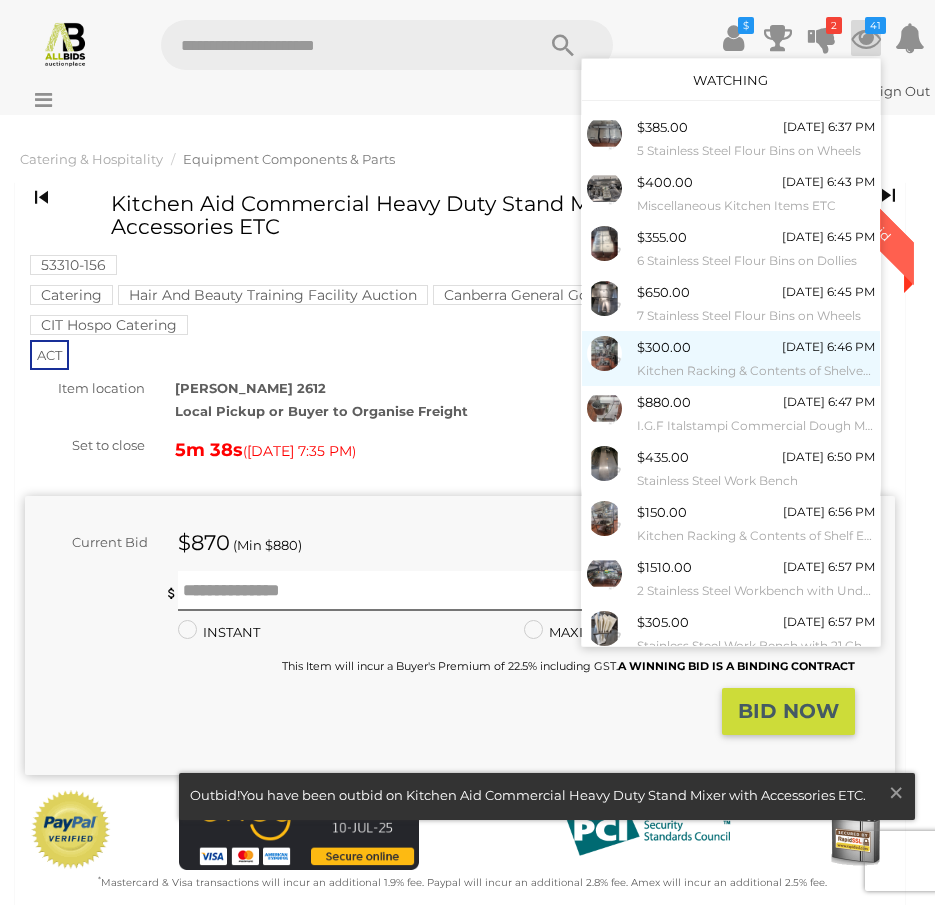 scroll, scrollTop: 50, scrollLeft: 0, axis: vertical 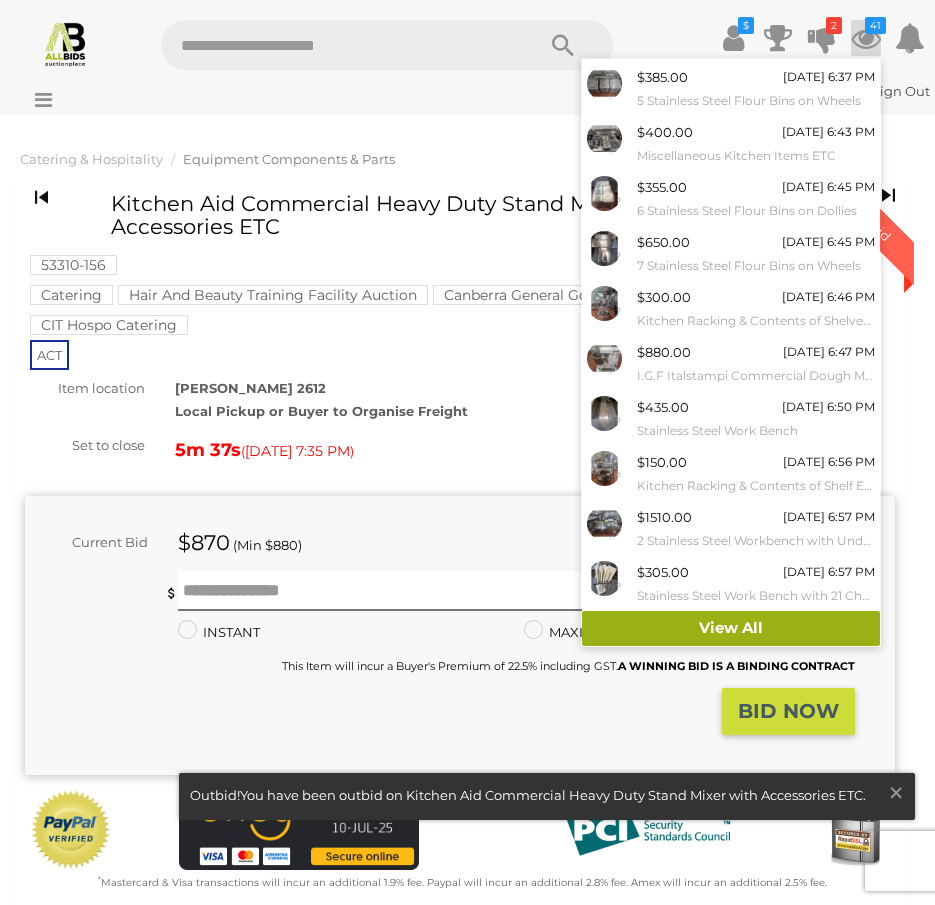 click on "View All" at bounding box center [731, 628] 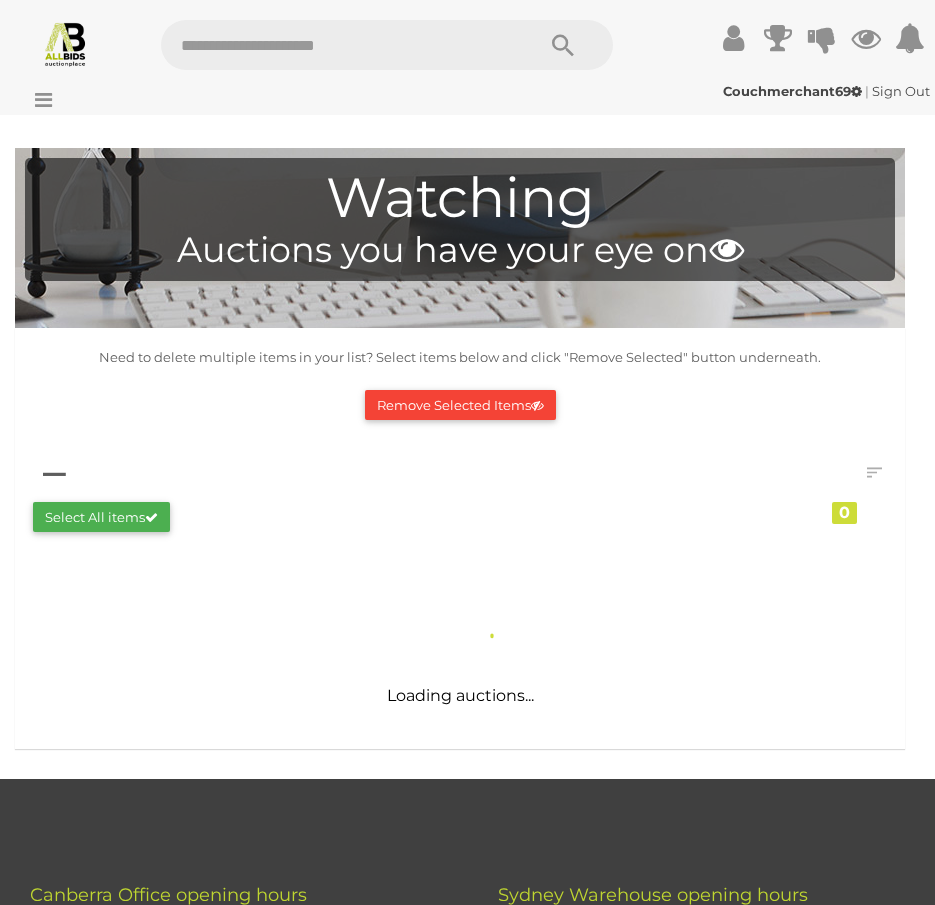 scroll, scrollTop: 0, scrollLeft: 0, axis: both 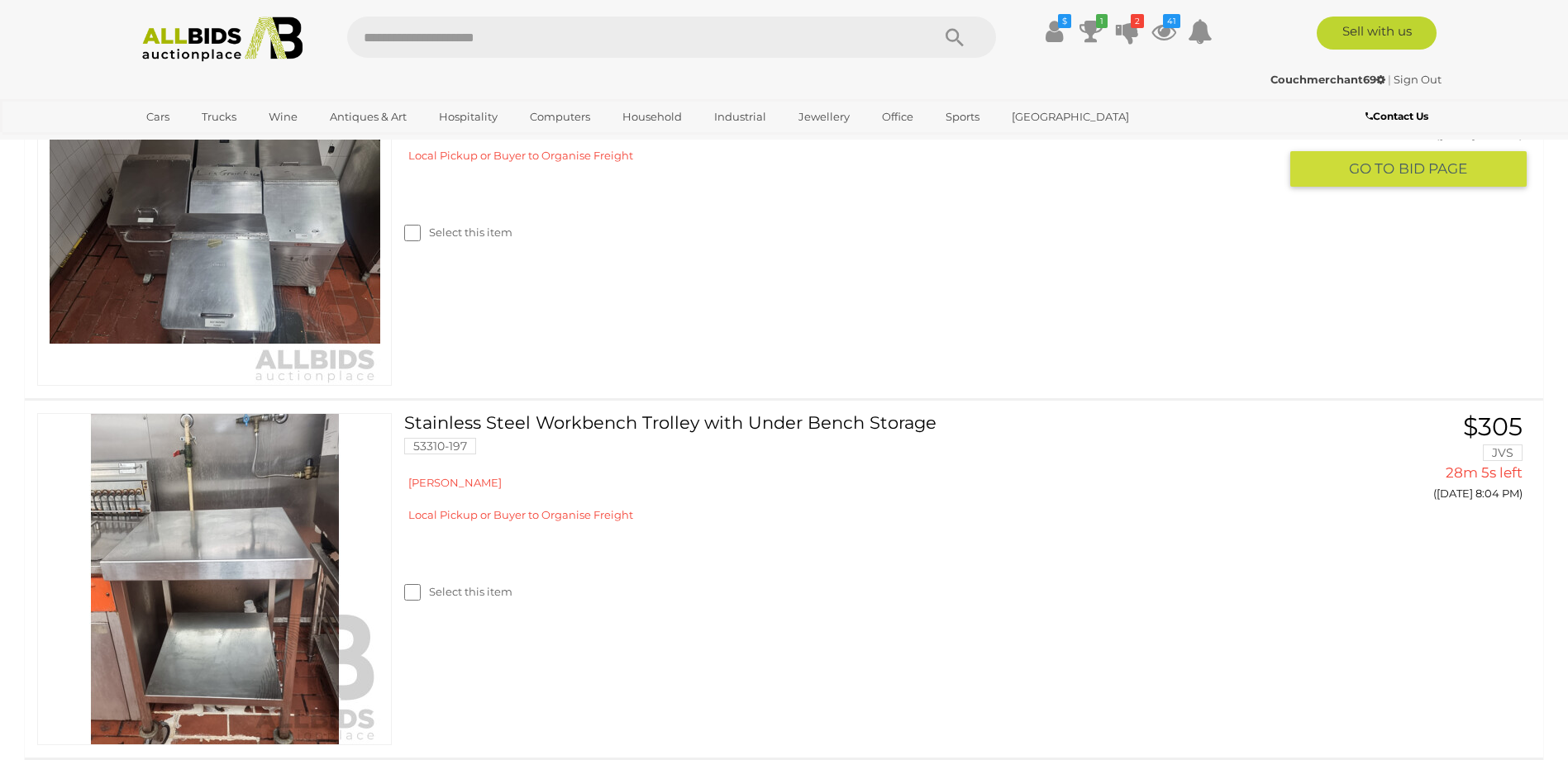 click on "GO TO  BID PAGE" at bounding box center (1408, 169) 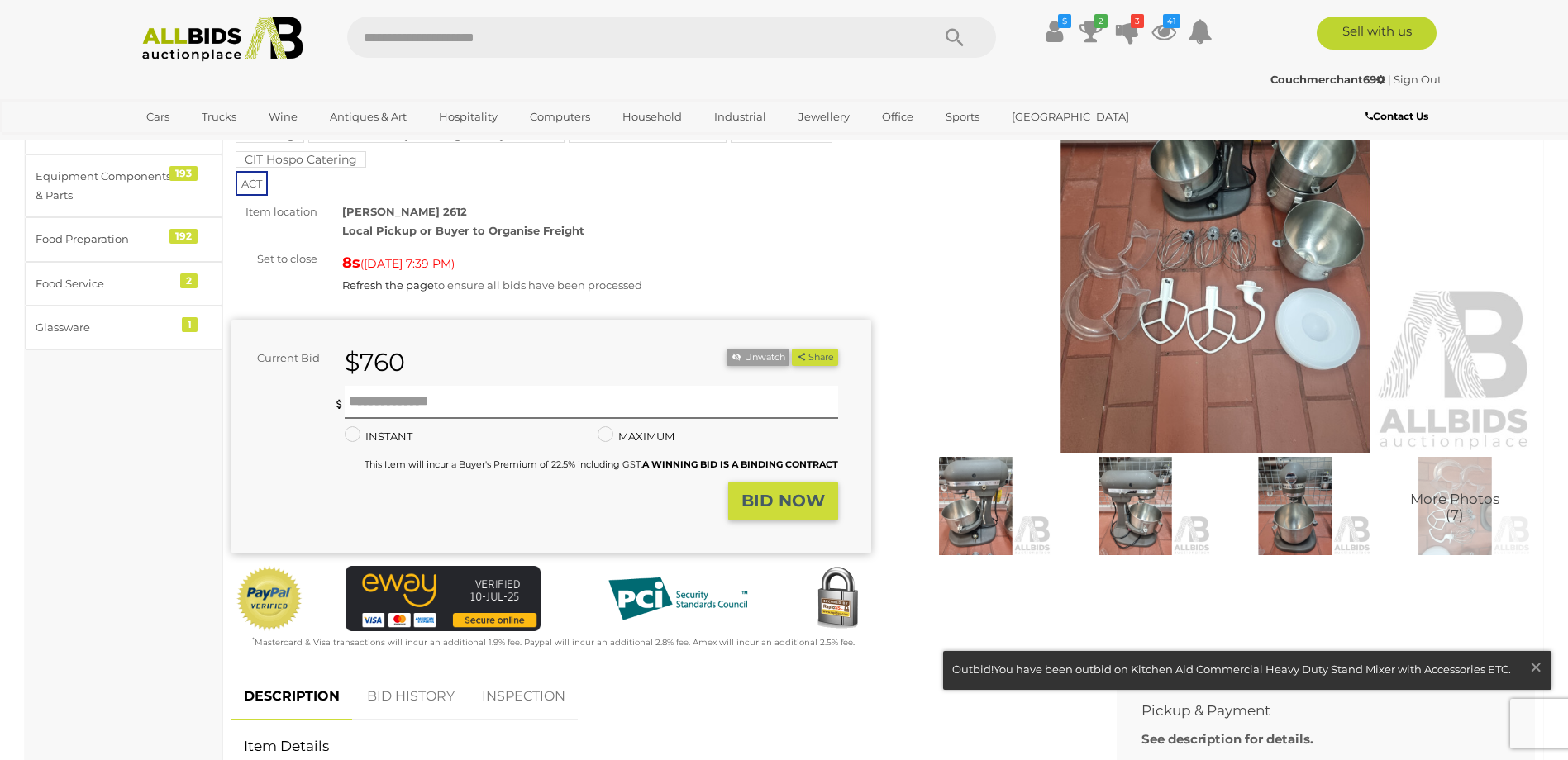 scroll, scrollTop: 0, scrollLeft: 0, axis: both 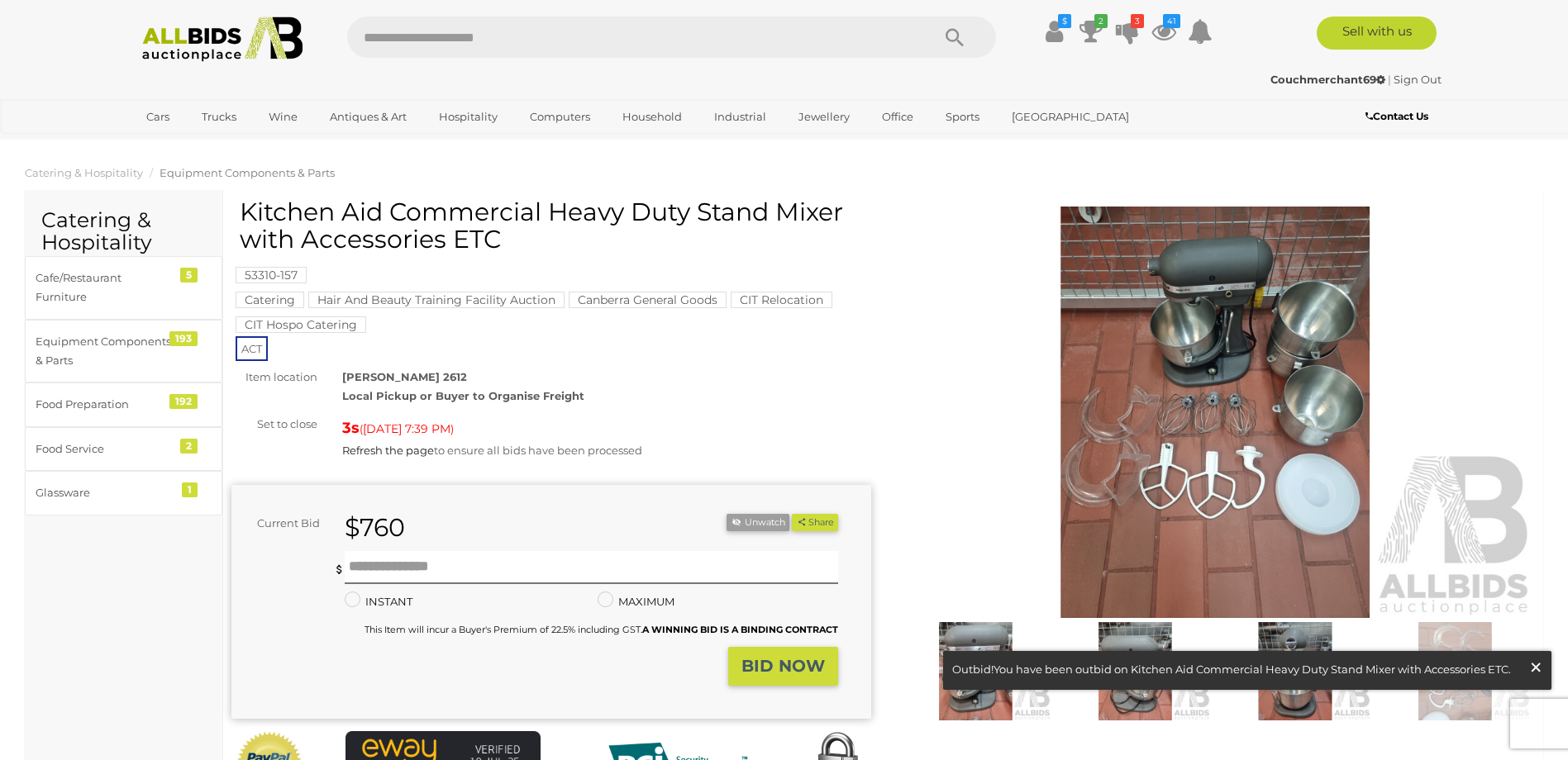 click on "×" at bounding box center (1536, 667) 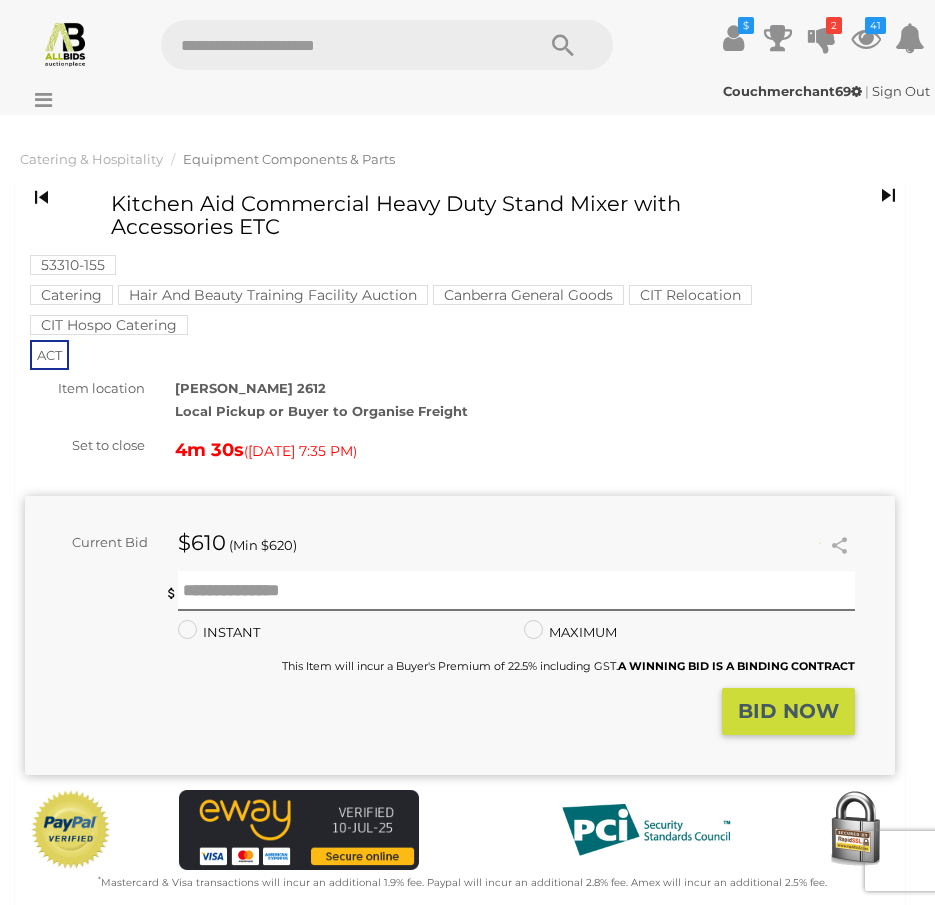 scroll, scrollTop: 0, scrollLeft: 0, axis: both 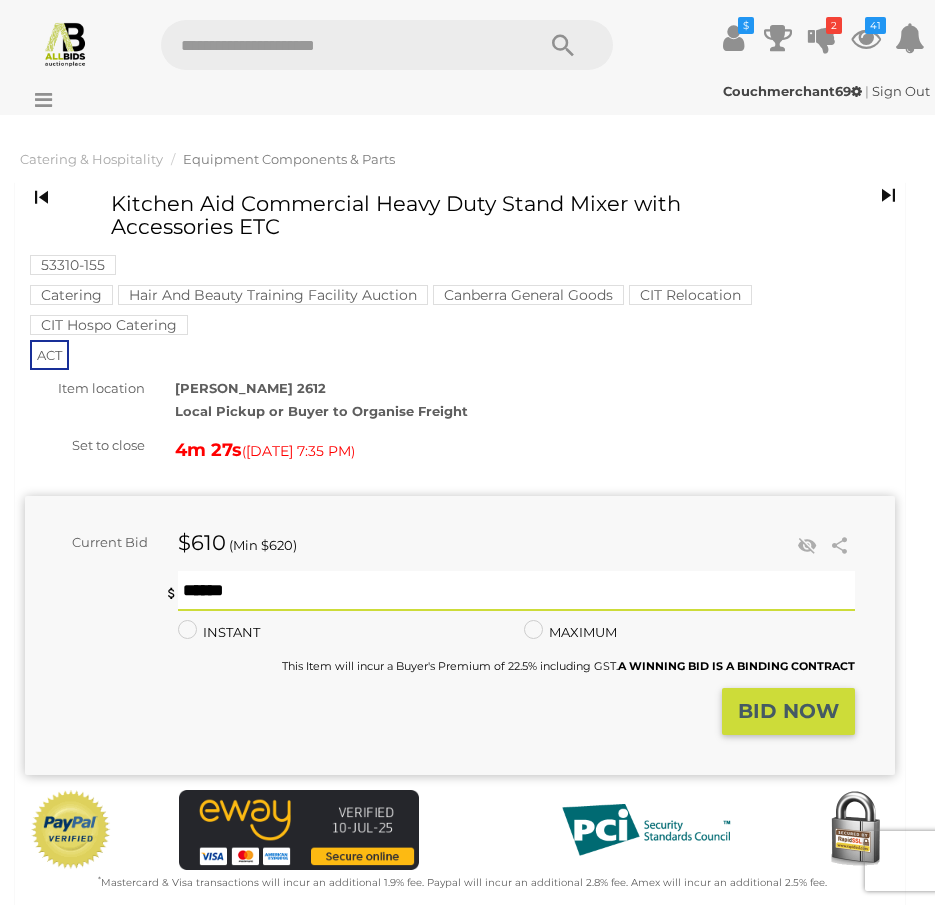click at bounding box center (516, 591) 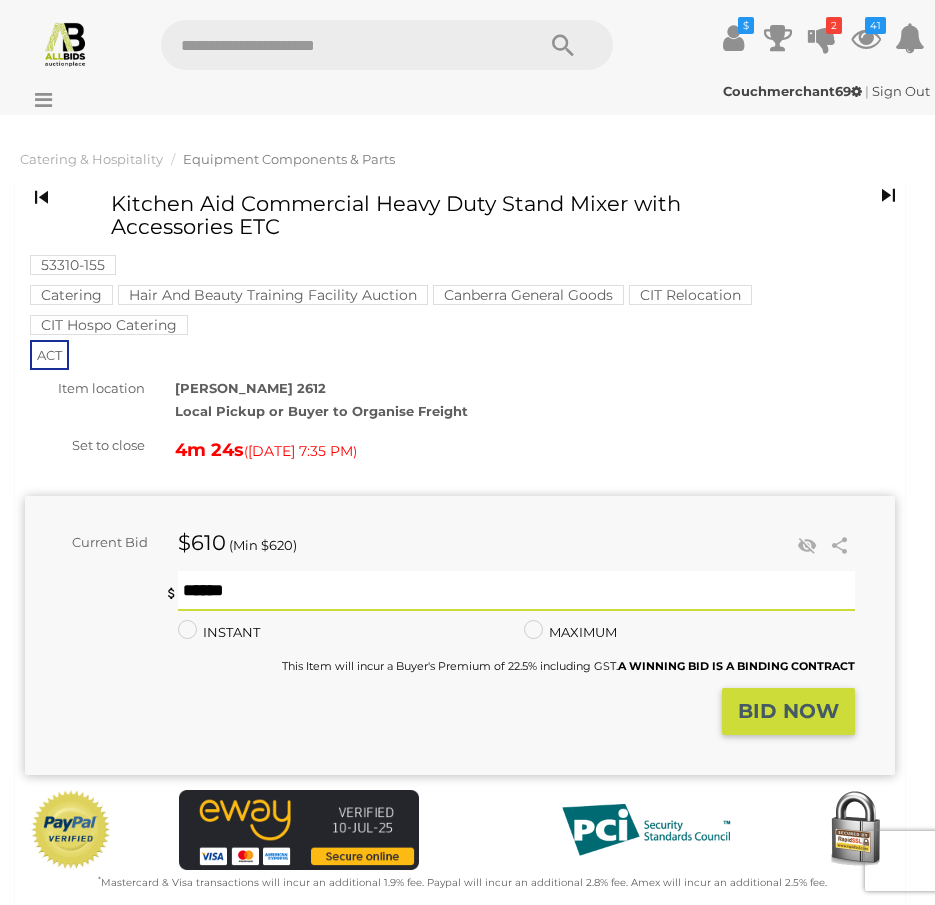 type on "***" 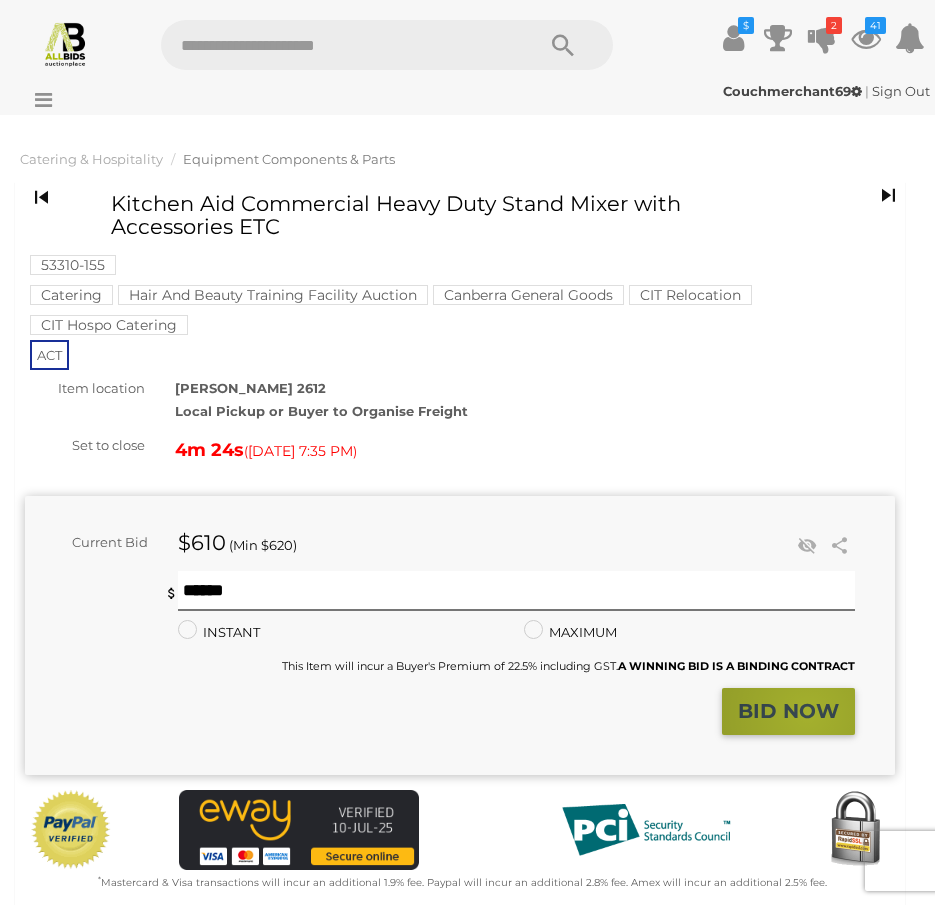 click on "BID NOW" at bounding box center [788, 711] 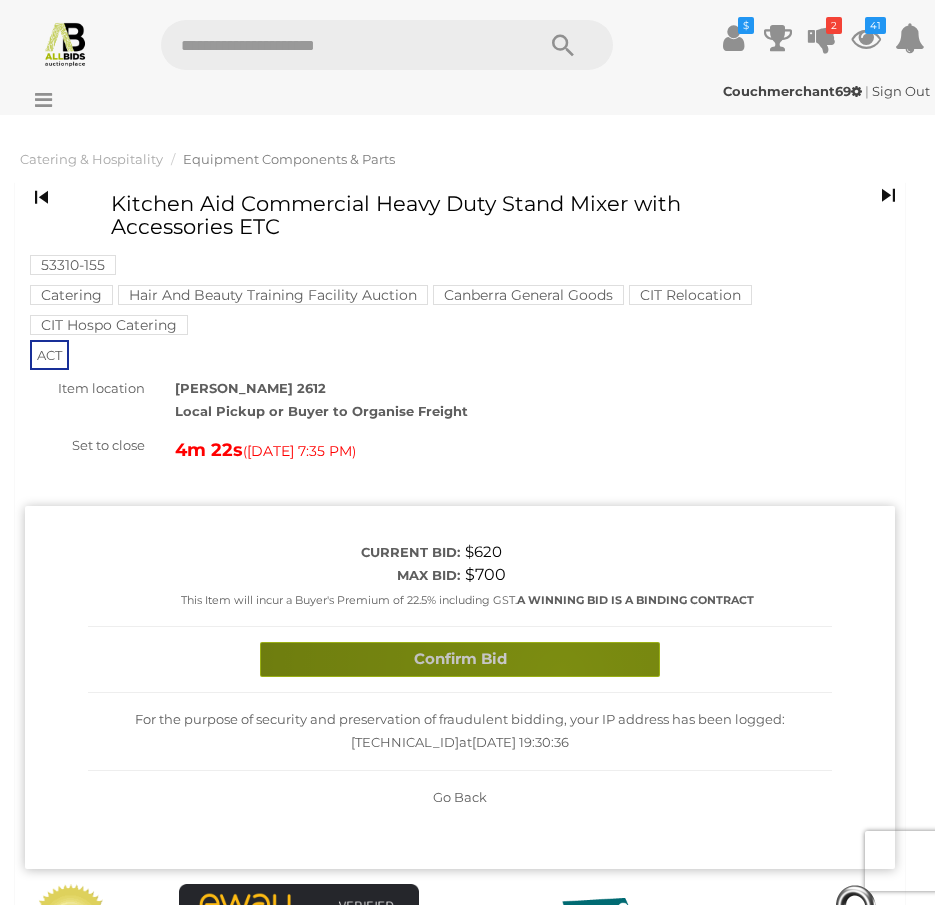 click on "Confirm Bid" at bounding box center [460, 659] 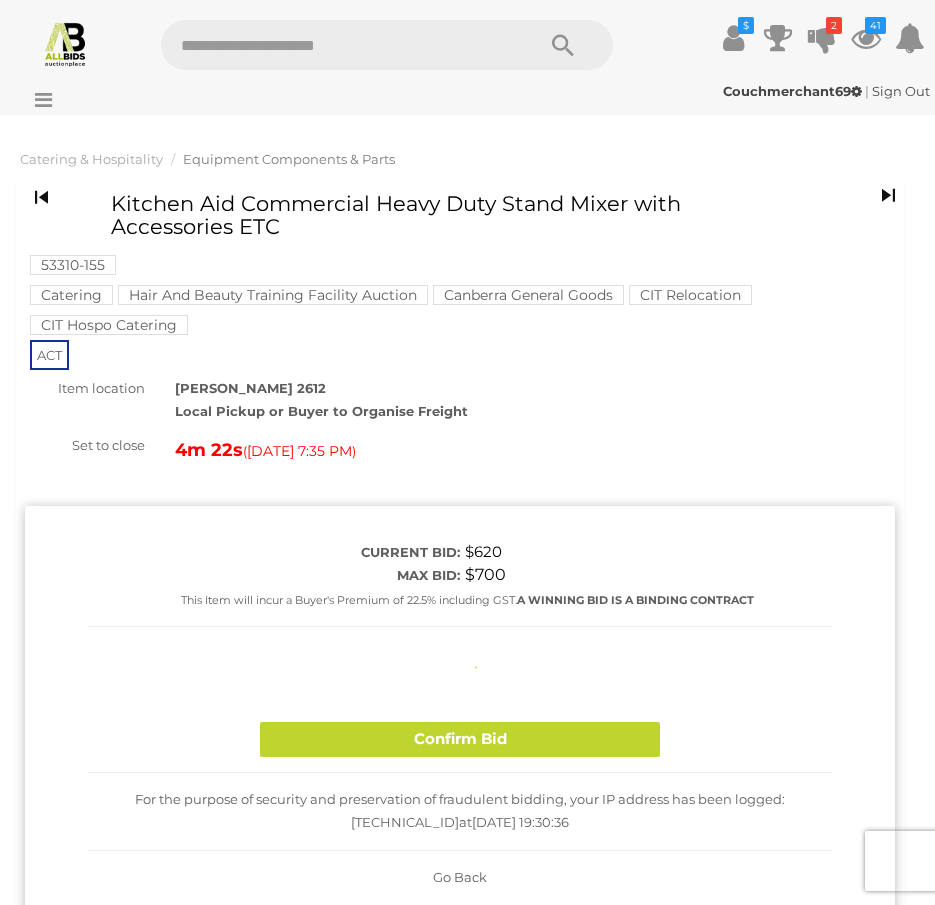 type 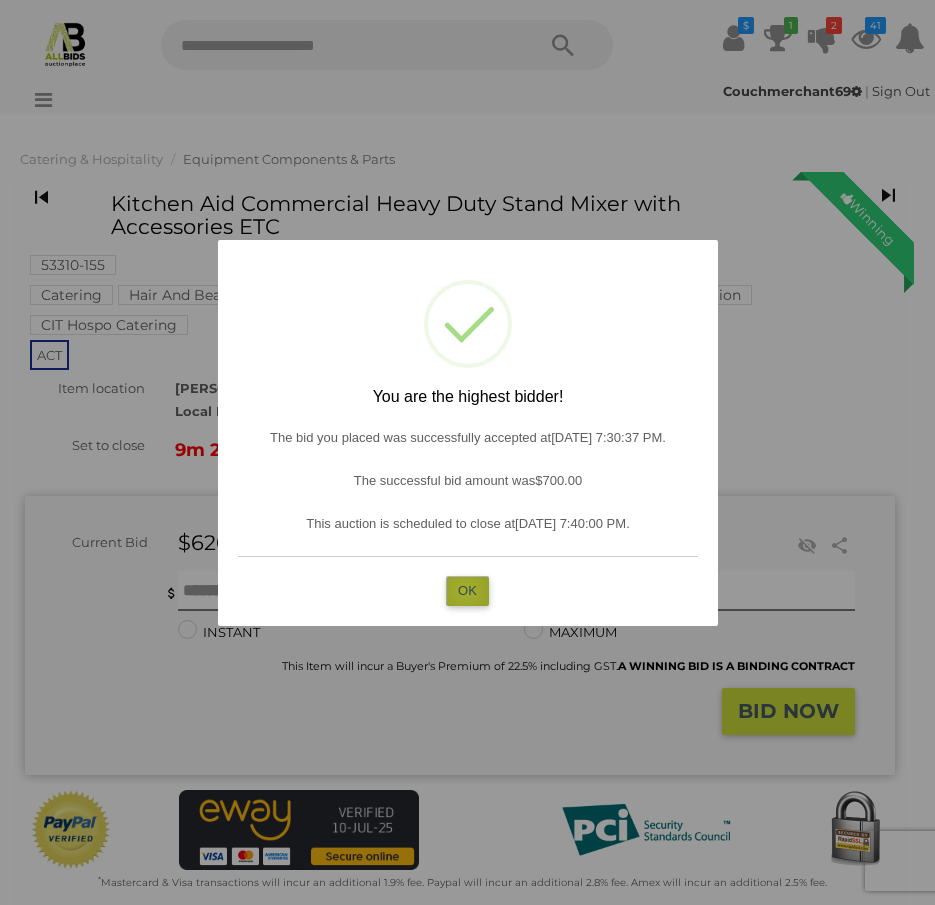 click on "OK" at bounding box center (467, 590) 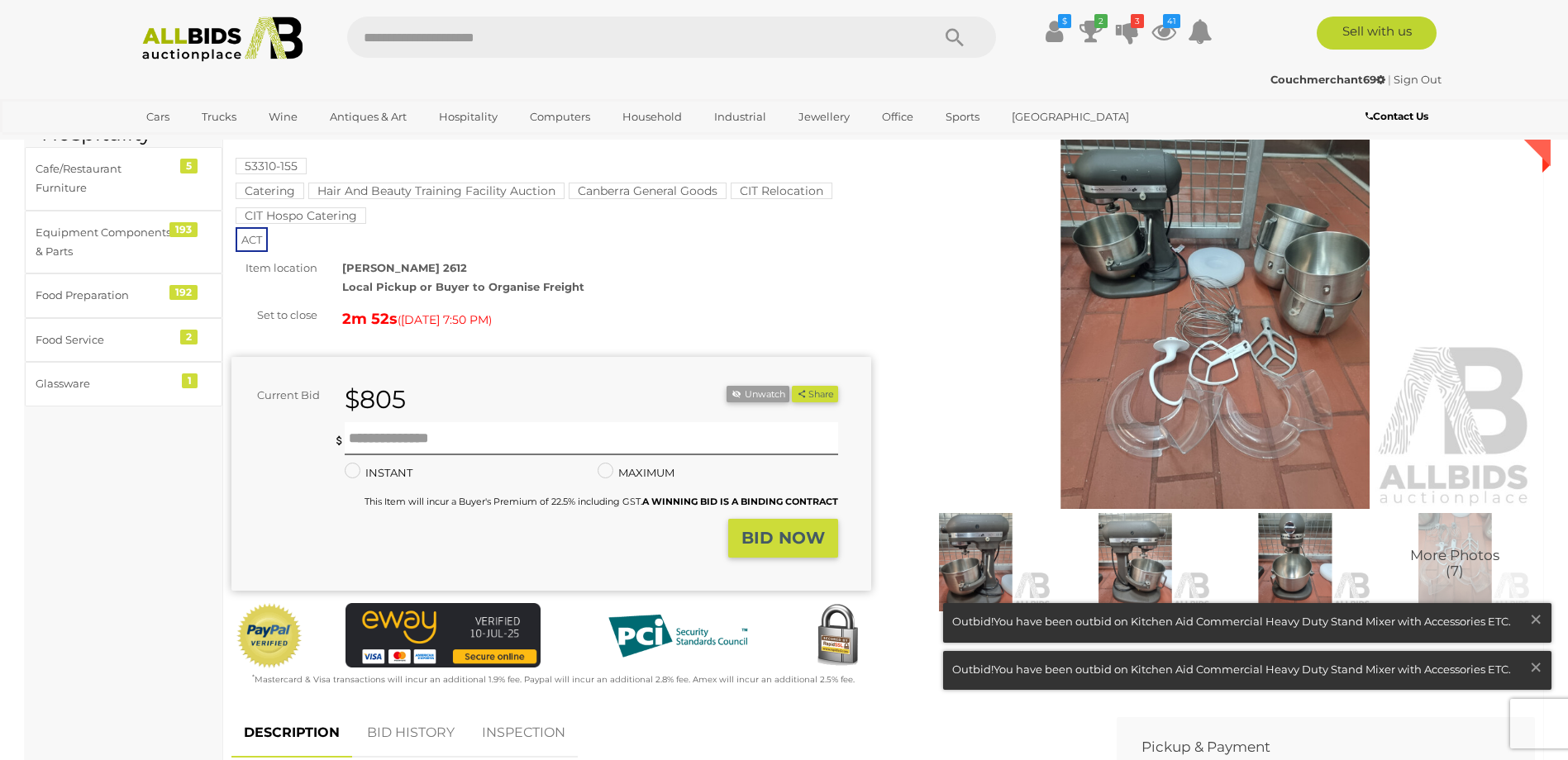 scroll, scrollTop: 661, scrollLeft: 0, axis: vertical 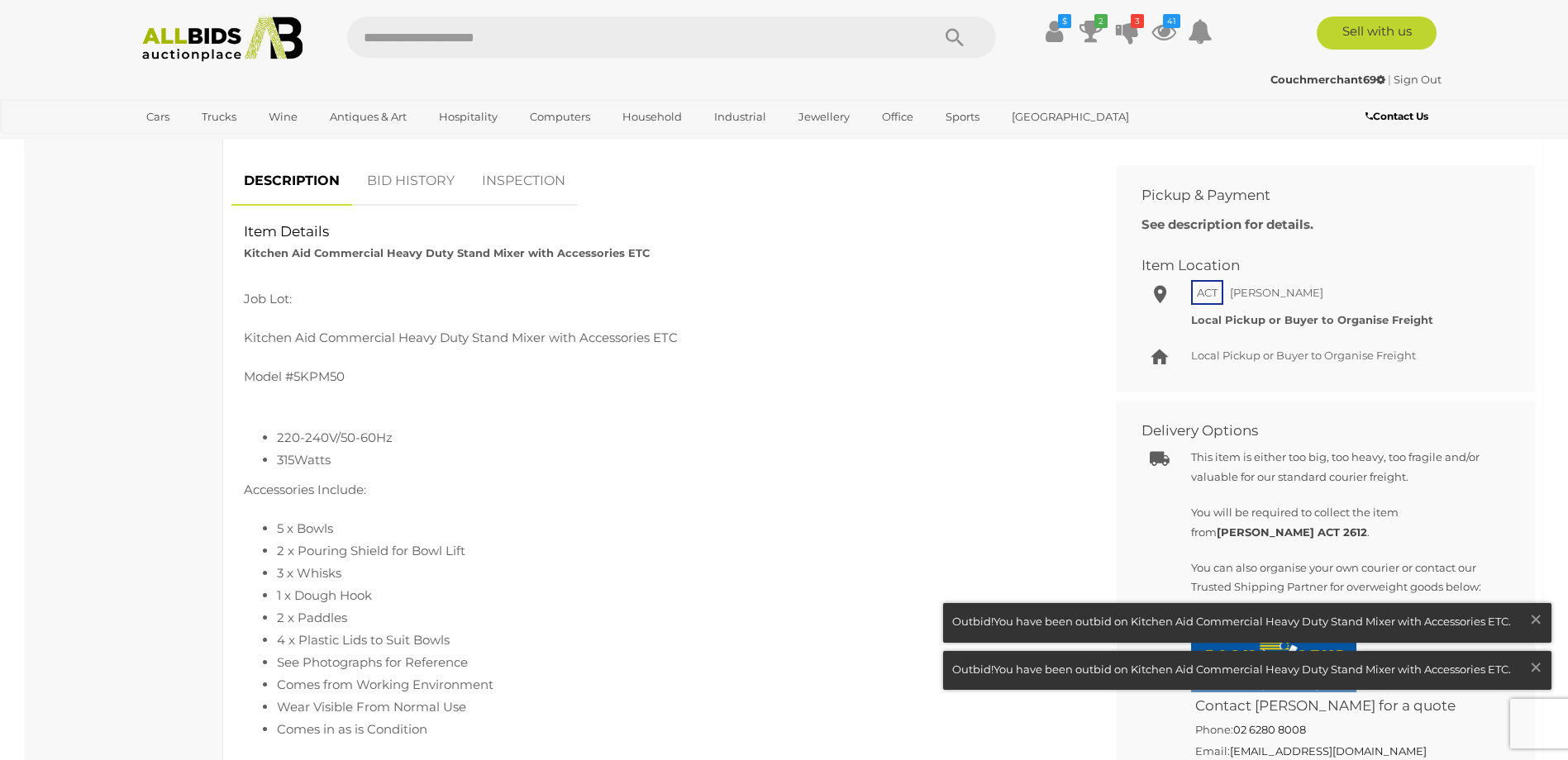 click on "BID HISTORY" at bounding box center (411, 181) 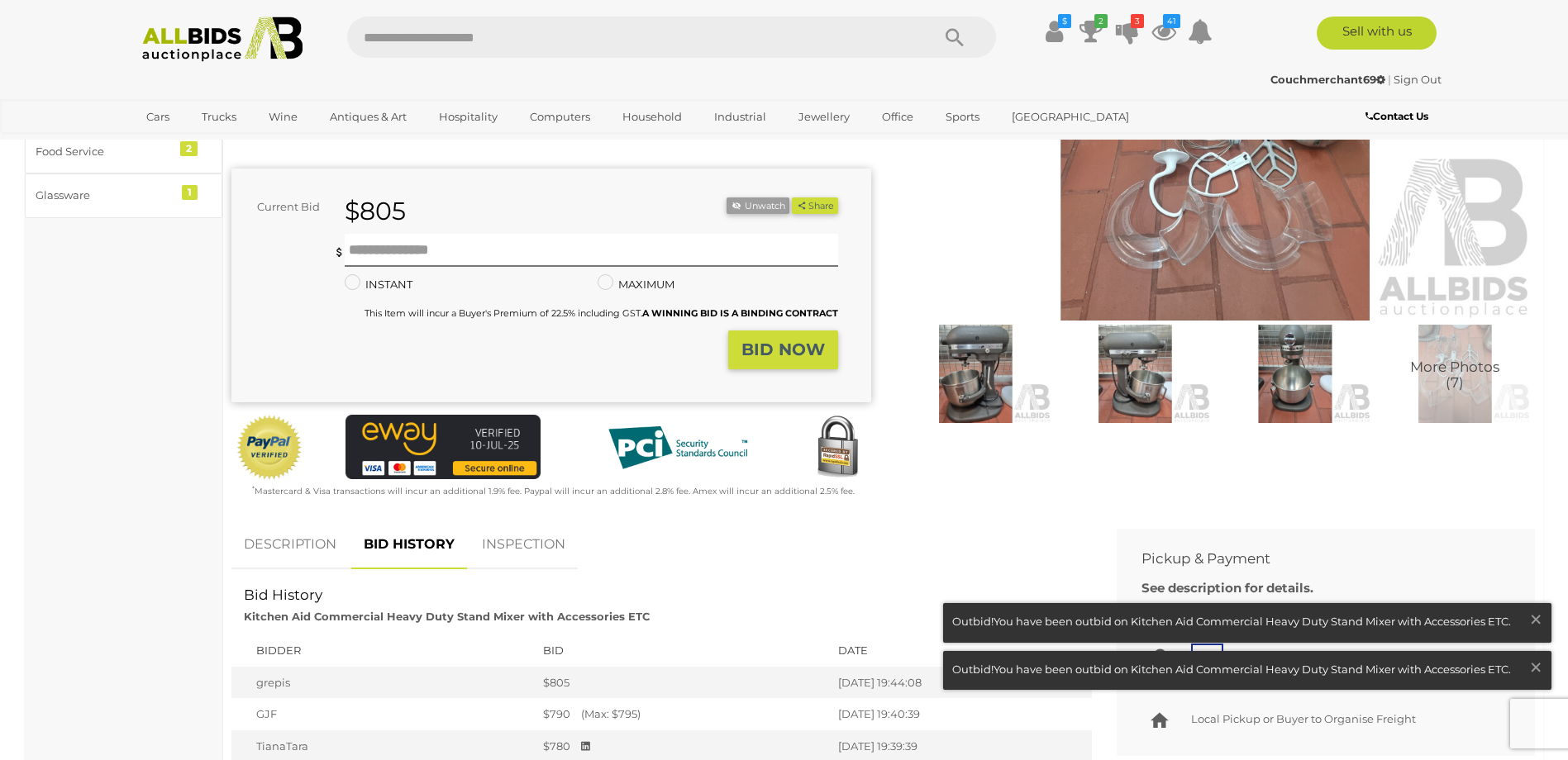 scroll, scrollTop: 0, scrollLeft: 0, axis: both 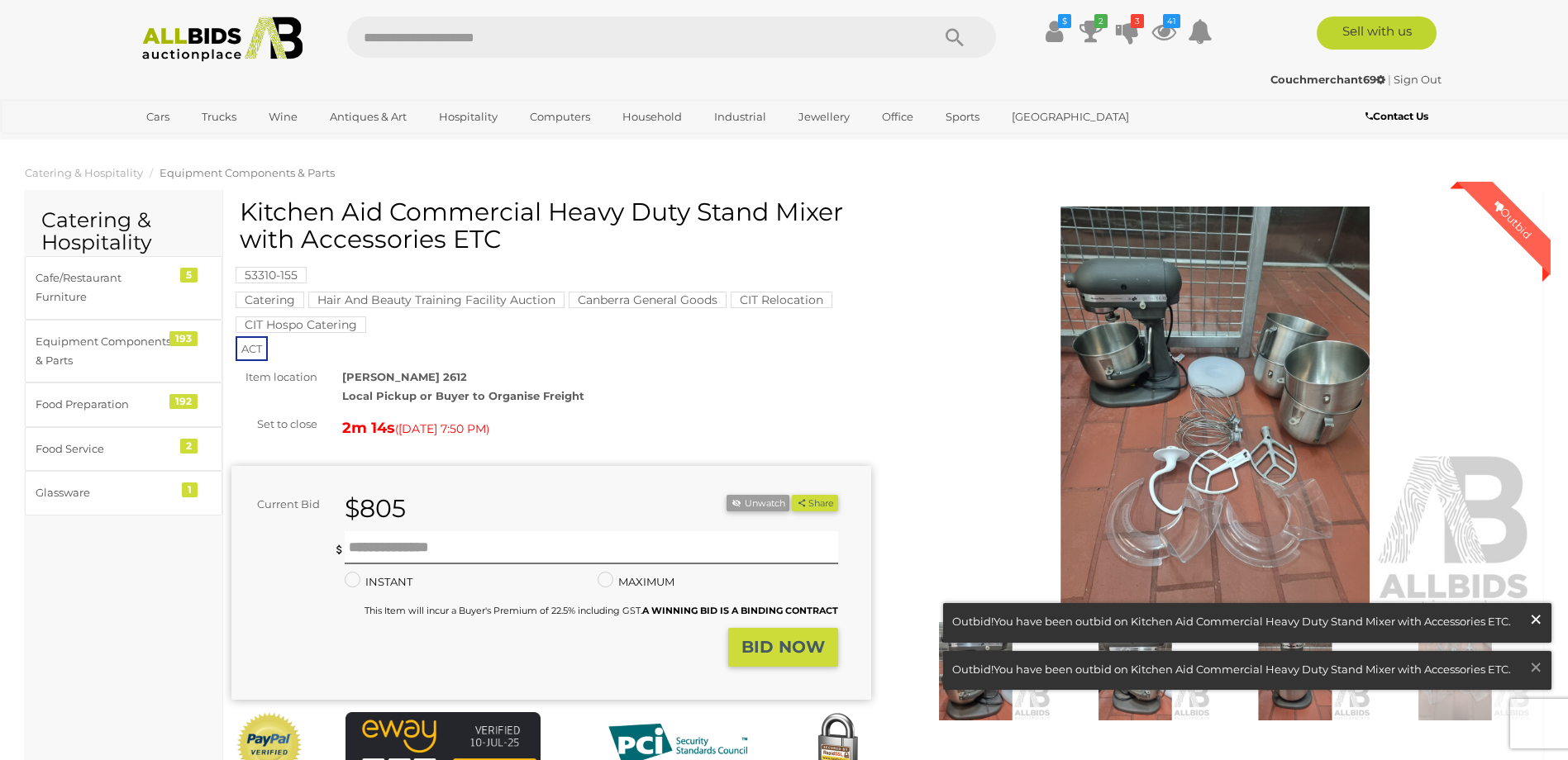 click on "×" at bounding box center [1536, 619] 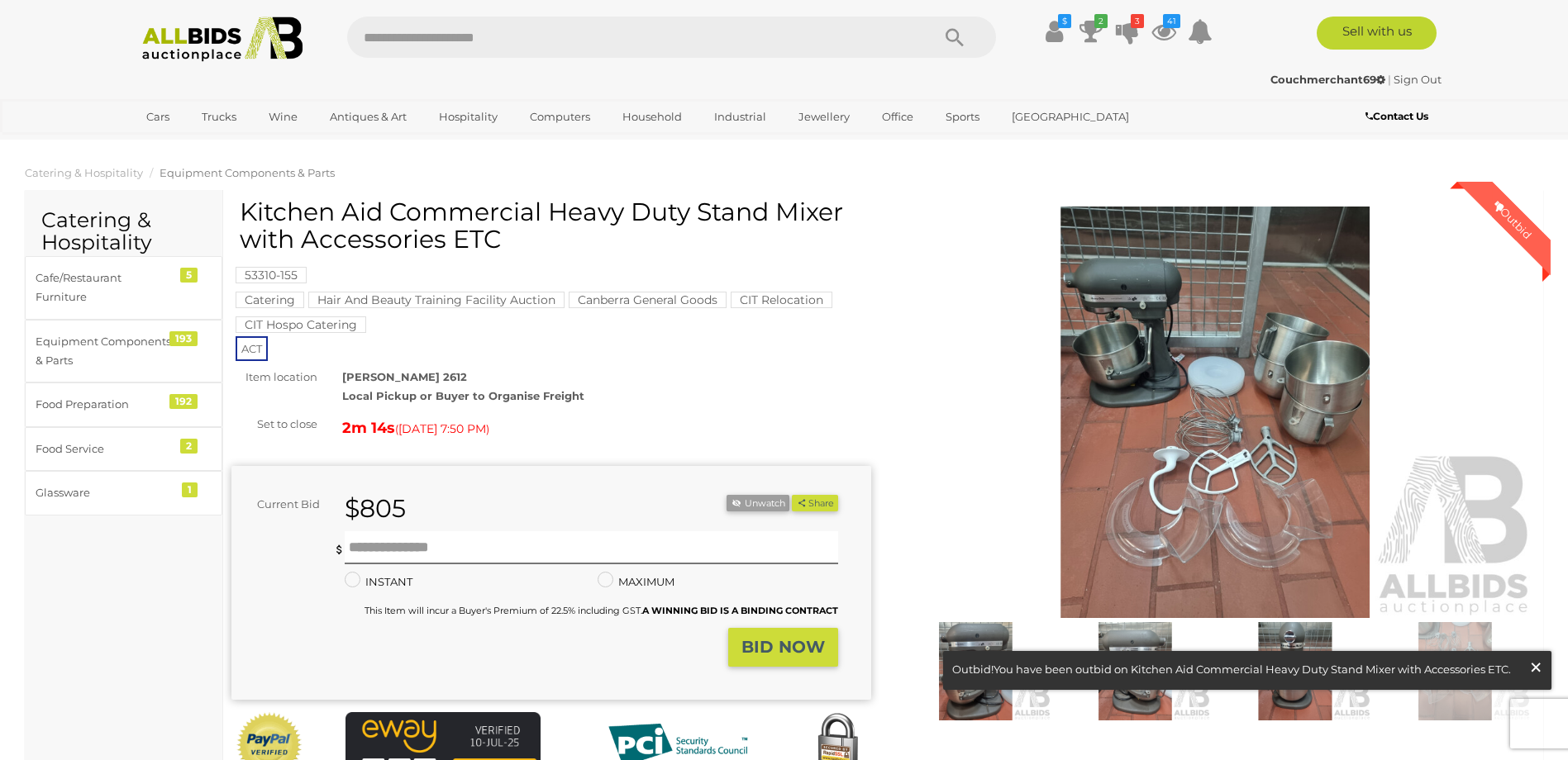 click on "×" at bounding box center (1536, 667) 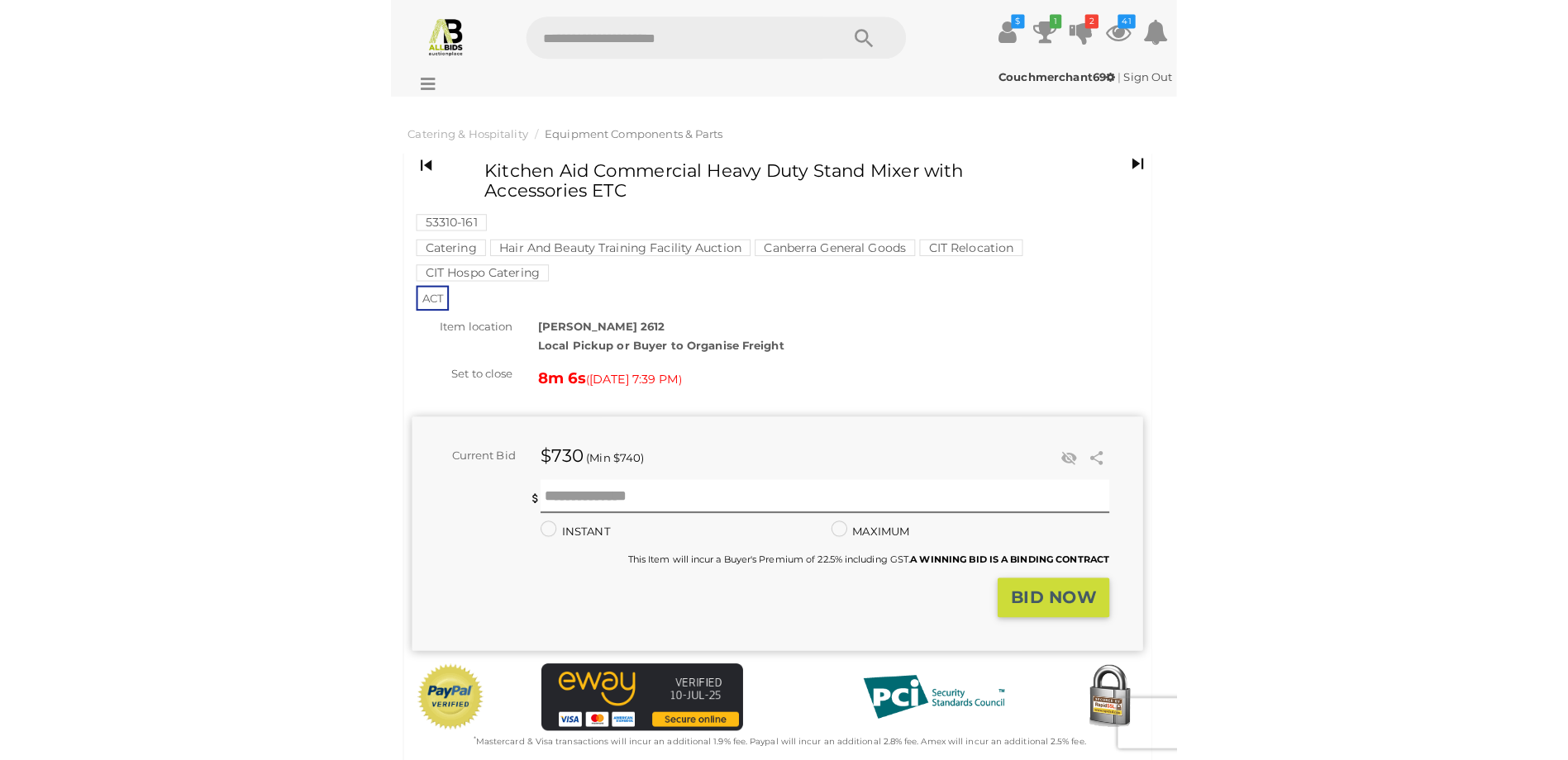 scroll, scrollTop: 0, scrollLeft: 0, axis: both 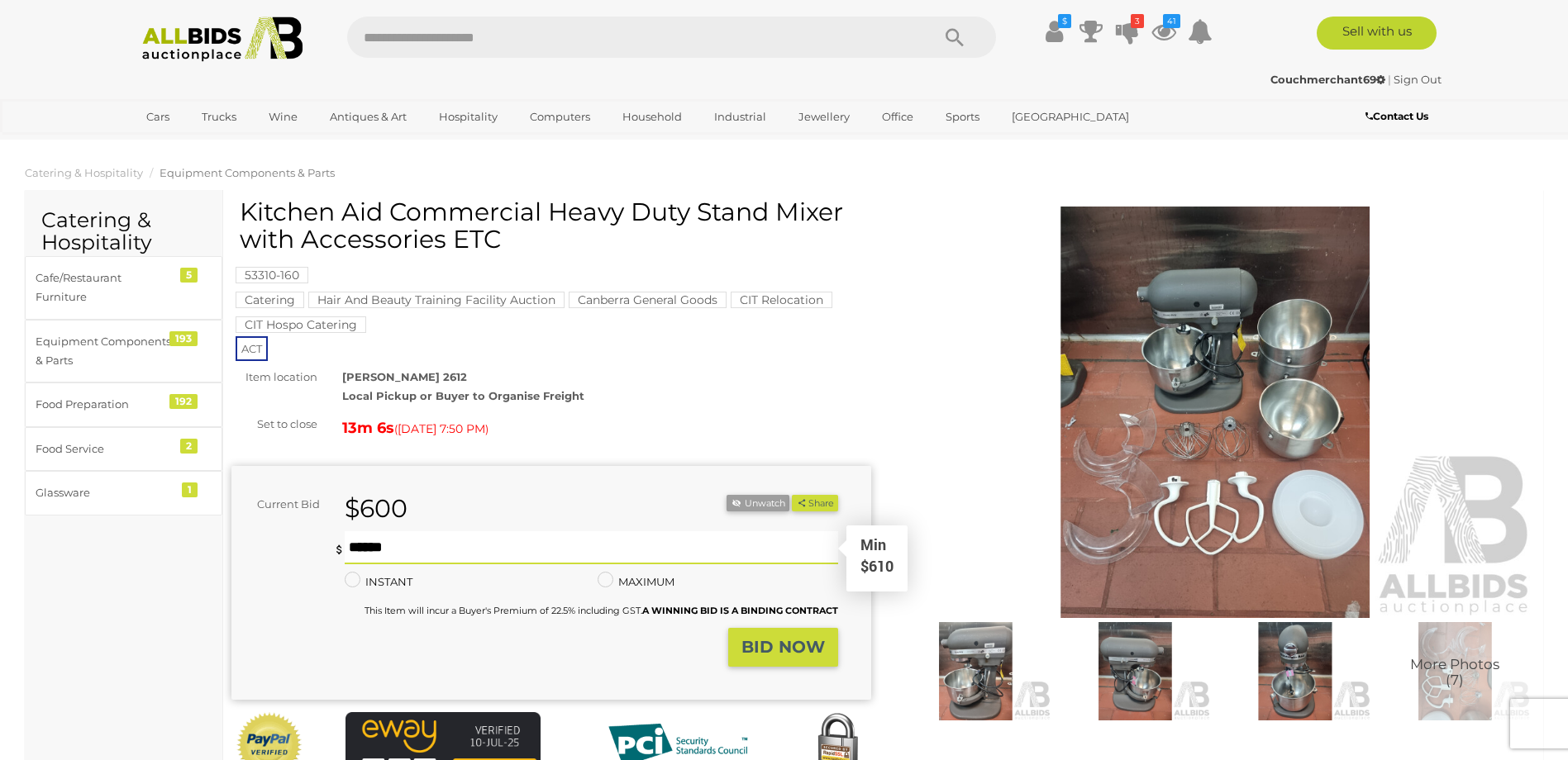 click at bounding box center [591, 548] 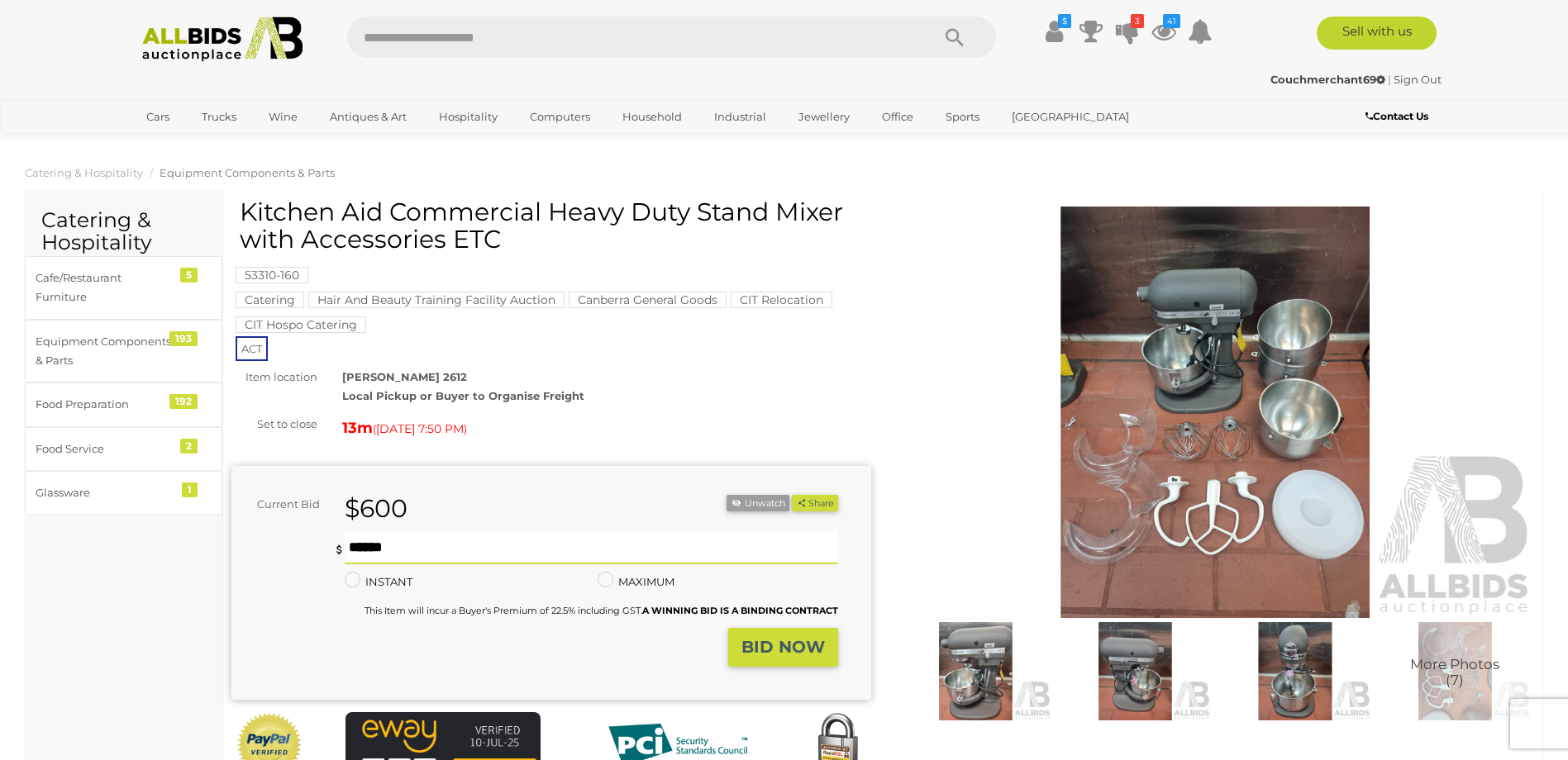 type on "***" 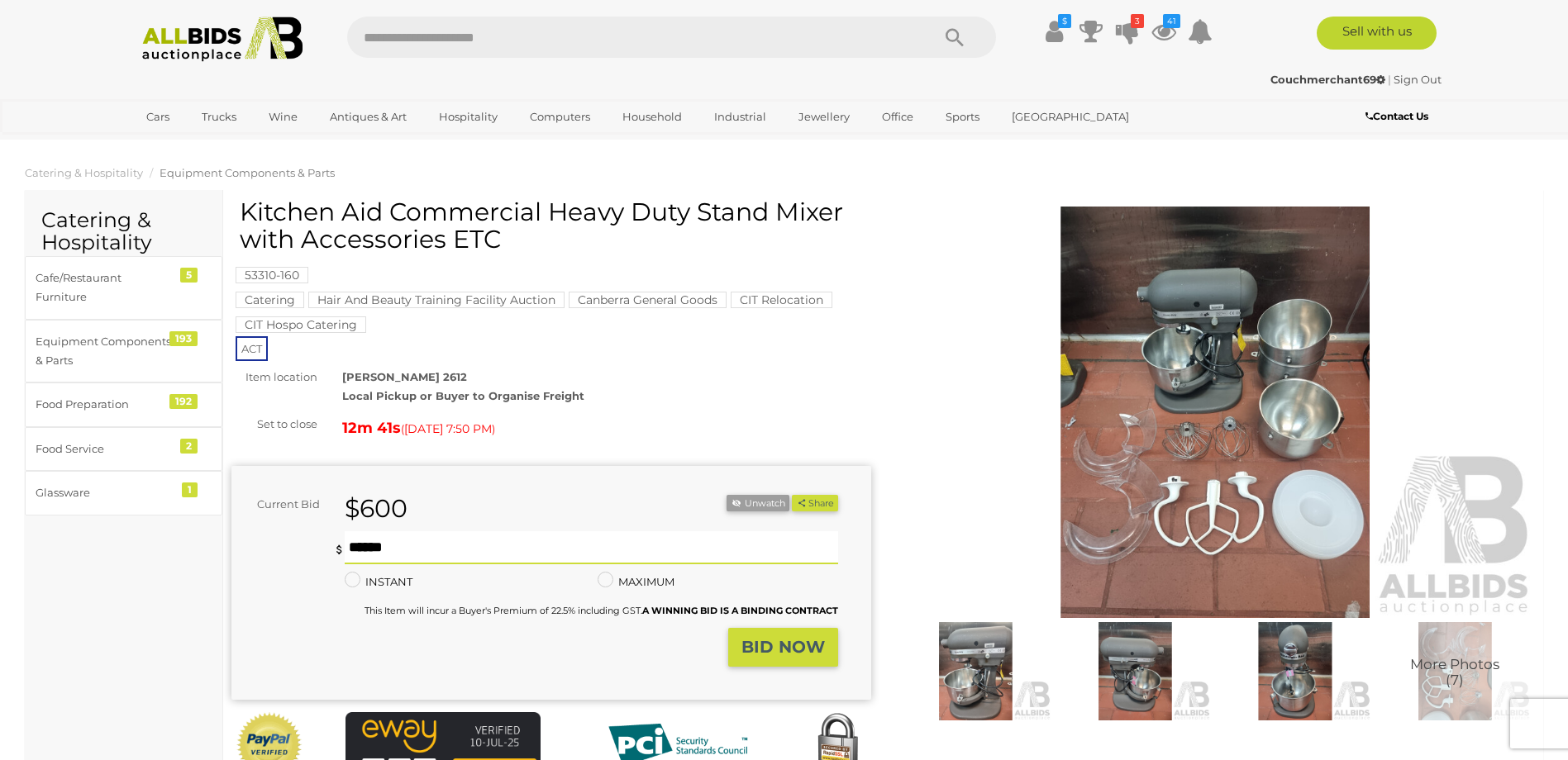 click on "BID NOW" at bounding box center (783, 647) 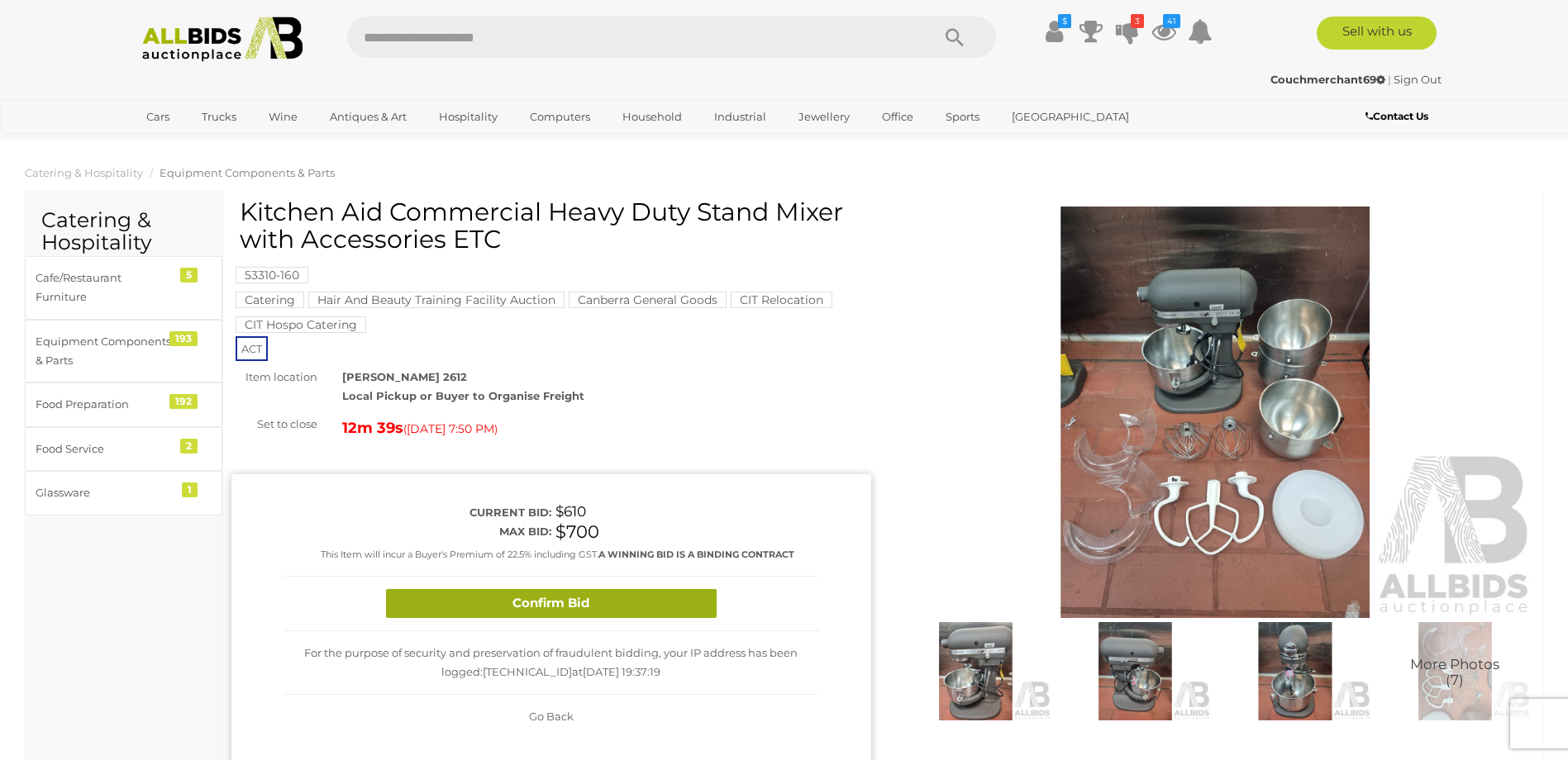 click on "Confirm Bid" at bounding box center (551, 603) 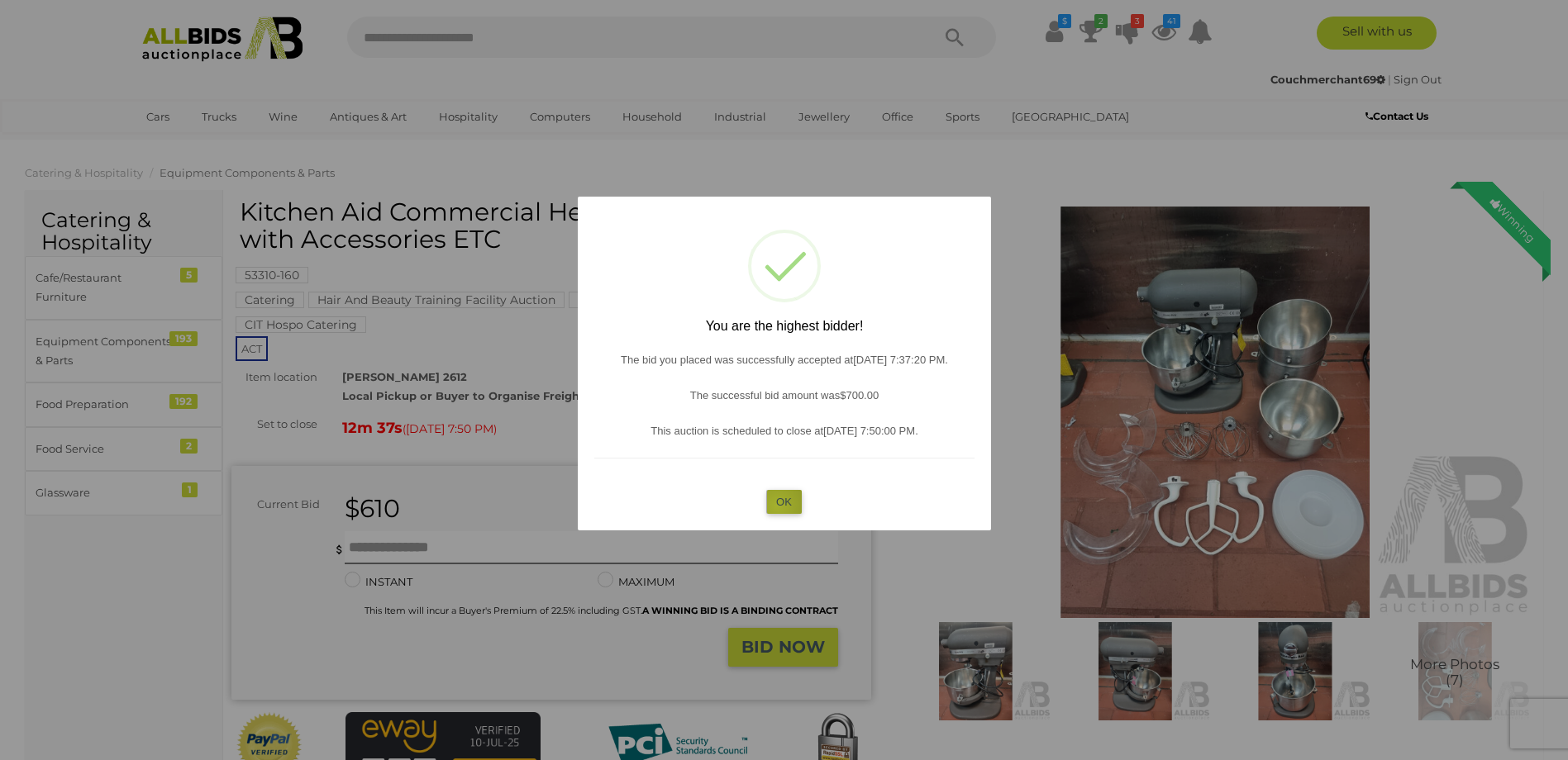 click on "OK" at bounding box center [784, 501] 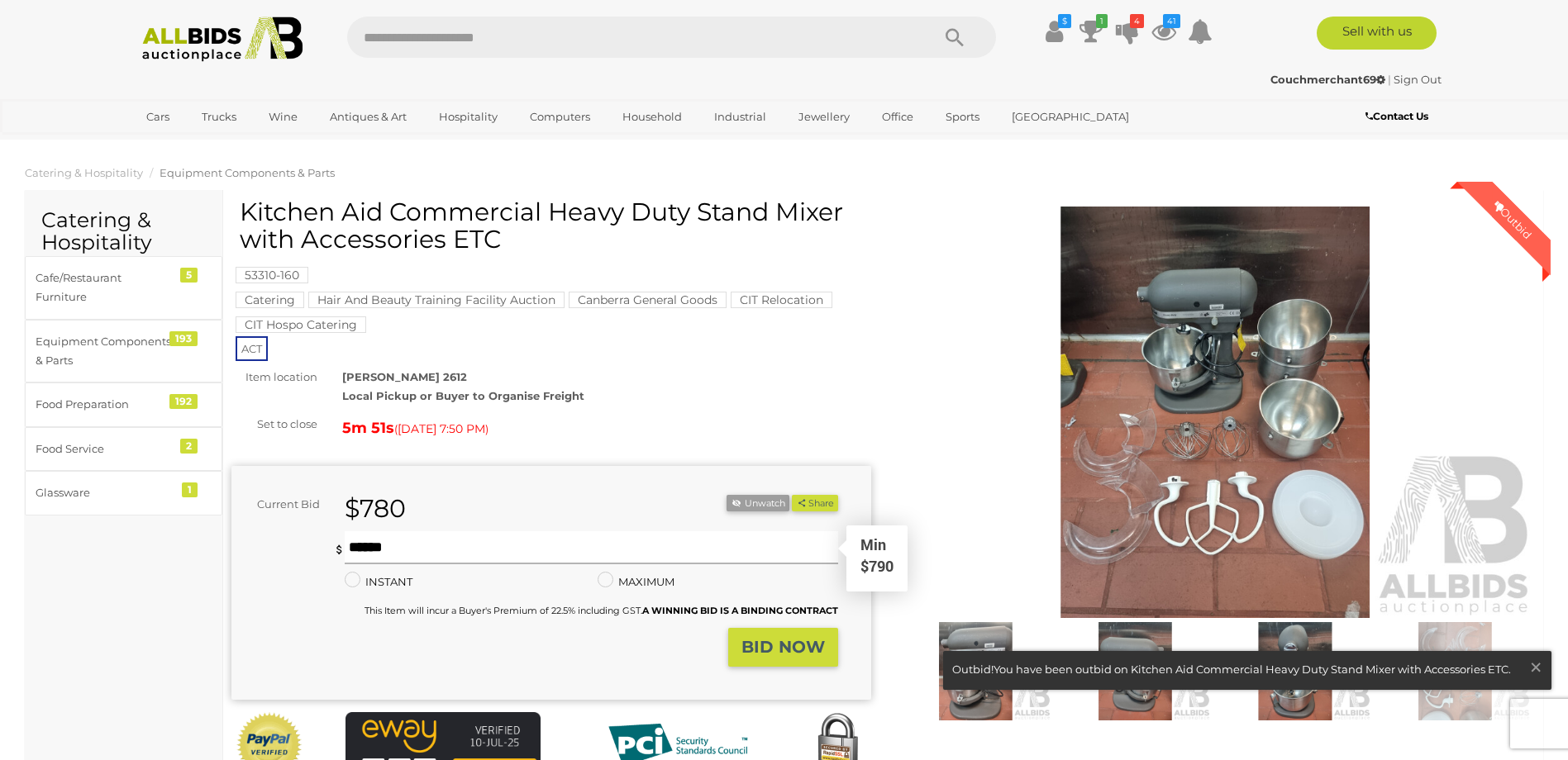 click at bounding box center (591, 548) 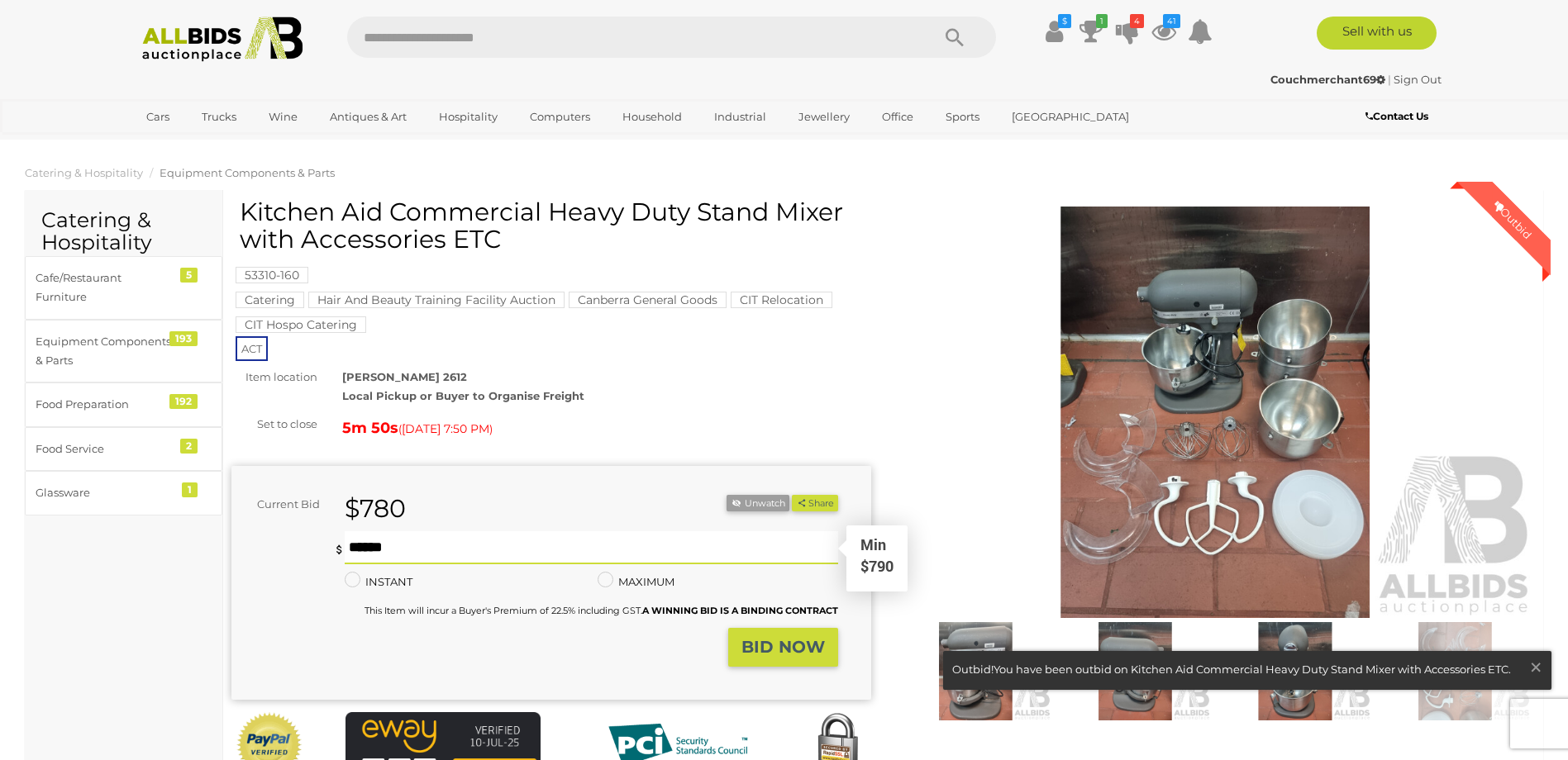 type on "***" 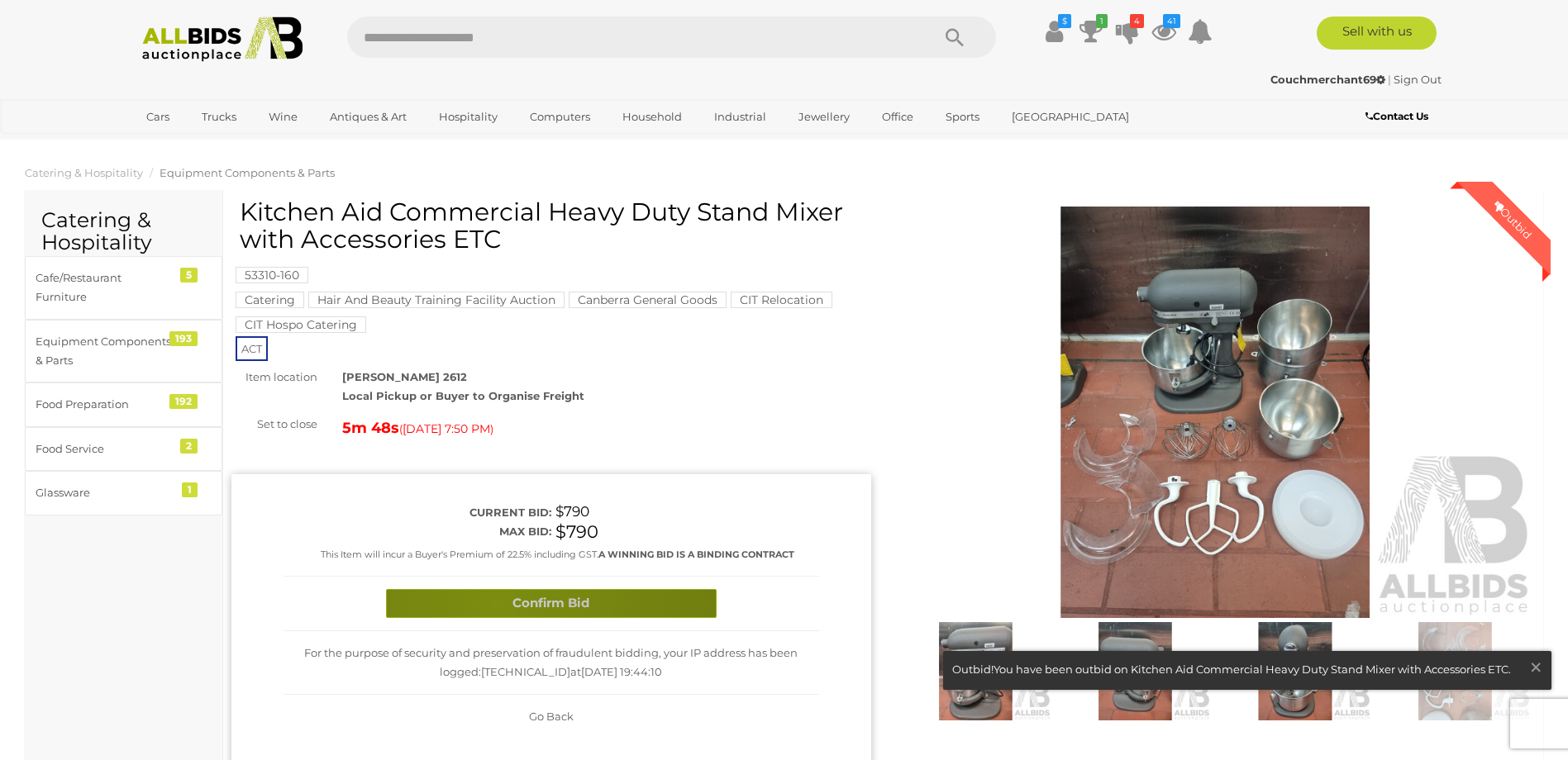 click on "Confirm Bid" at bounding box center [551, 603] 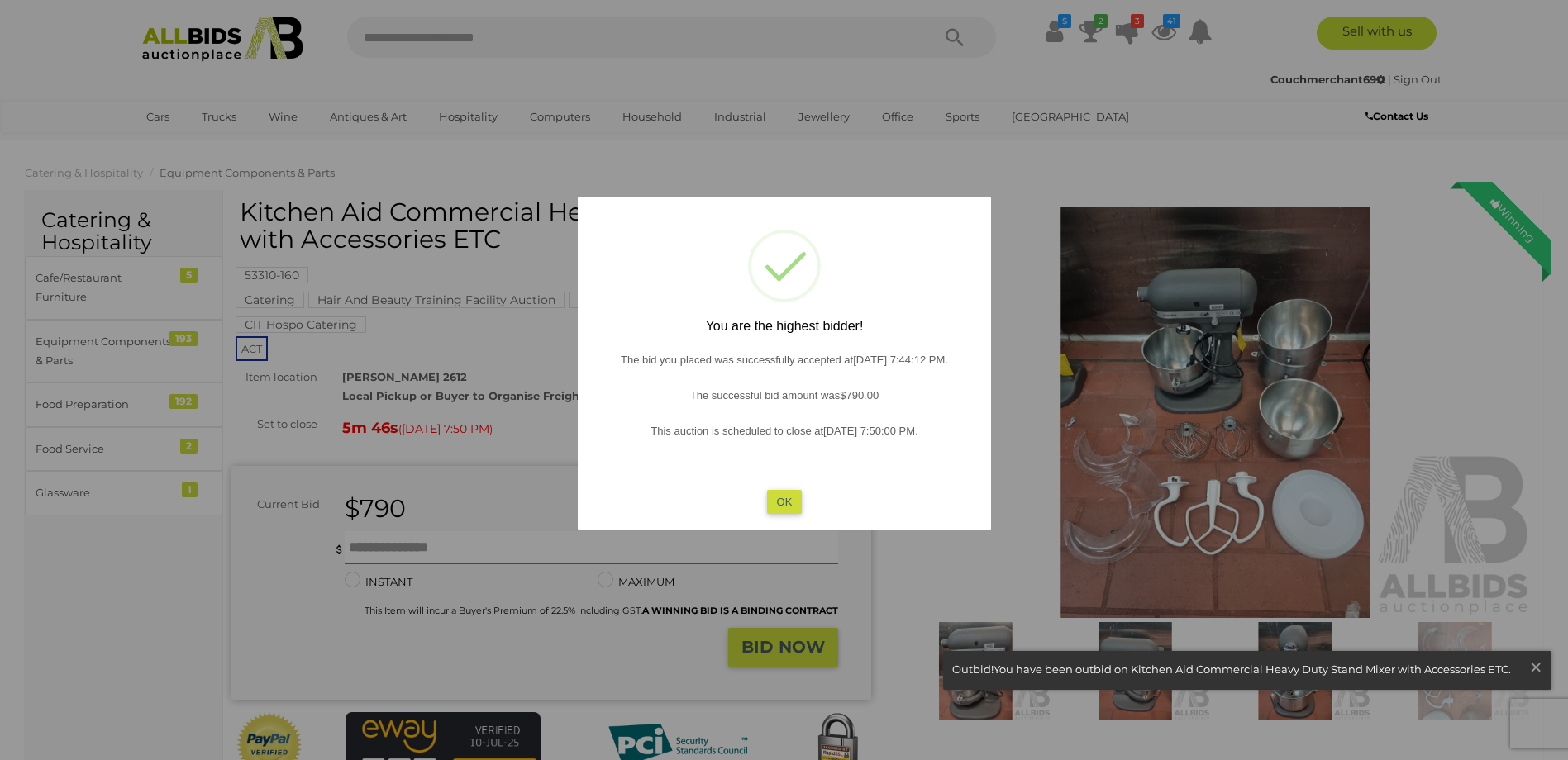 click on "OK" at bounding box center (784, 501) 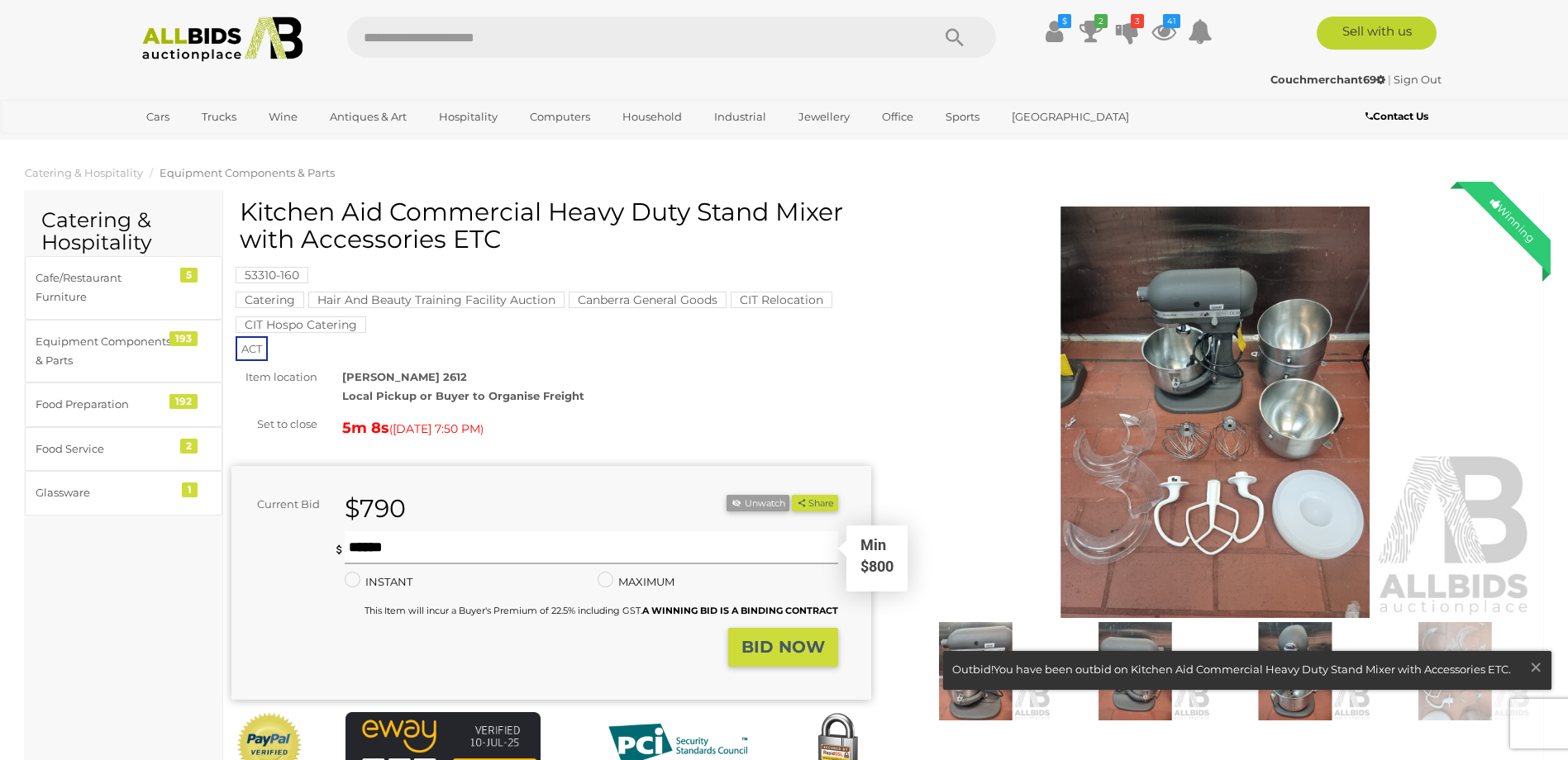 click at bounding box center [591, 548] 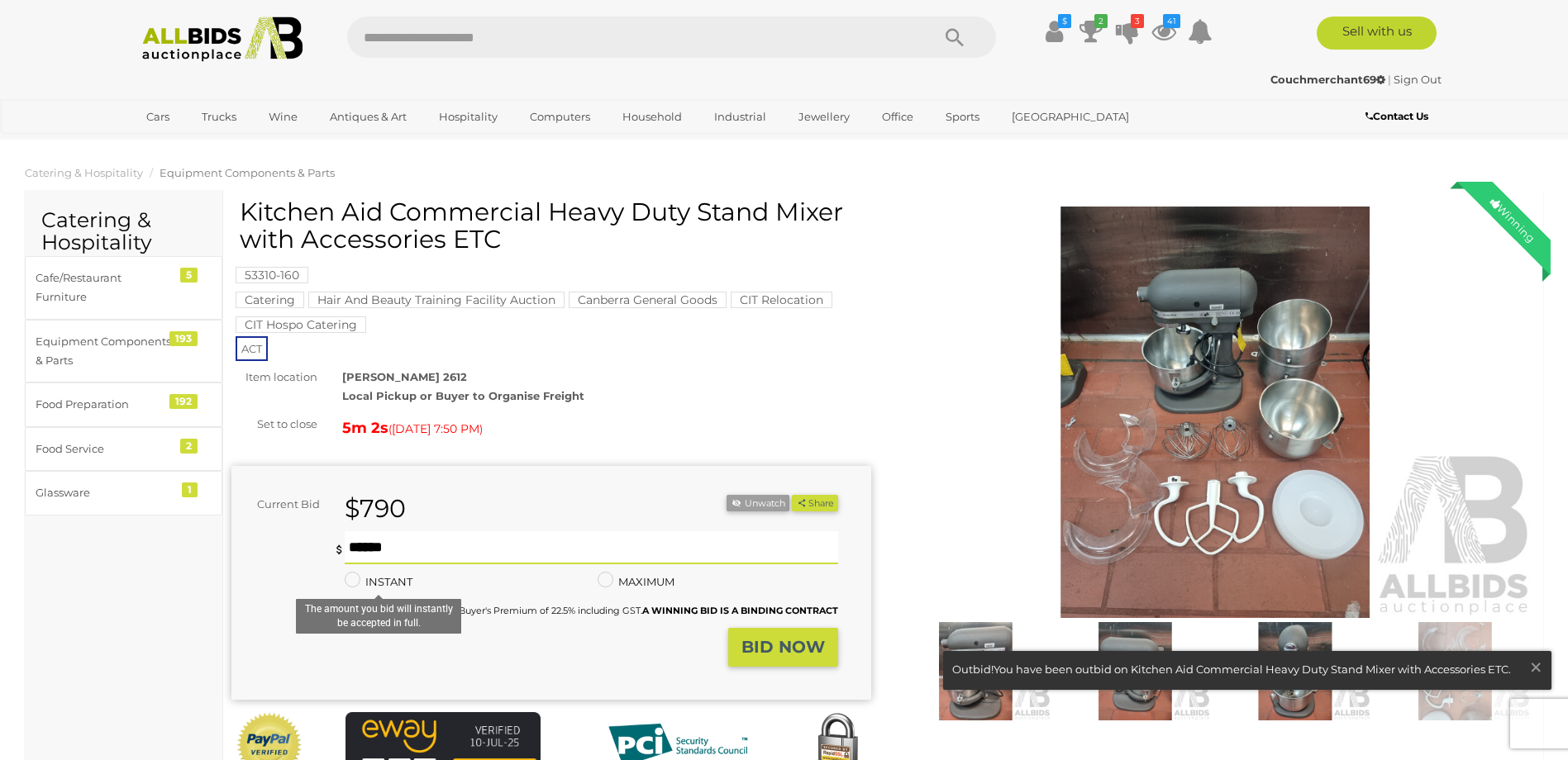 click on "INSTANT" at bounding box center (379, 582) 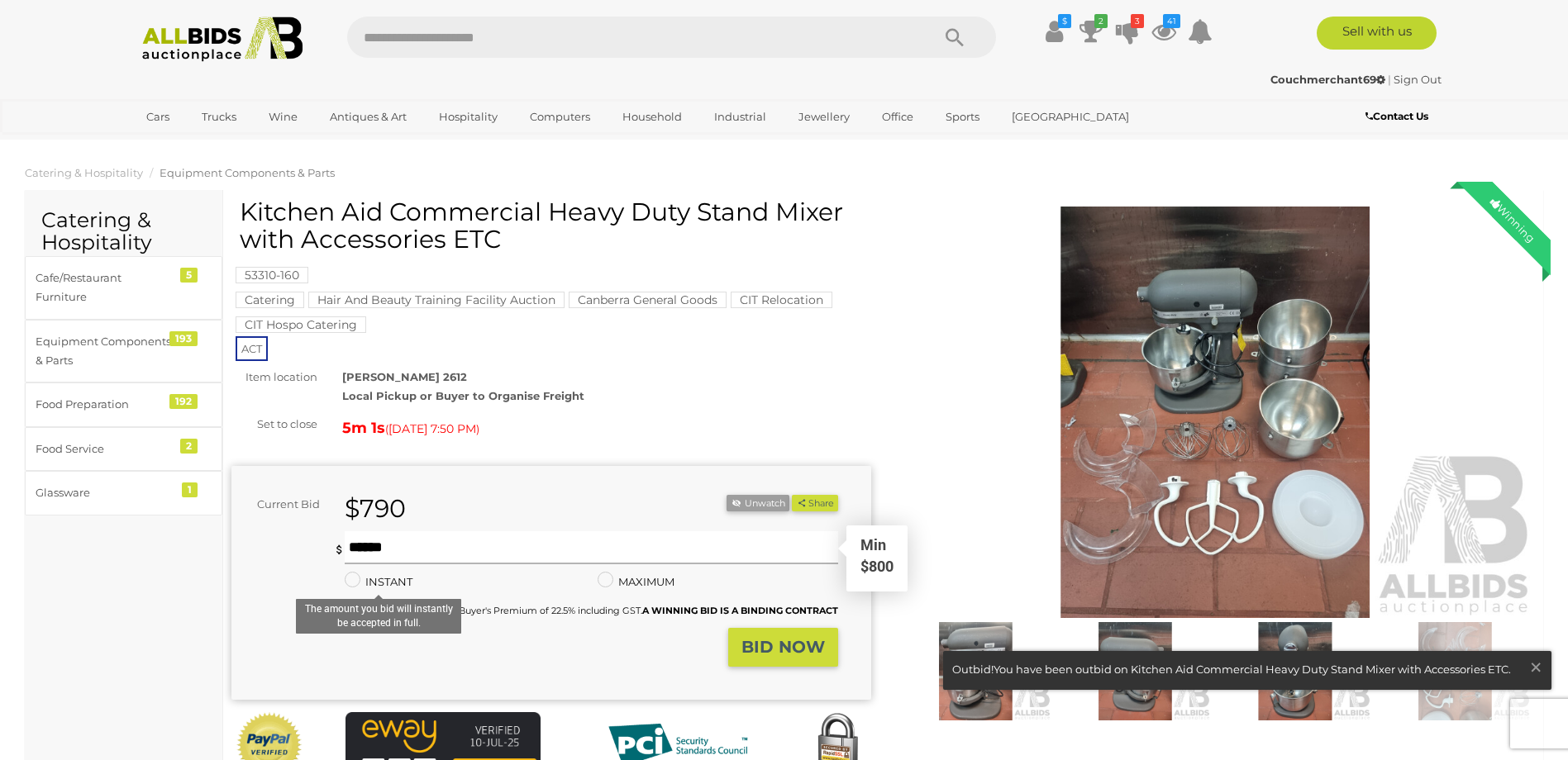 click on "***" at bounding box center (591, 548) 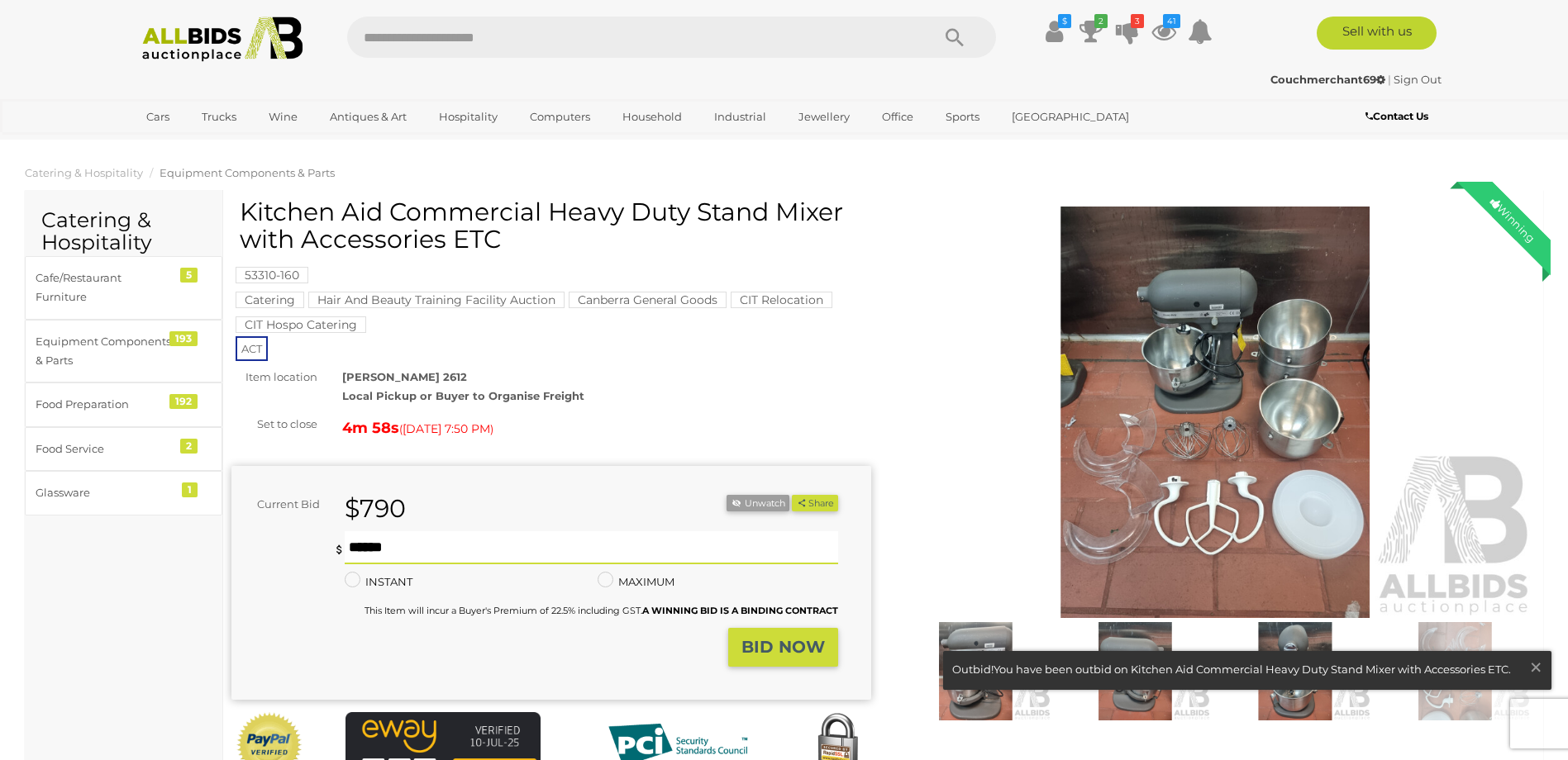type on "***" 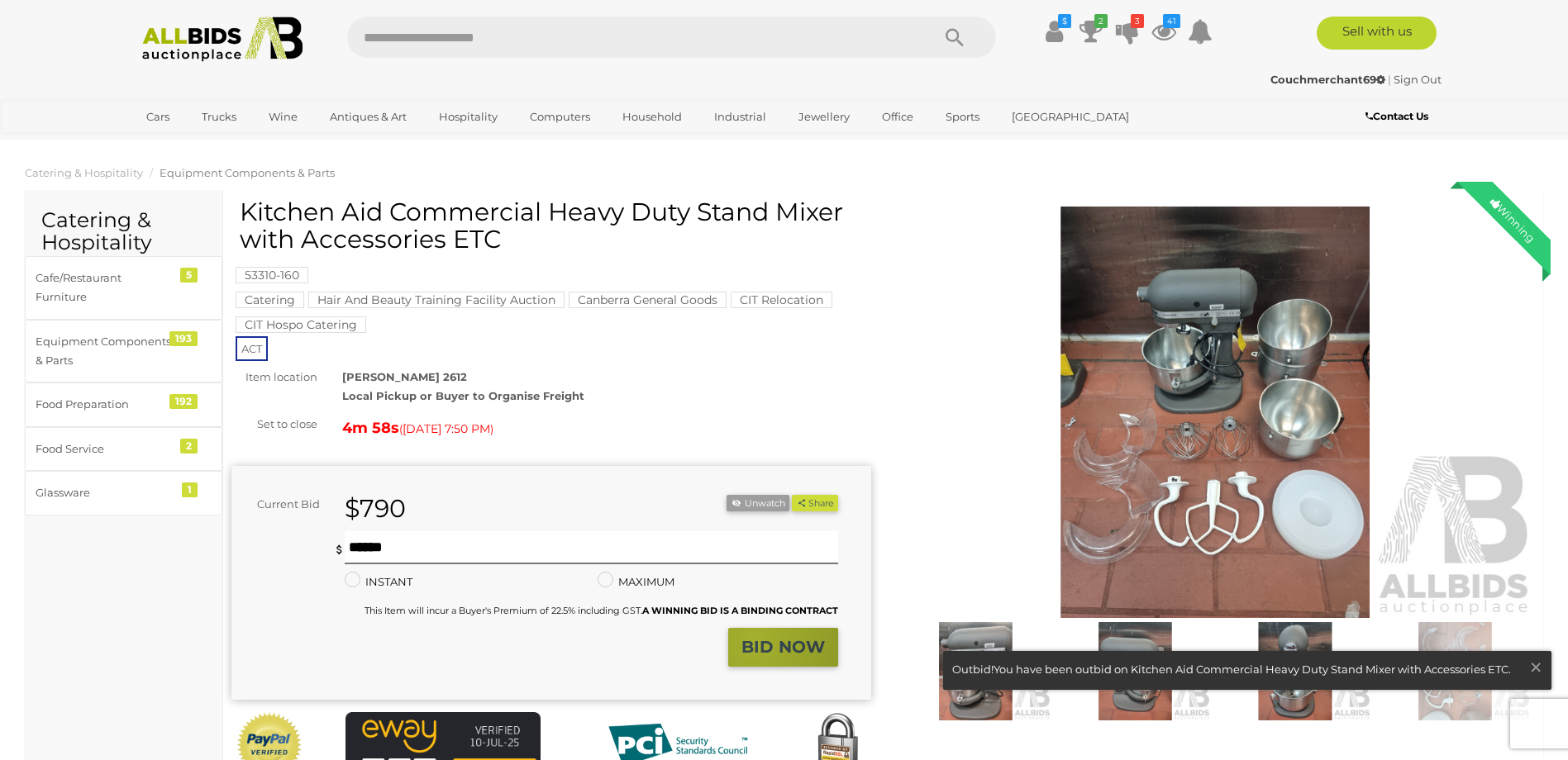 click on "BID NOW" at bounding box center (783, 647) 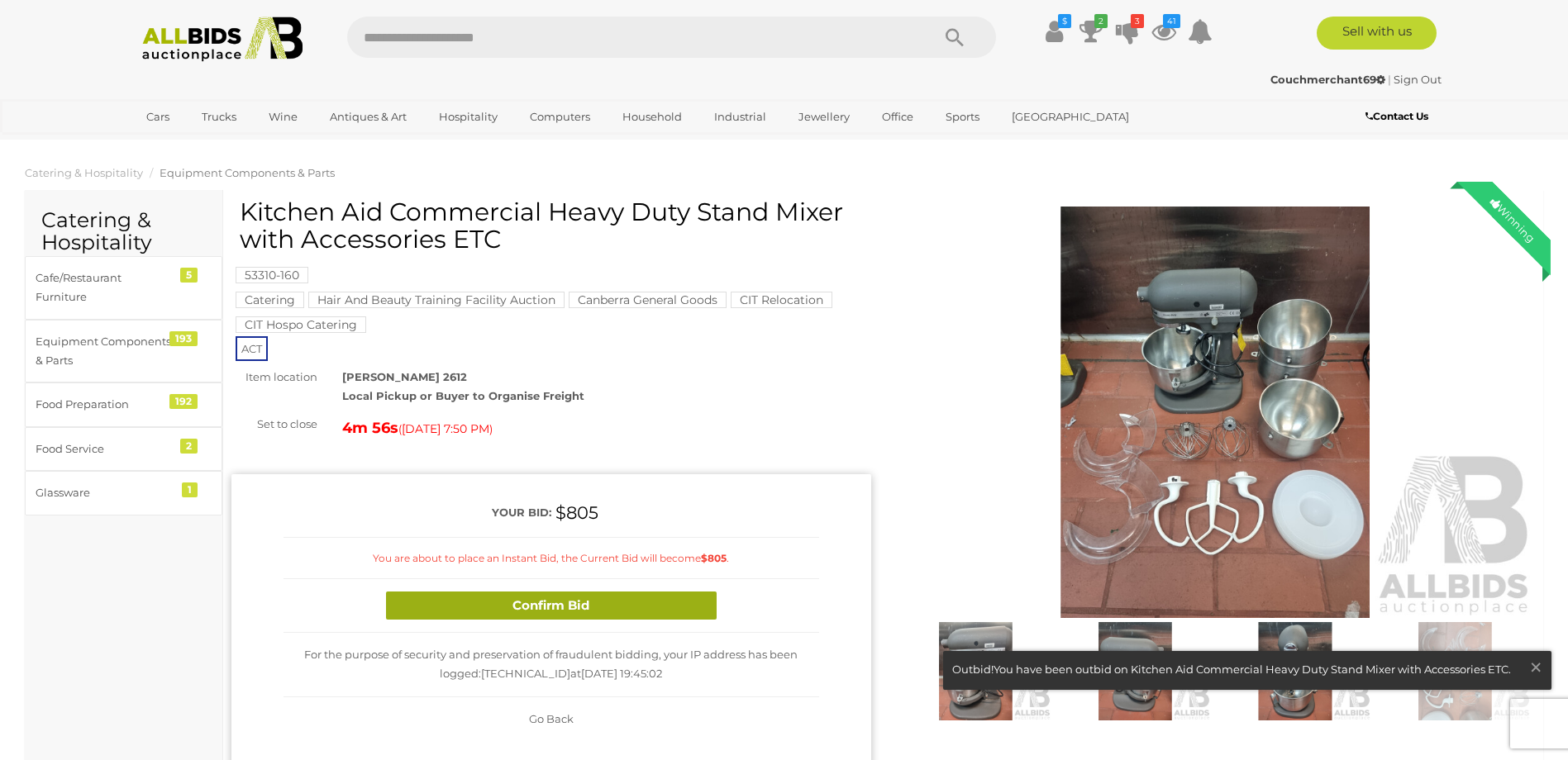 click on "Confirm Bid" at bounding box center [551, 606] 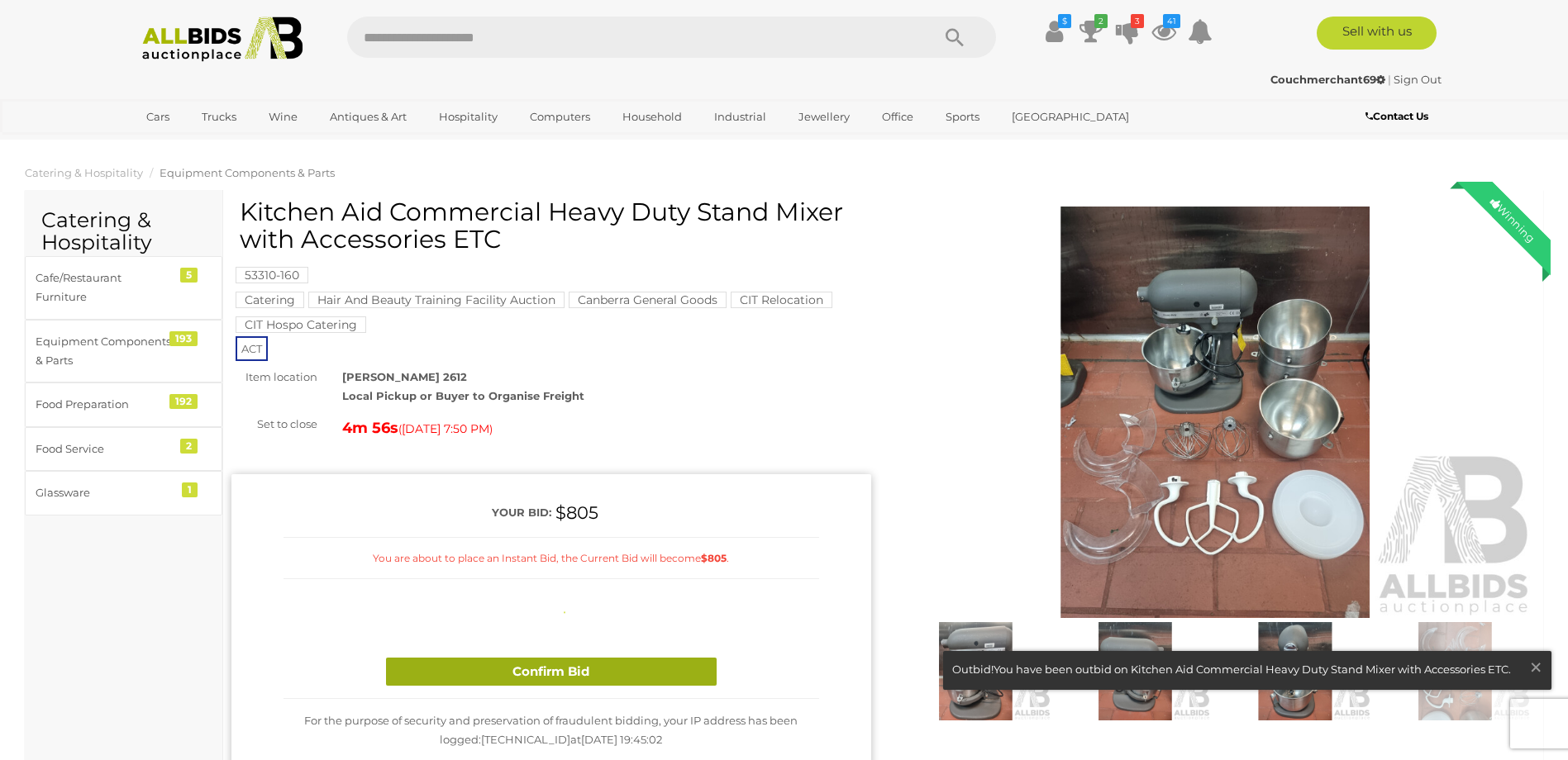 type 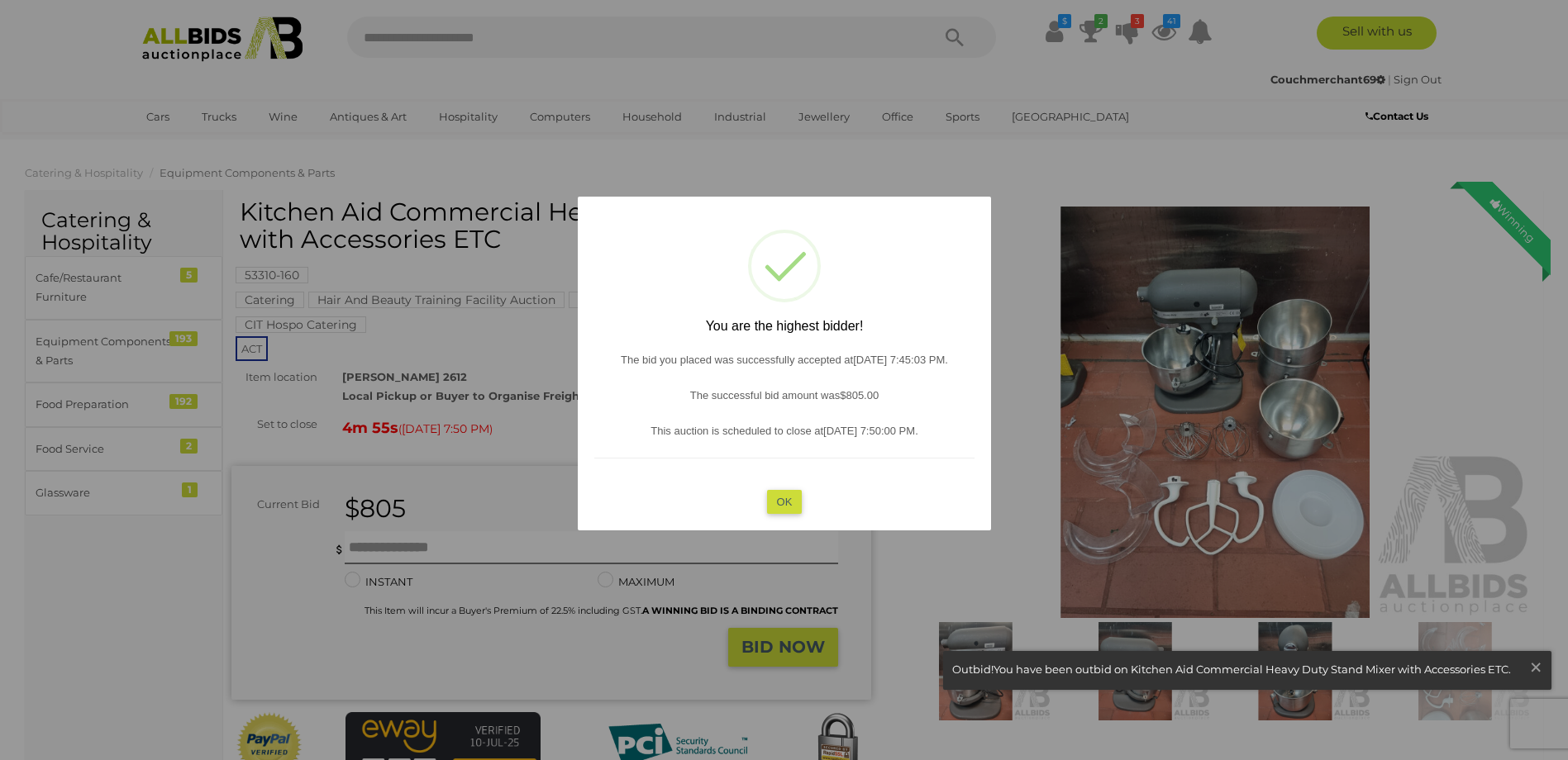 click on "OK" at bounding box center [784, 501] 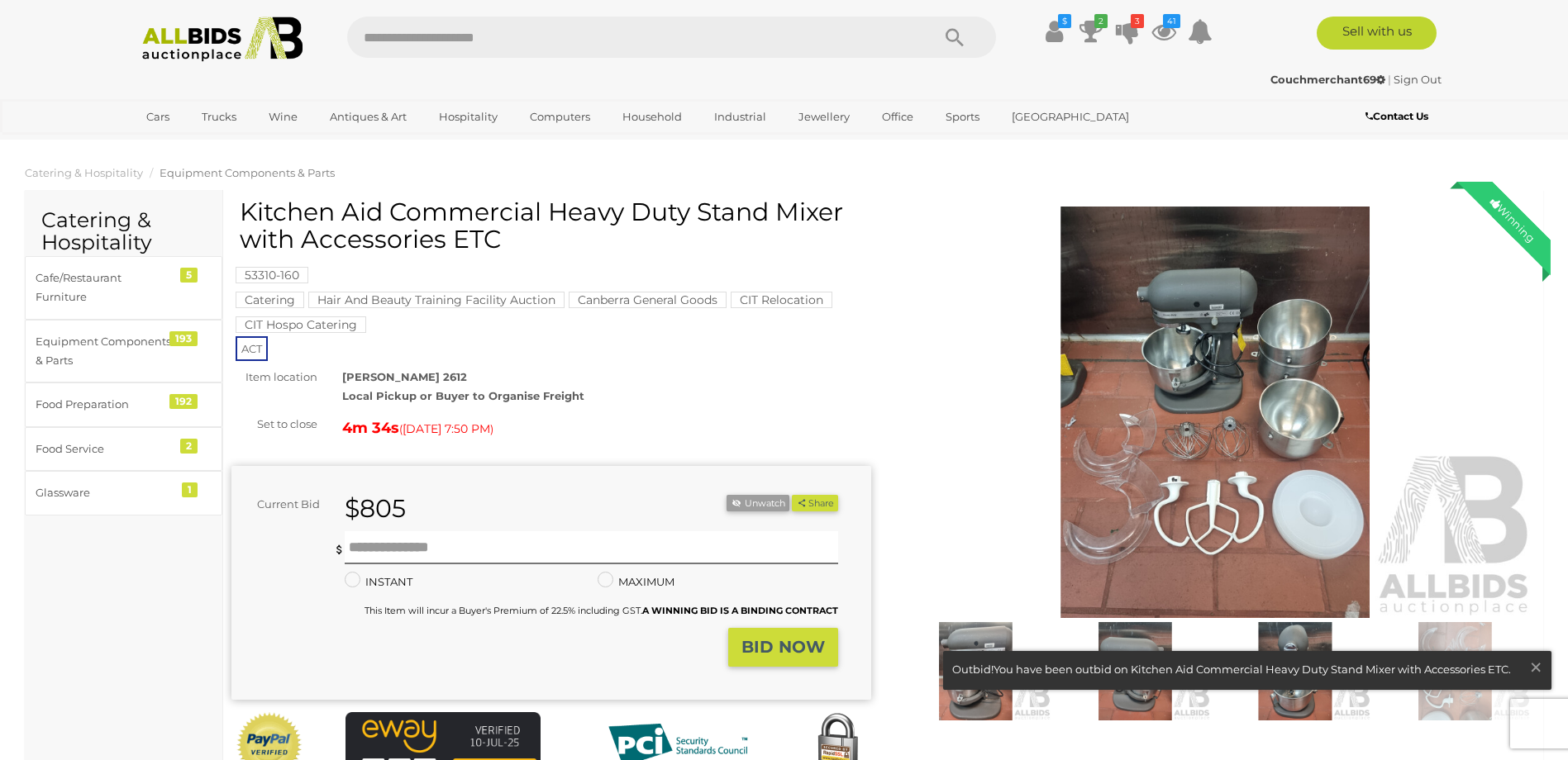 click at bounding box center [1216, 412] 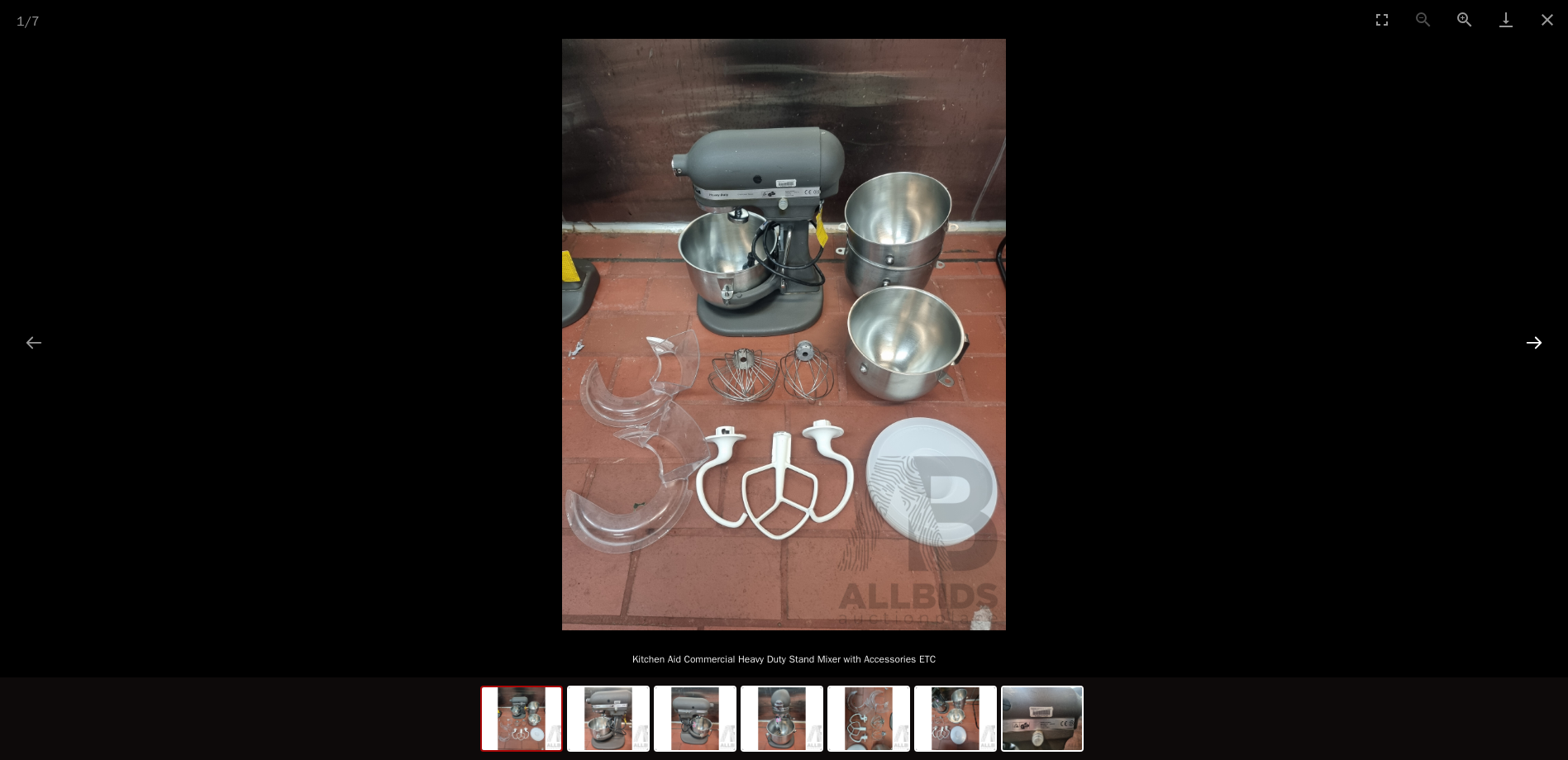 click at bounding box center (1534, 342) 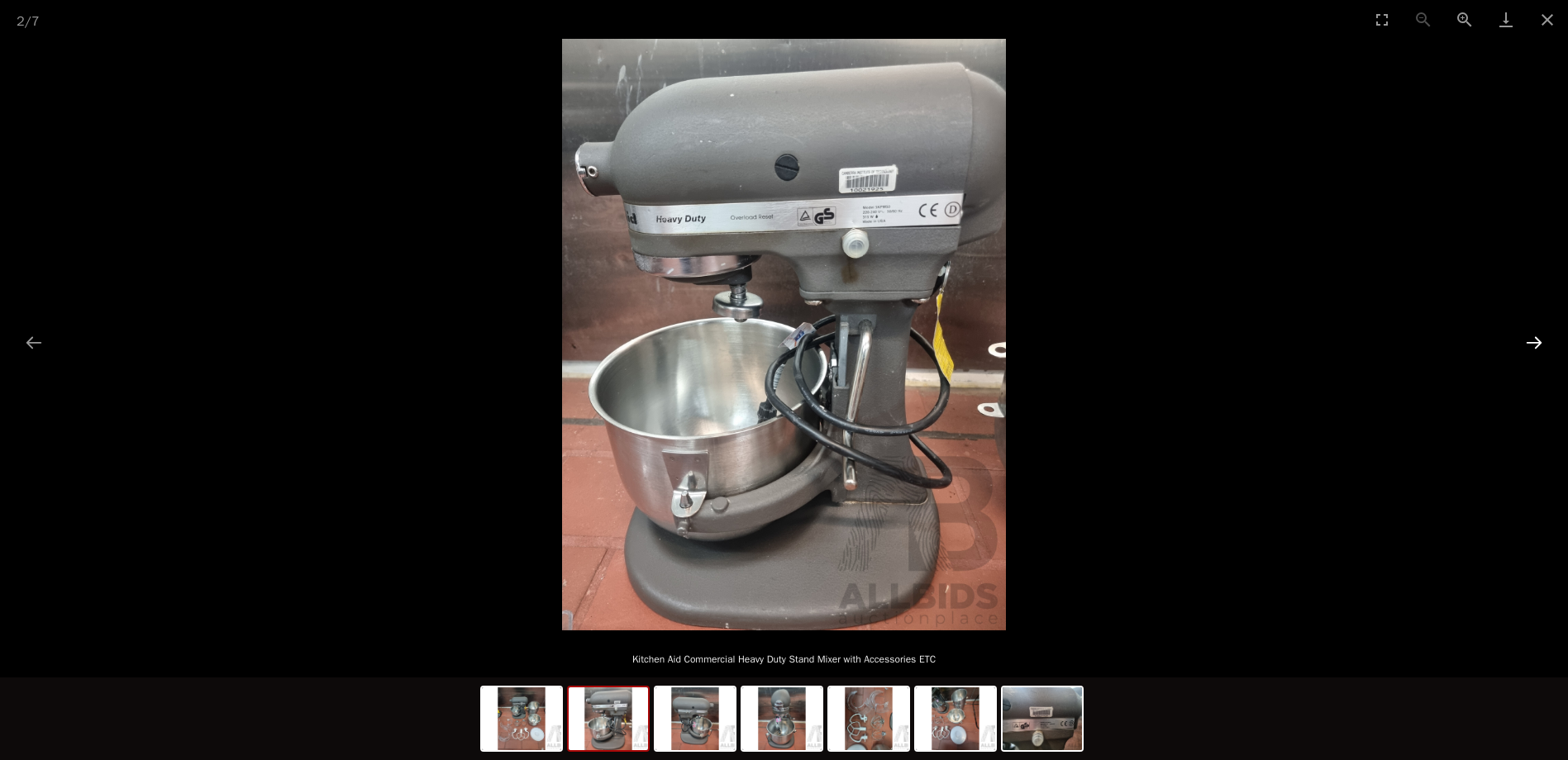 click at bounding box center (1534, 342) 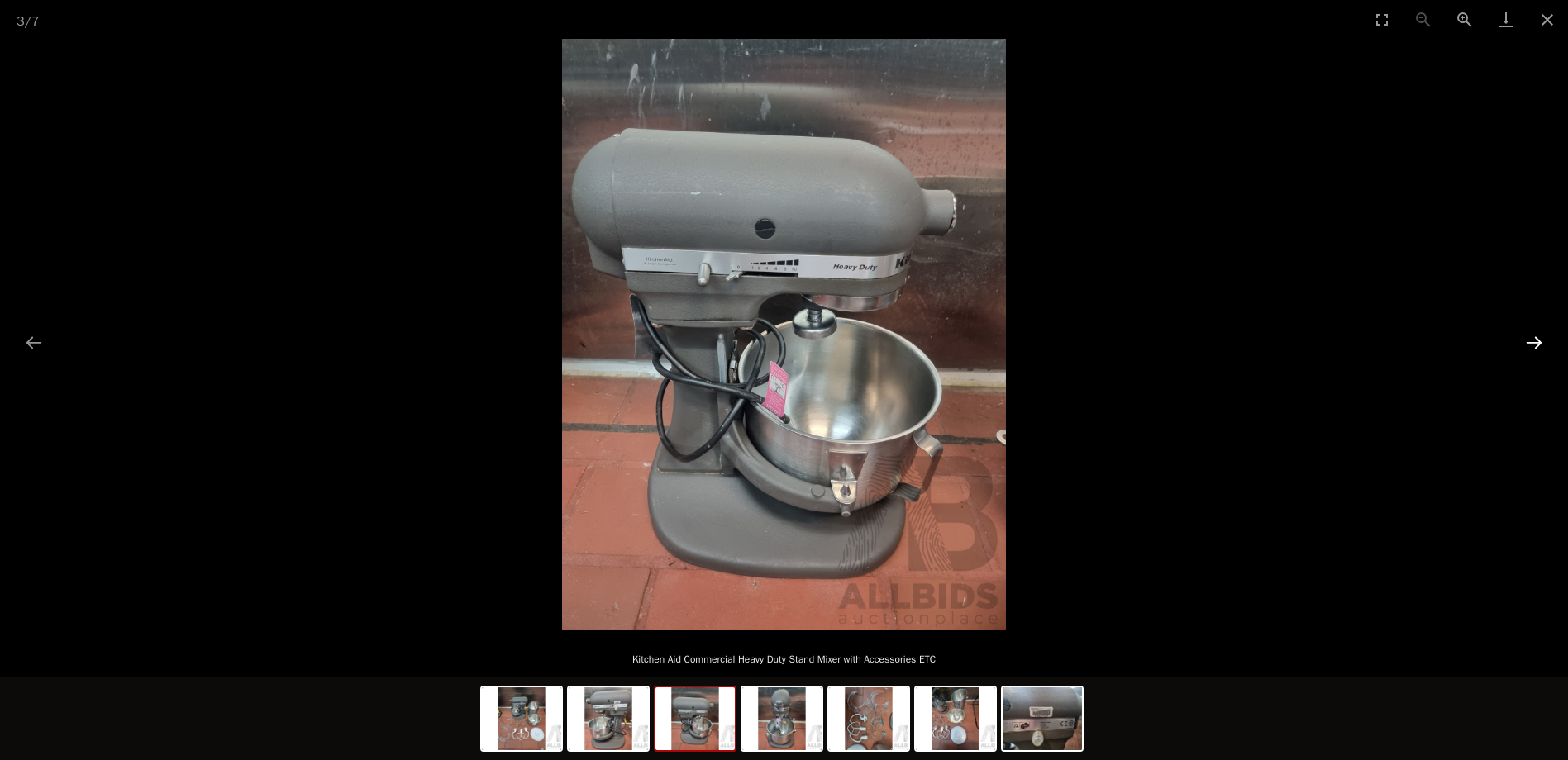 click at bounding box center [1534, 342] 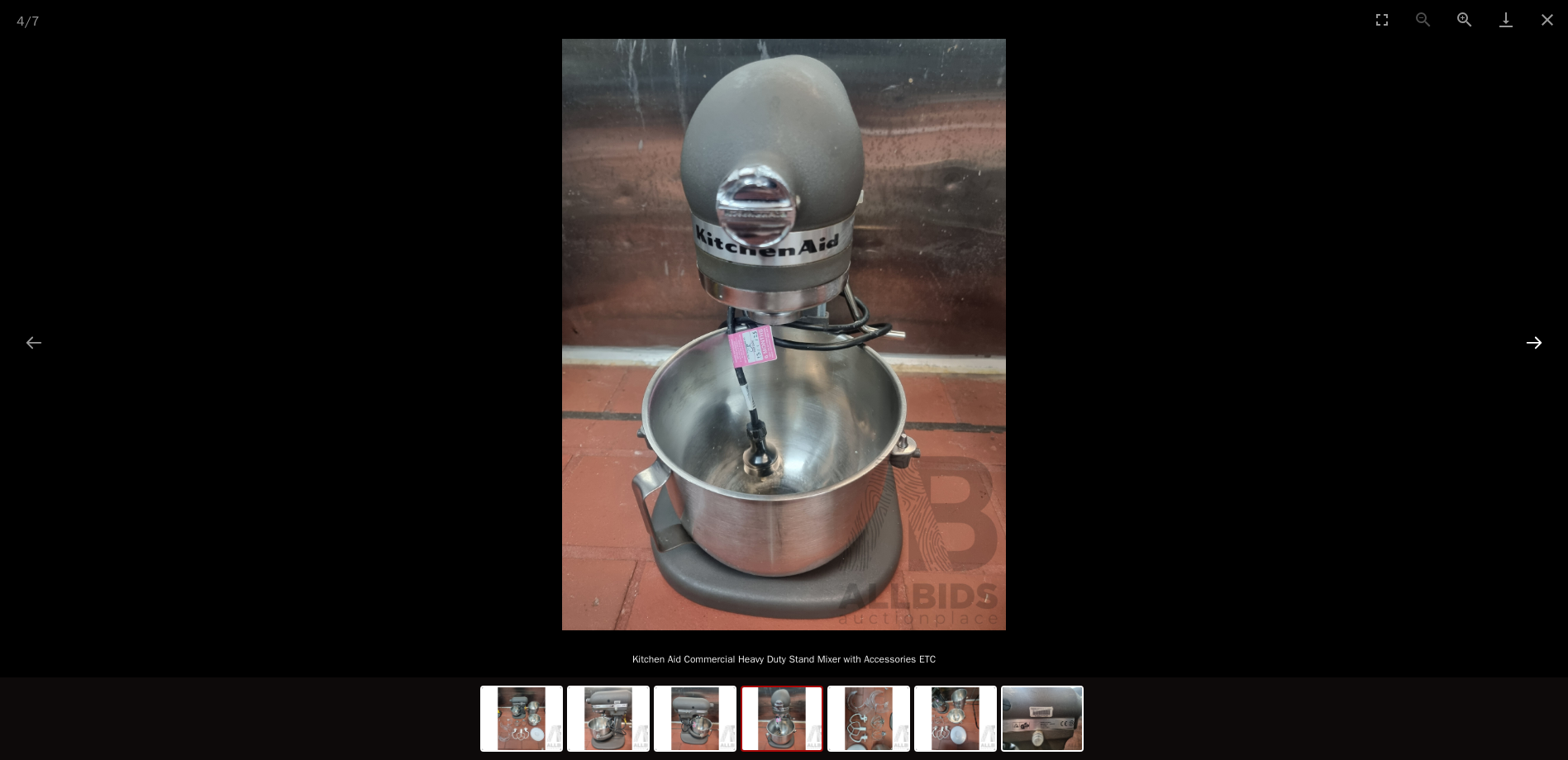 click at bounding box center (1534, 342) 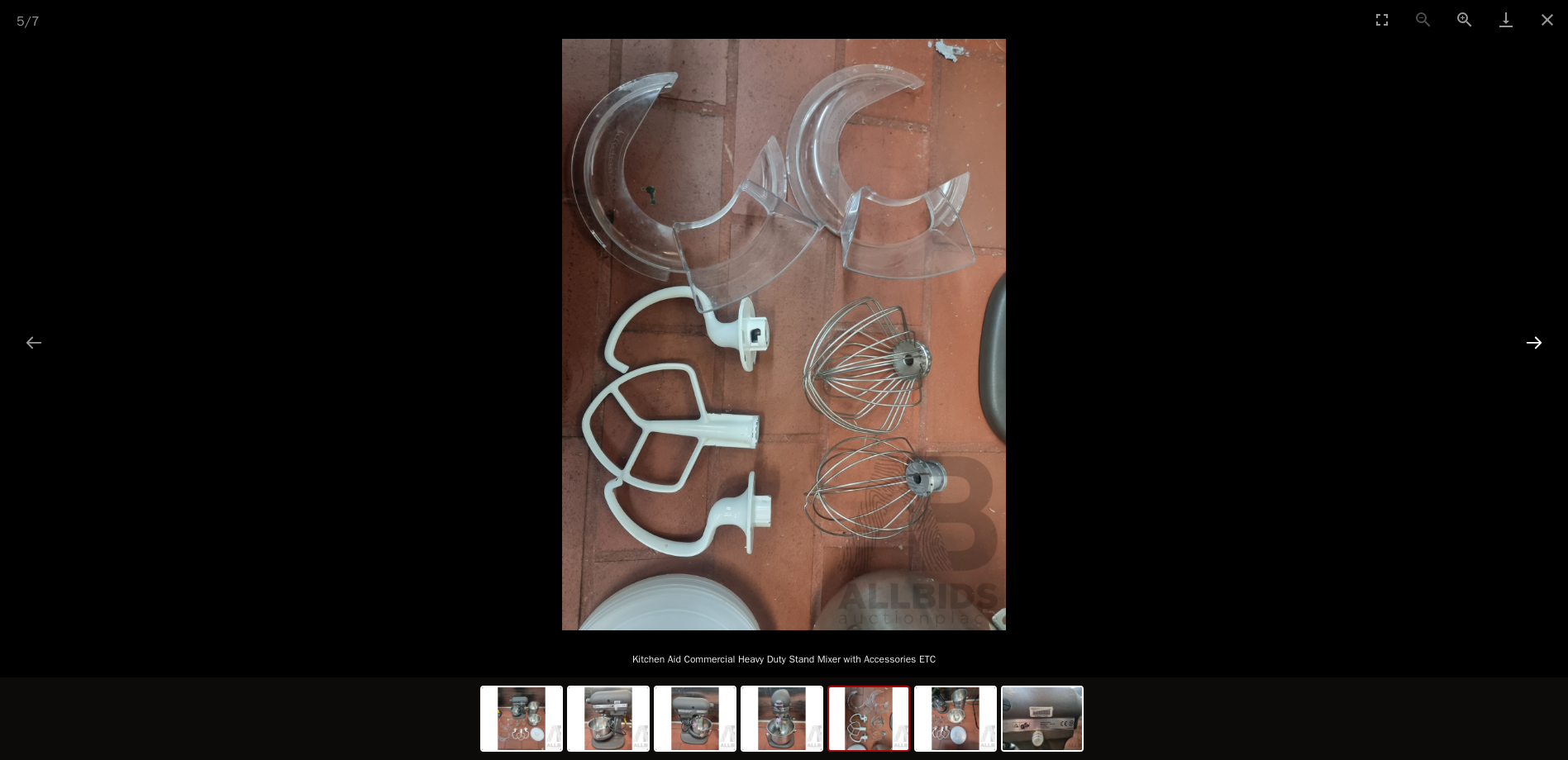 click at bounding box center (1534, 342) 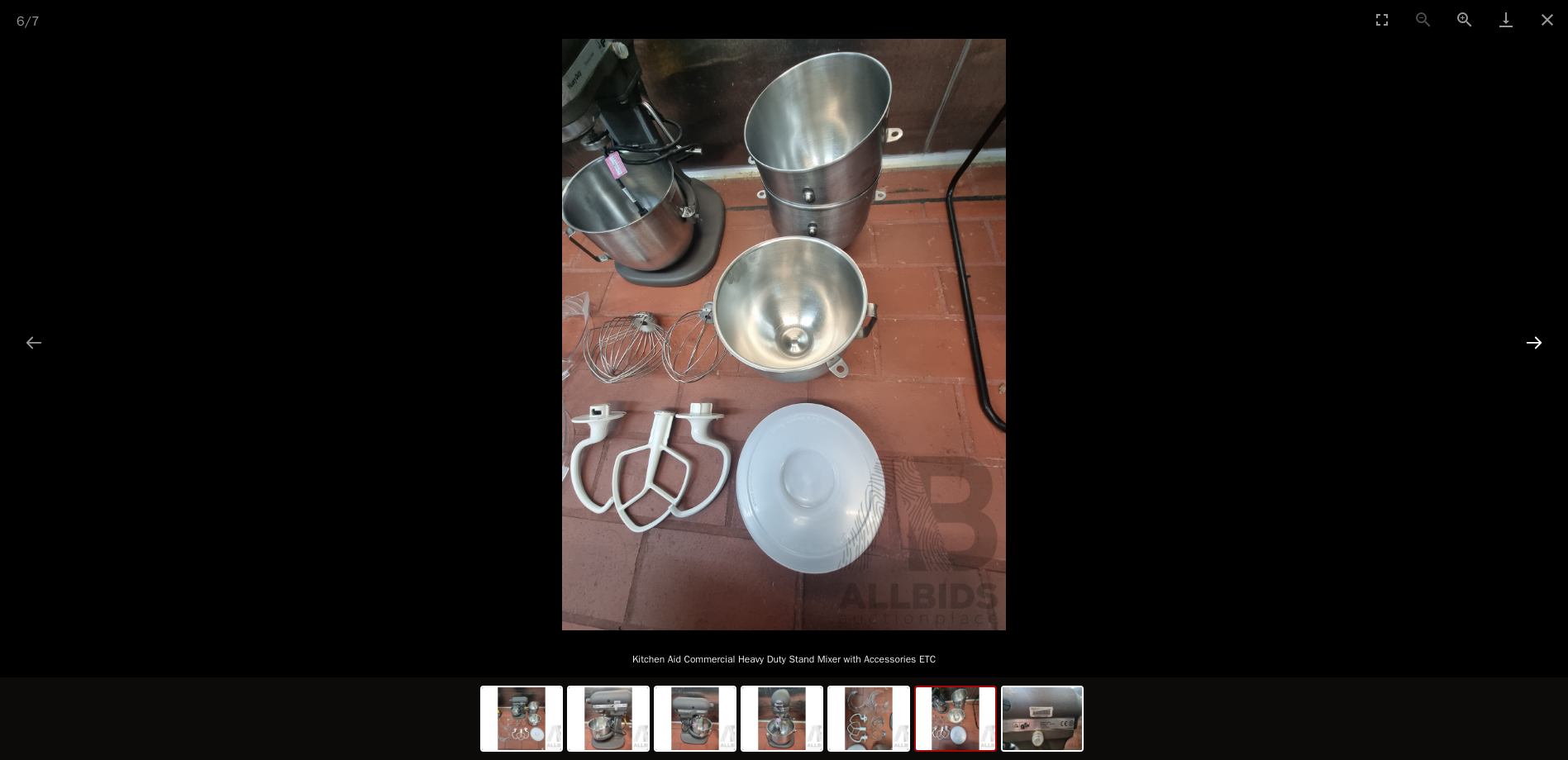 click at bounding box center [1534, 342] 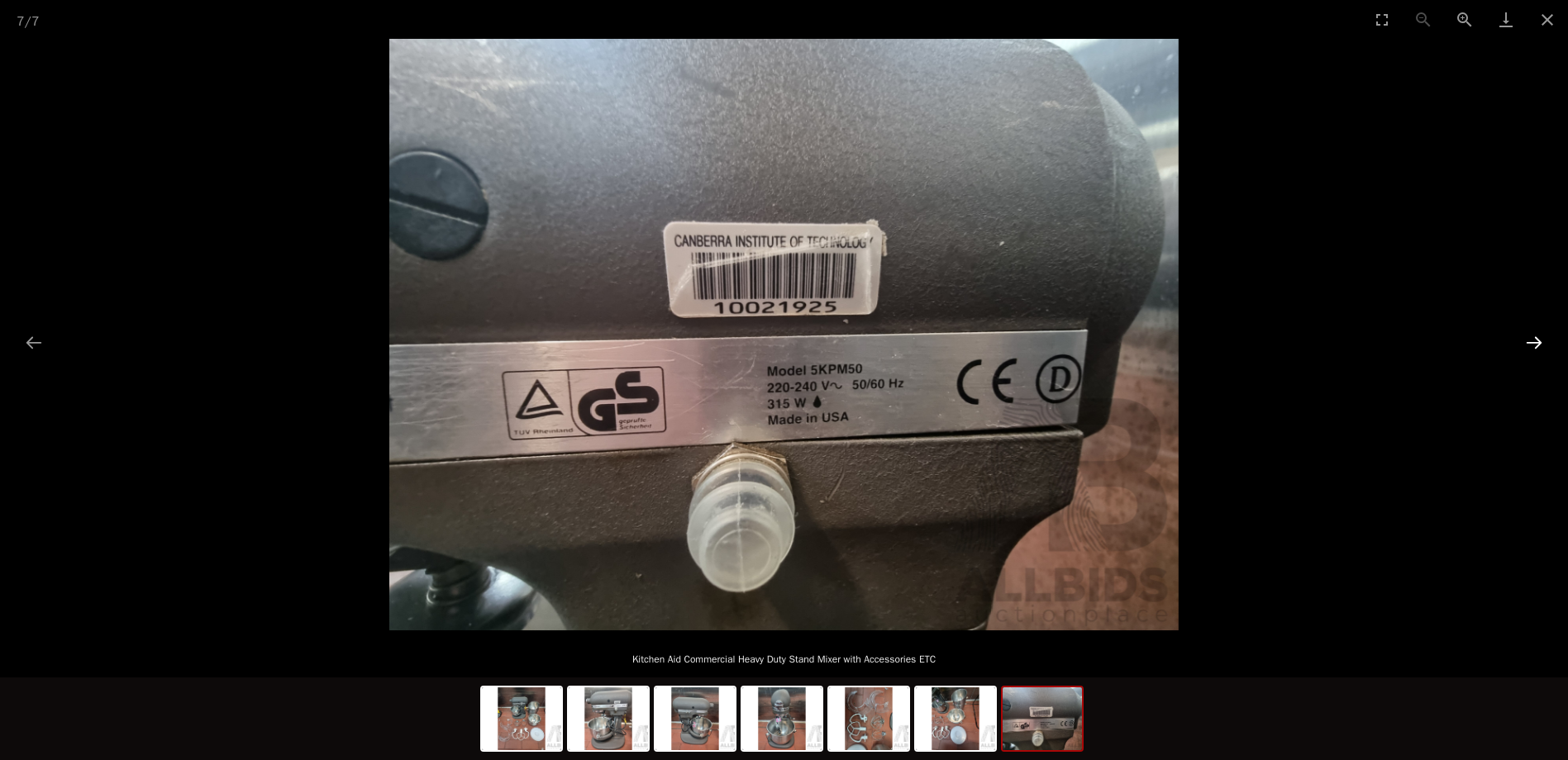 click at bounding box center [1534, 342] 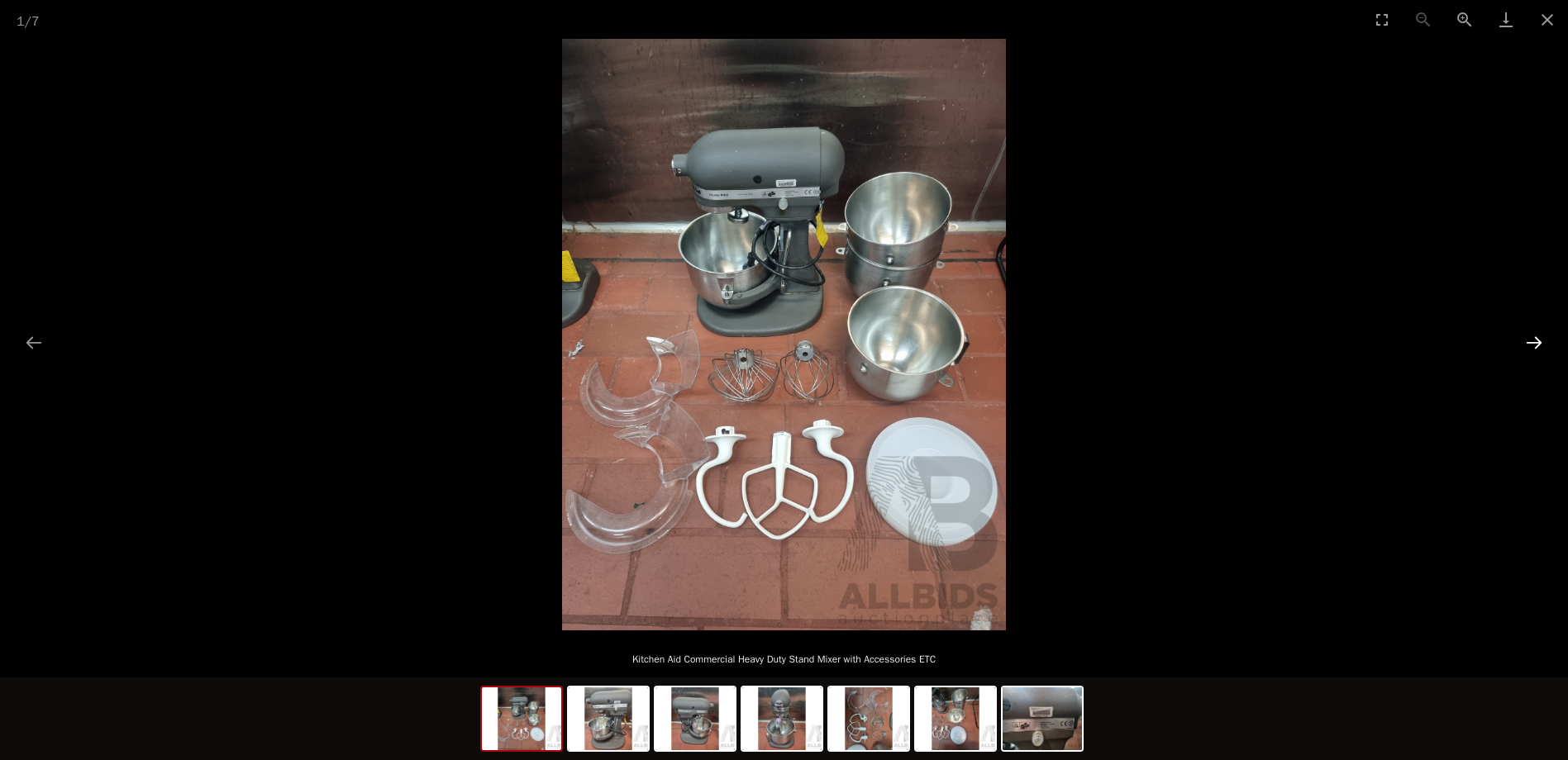 click at bounding box center (1534, 342) 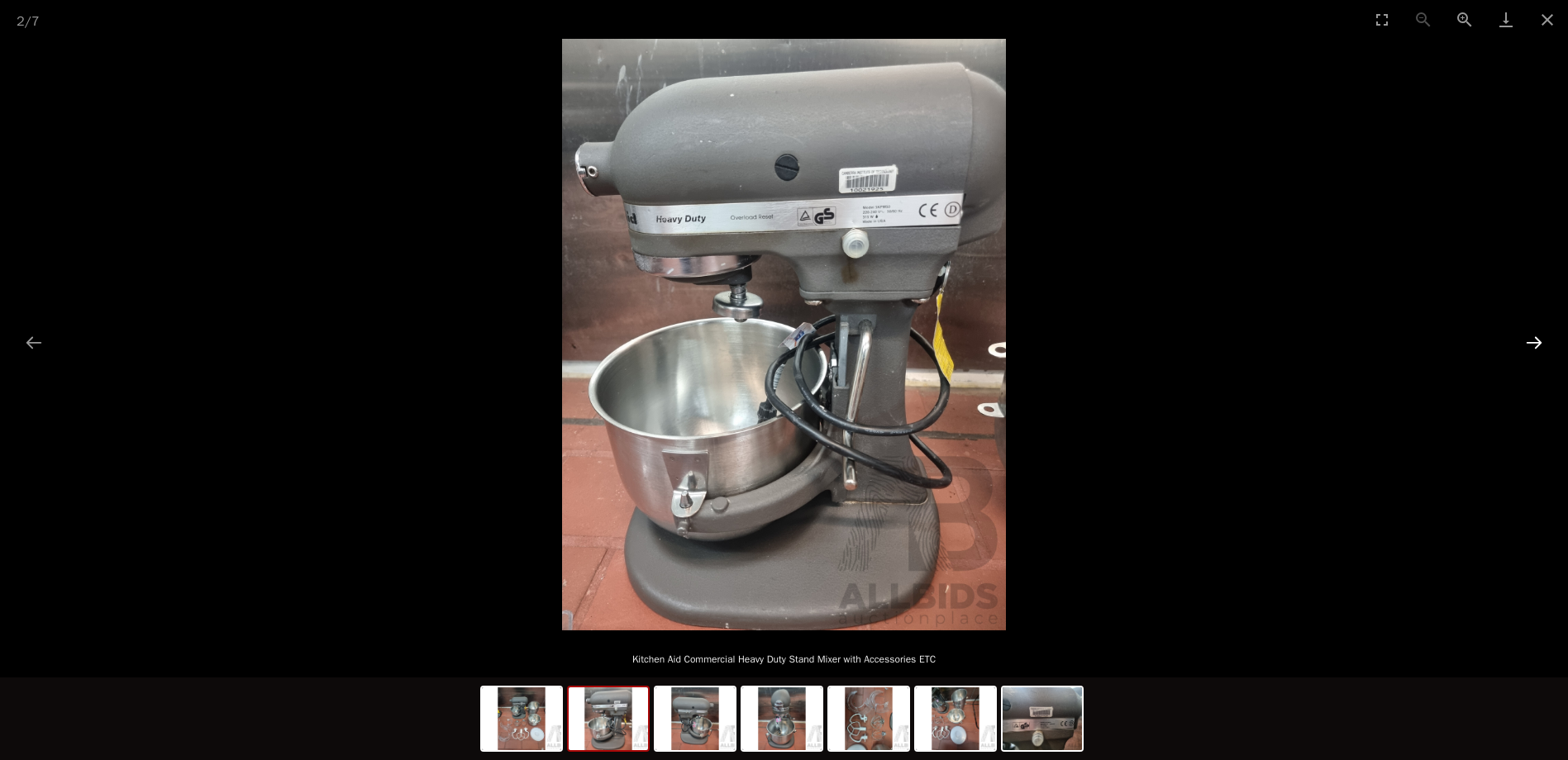 click at bounding box center [1534, 342] 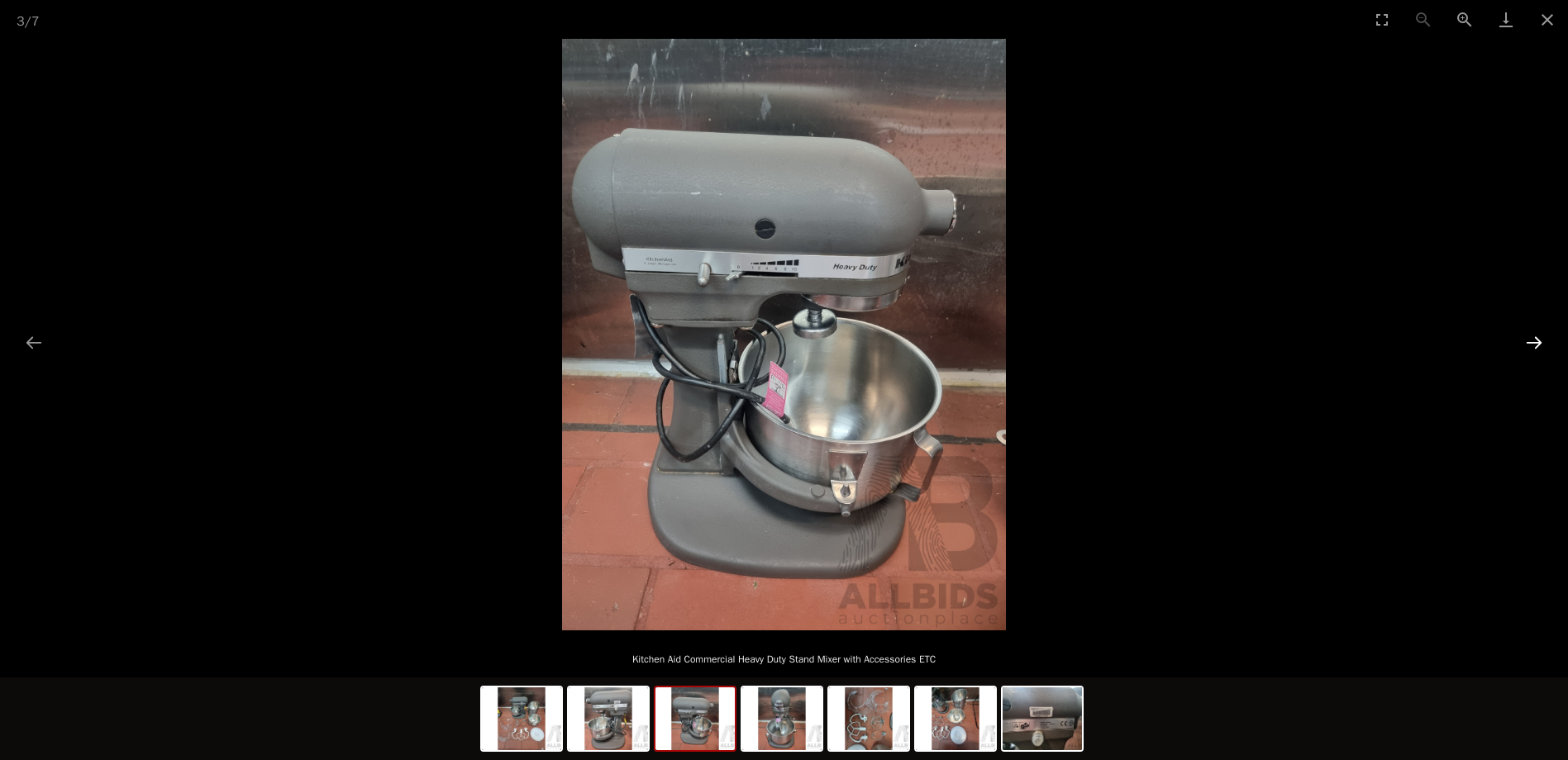 click at bounding box center (1534, 342) 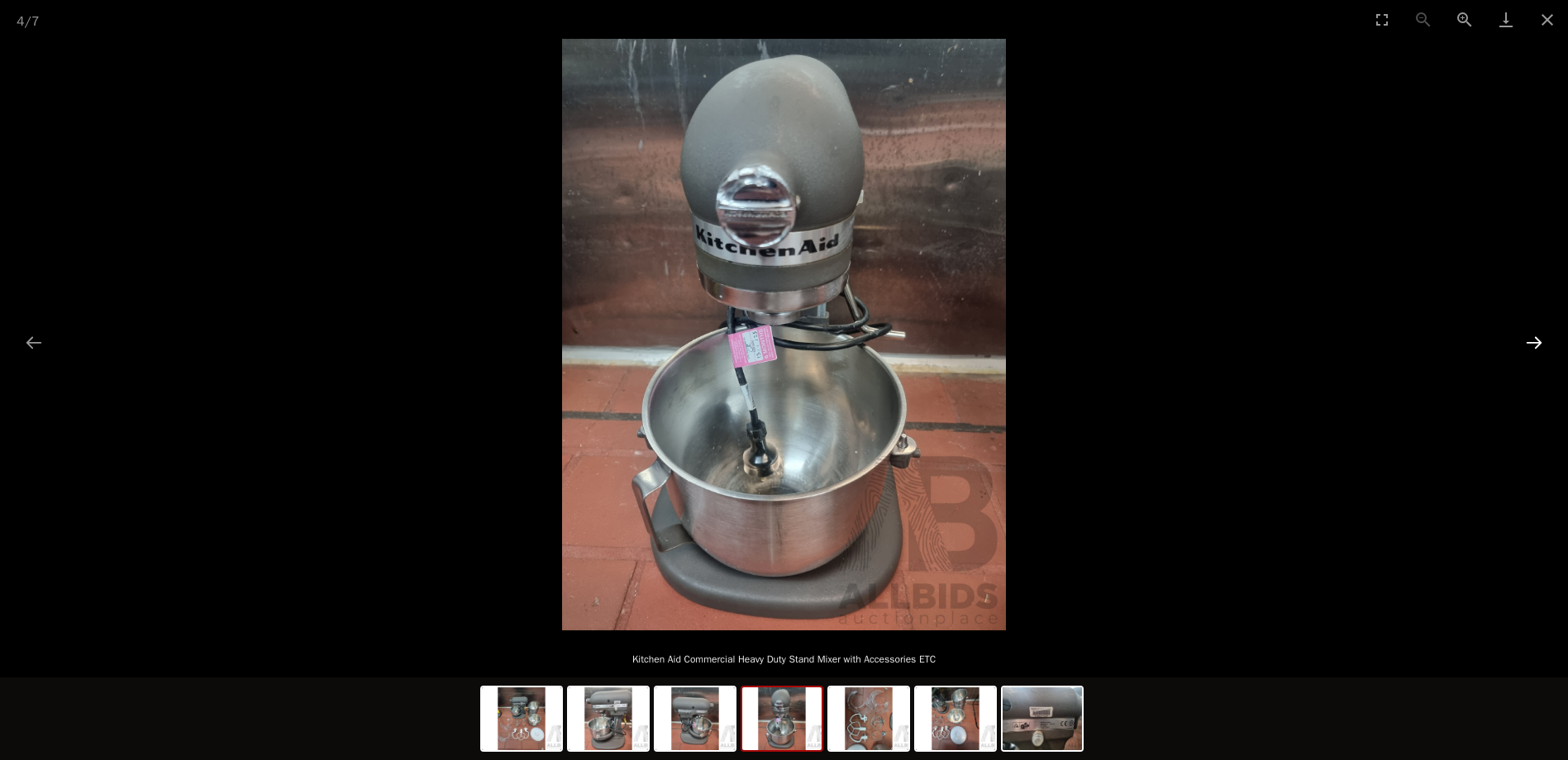 click at bounding box center (1534, 342) 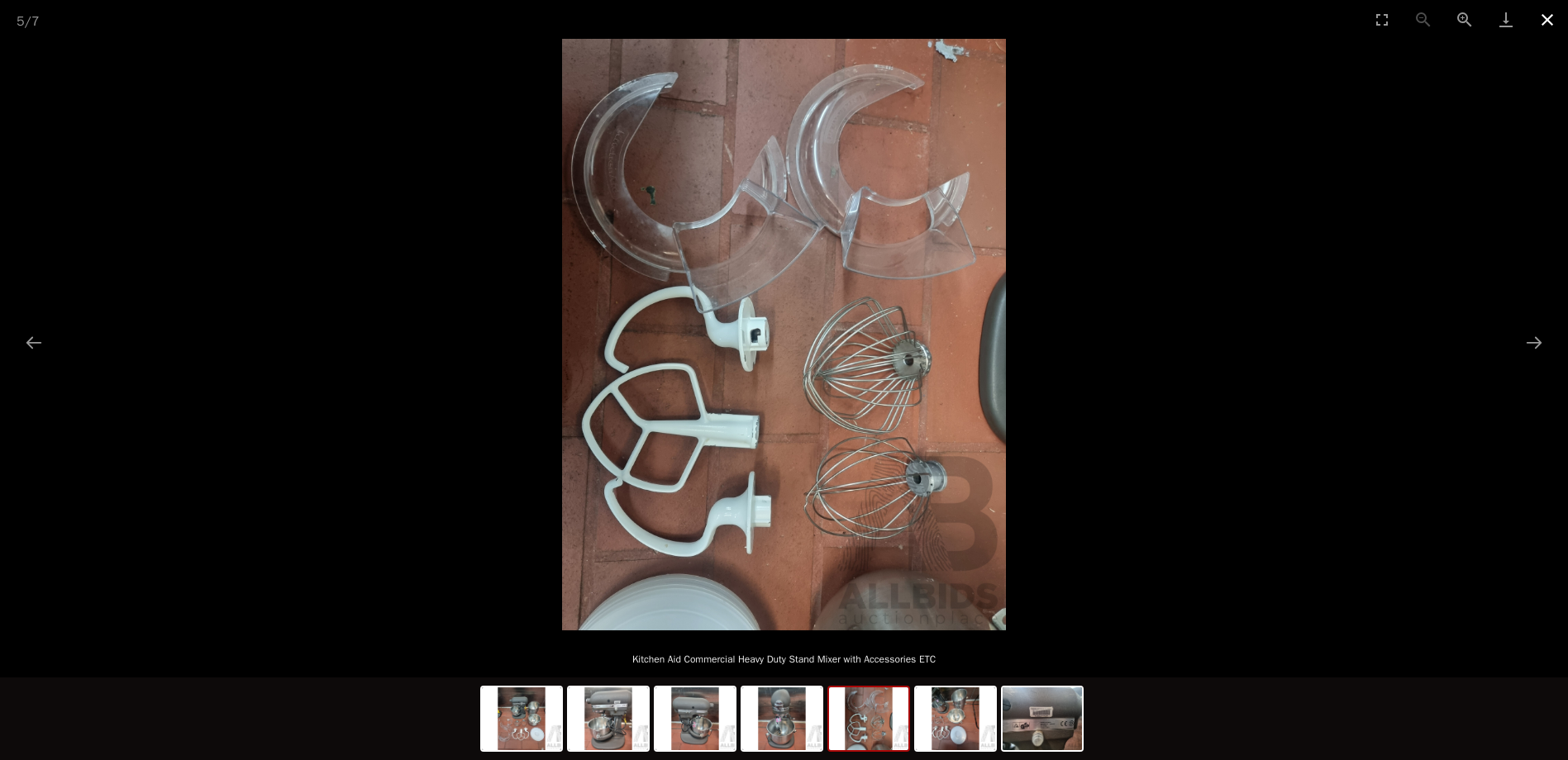 click at bounding box center (1547, 19) 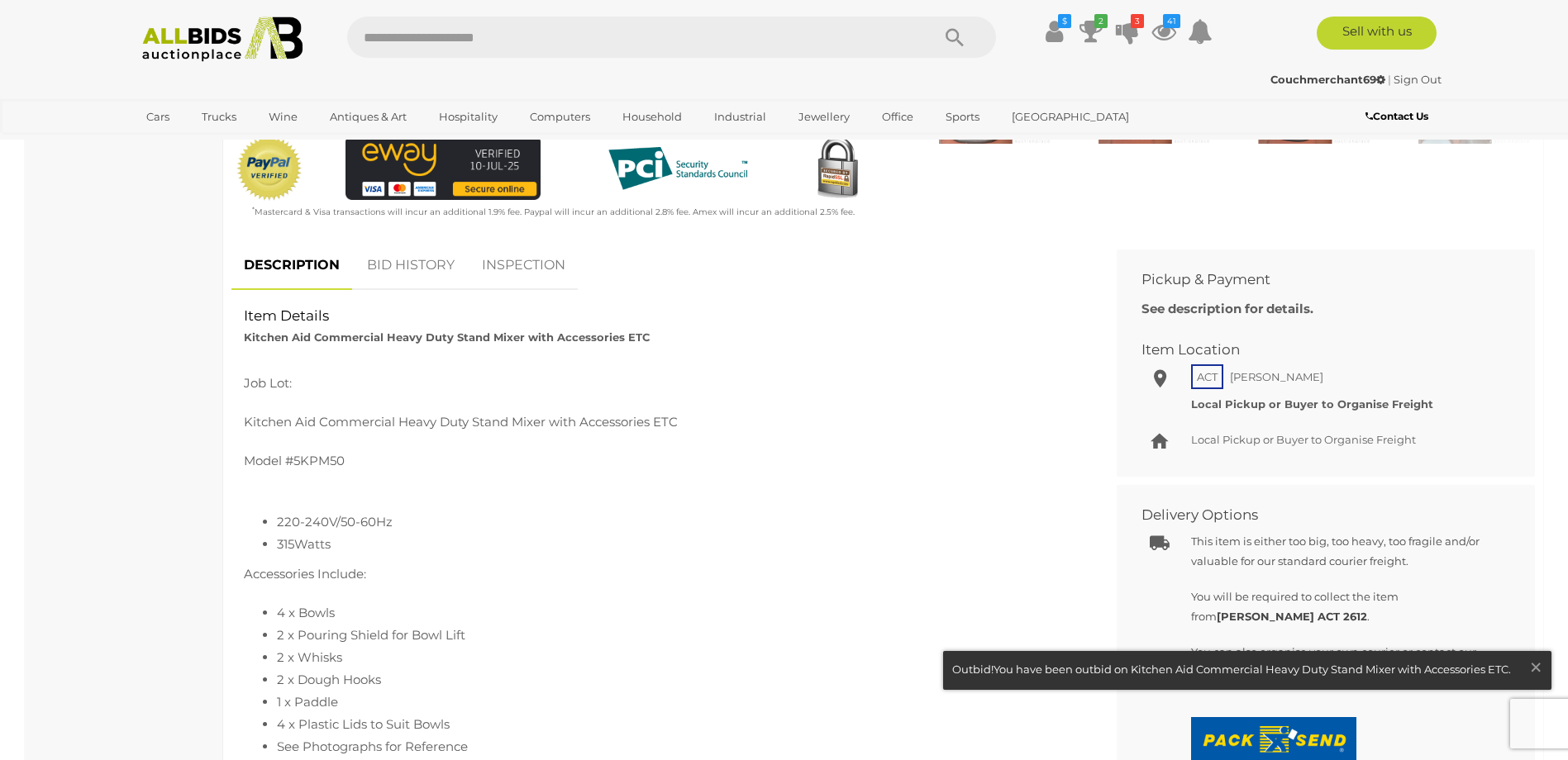 scroll, scrollTop: 578, scrollLeft: 0, axis: vertical 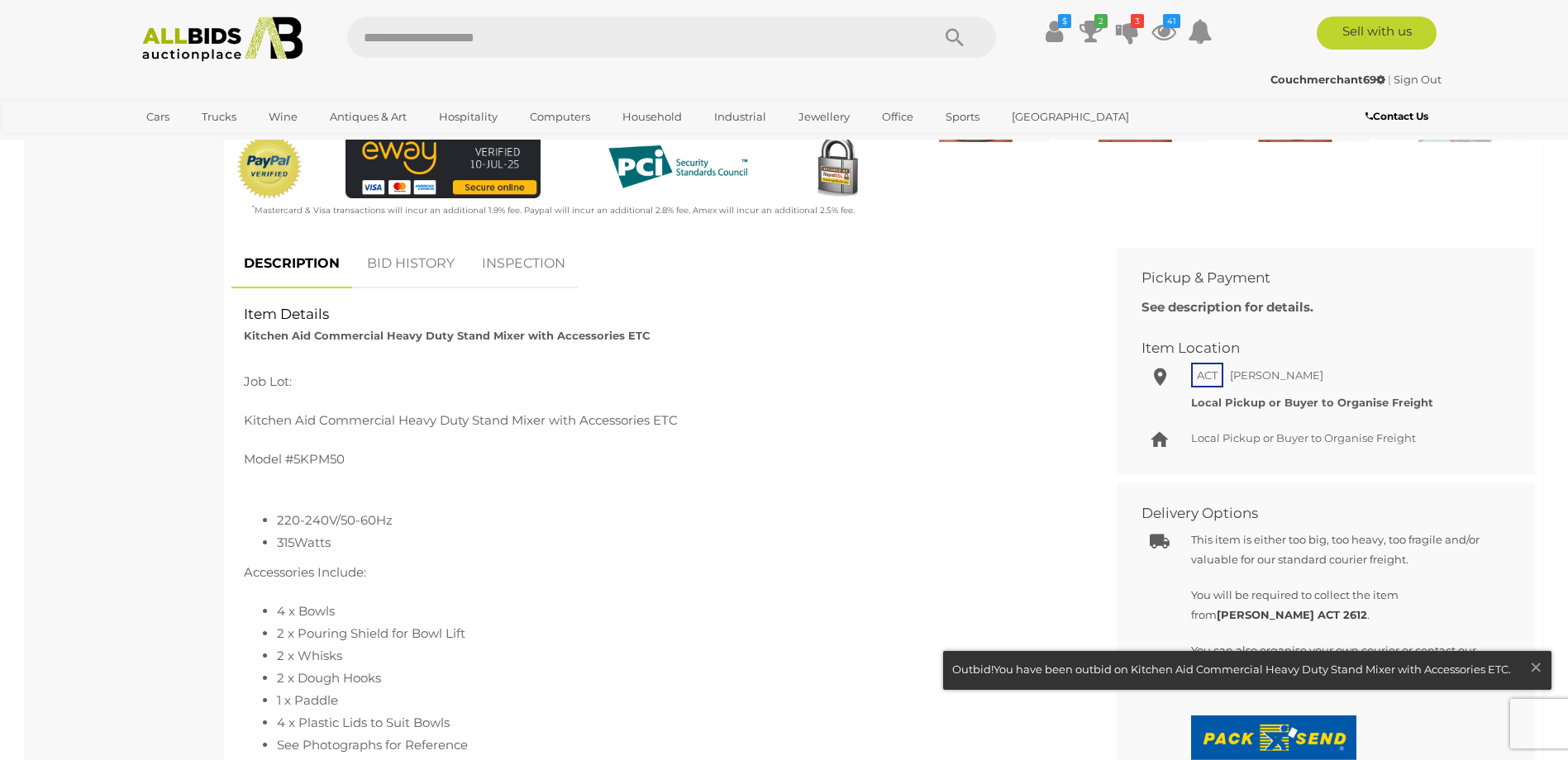 click on "BID HISTORY" at bounding box center [411, 264] 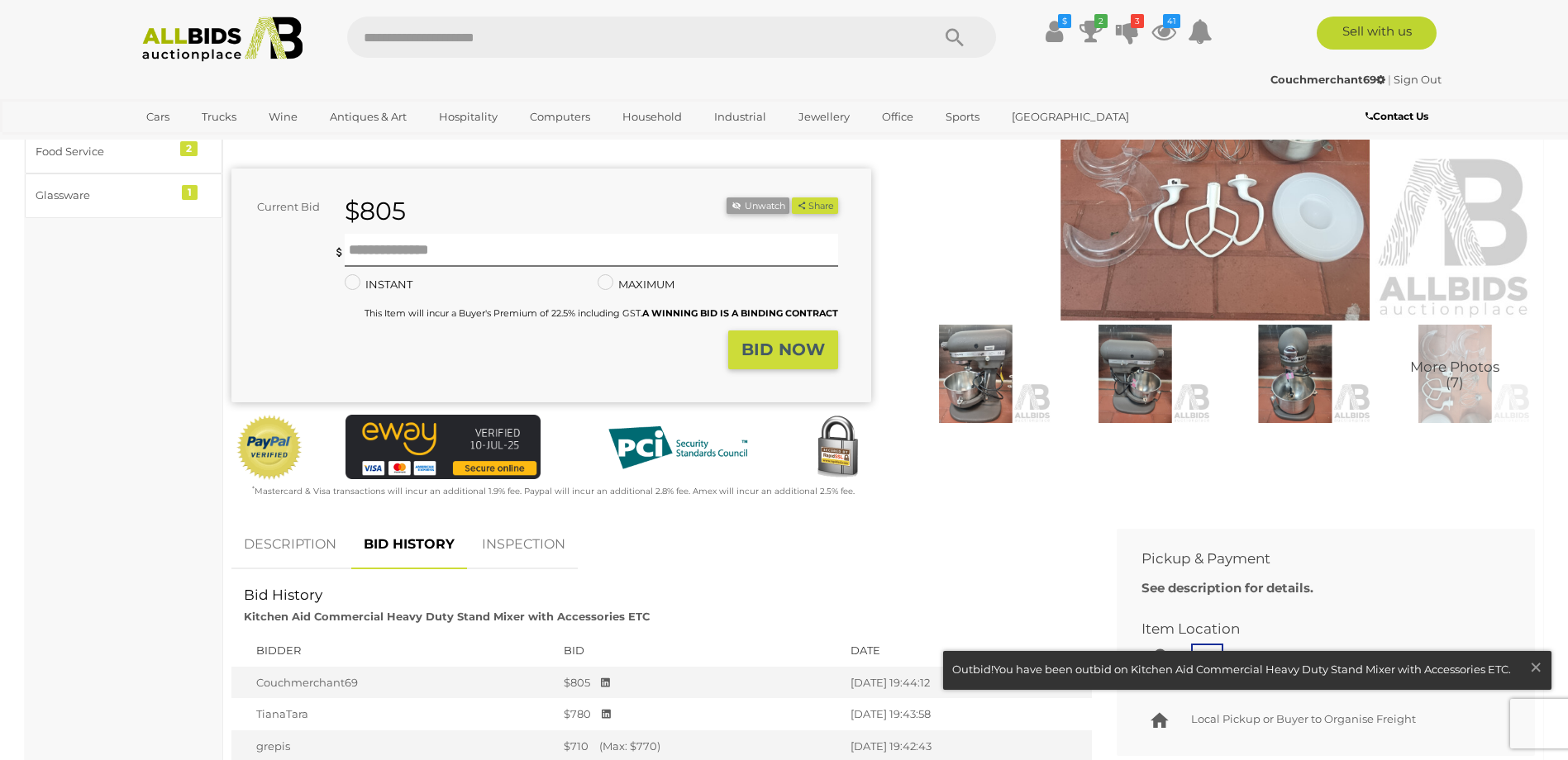 scroll, scrollTop: 0, scrollLeft: 0, axis: both 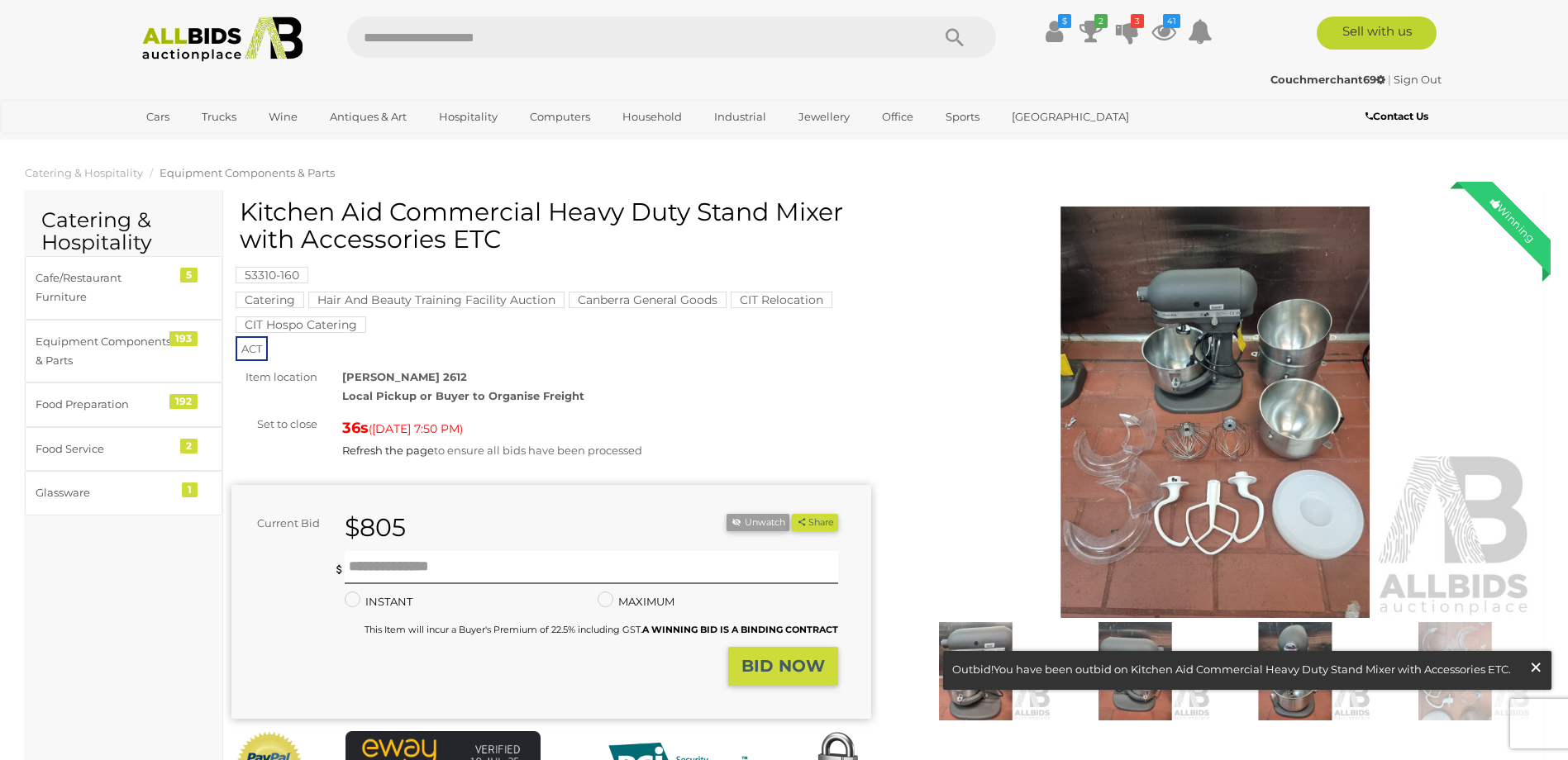 click on "×" at bounding box center [1536, 667] 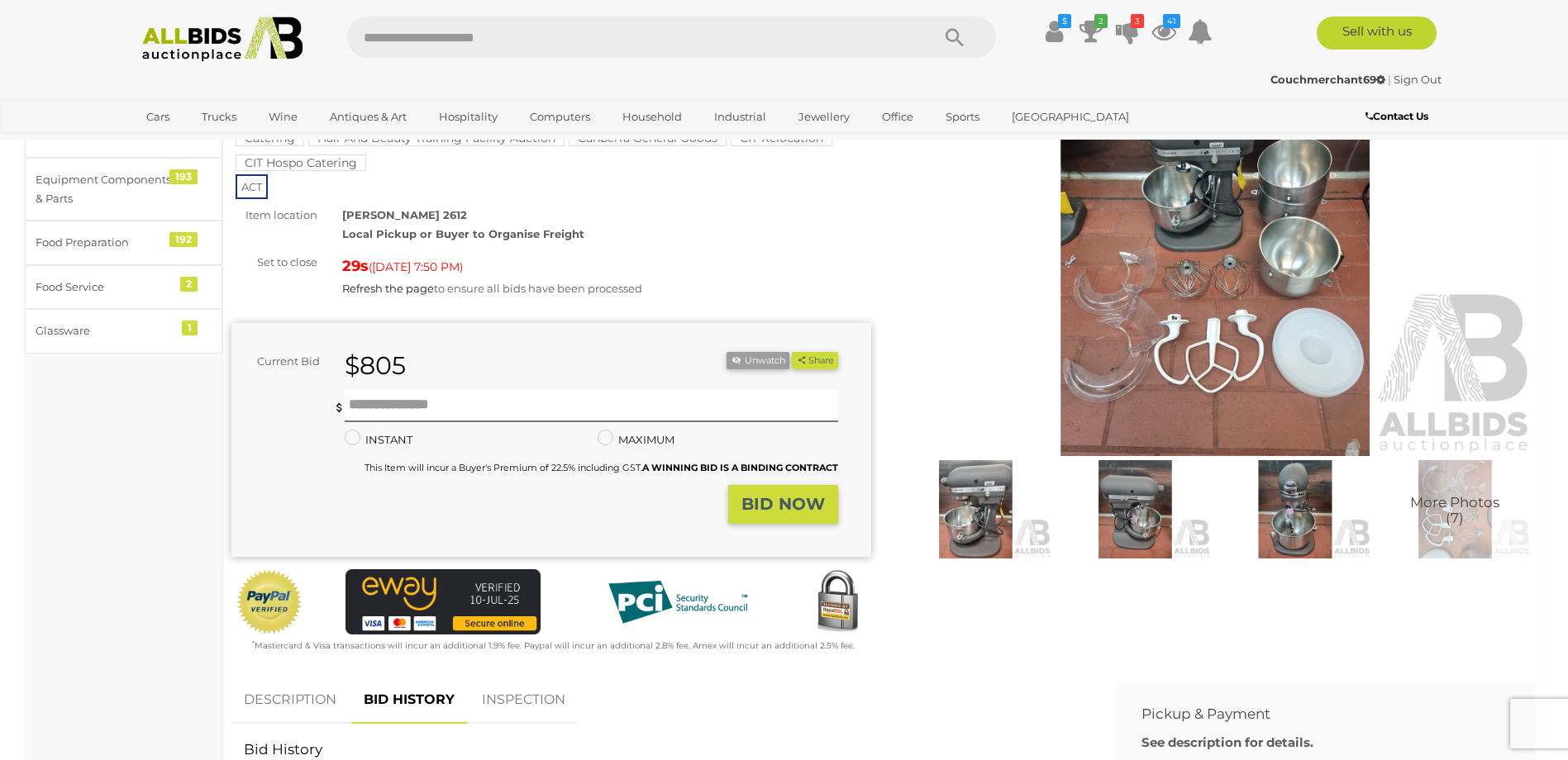 scroll, scrollTop: 0, scrollLeft: 0, axis: both 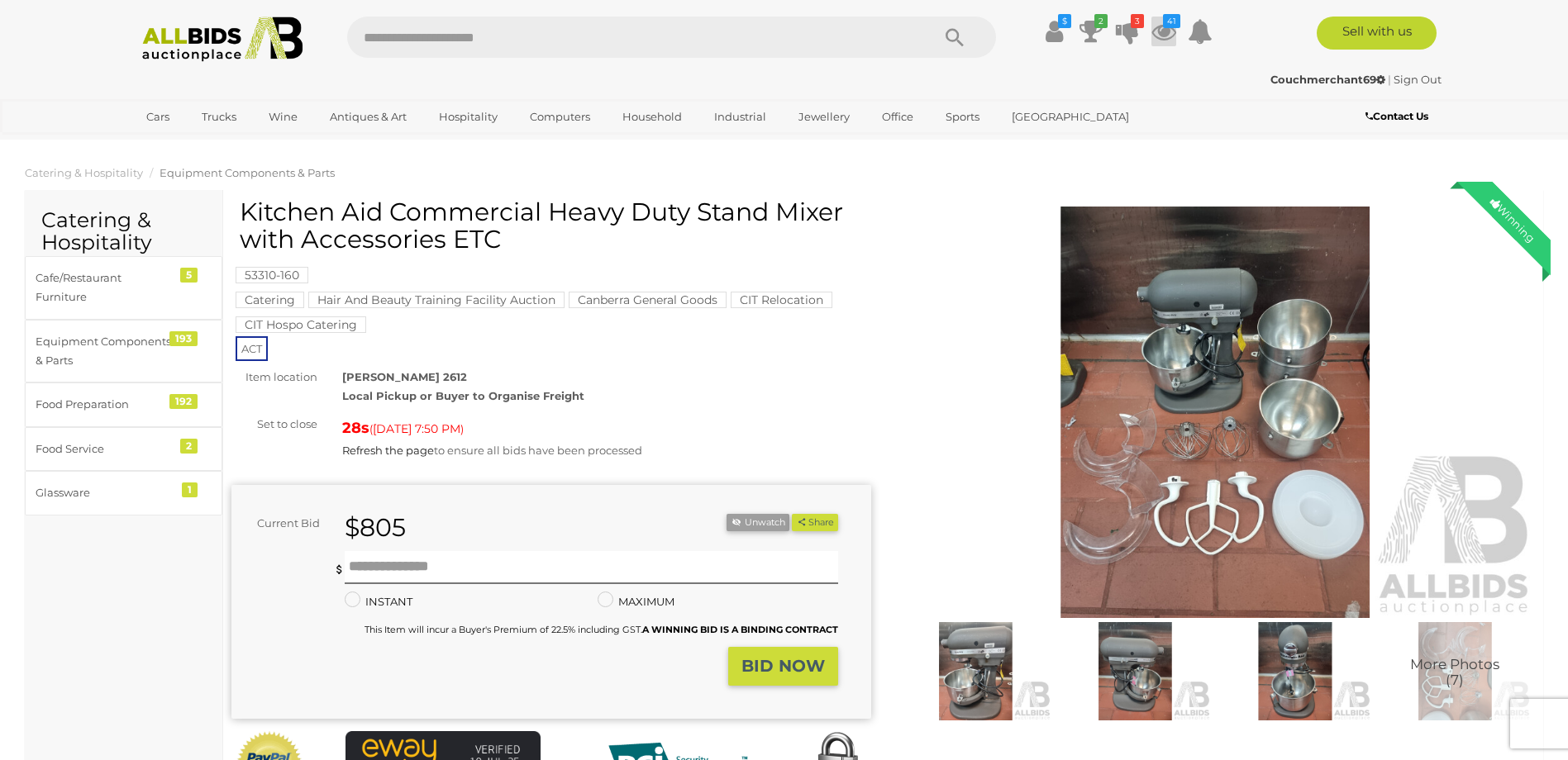 click on "41" at bounding box center (1171, 21) 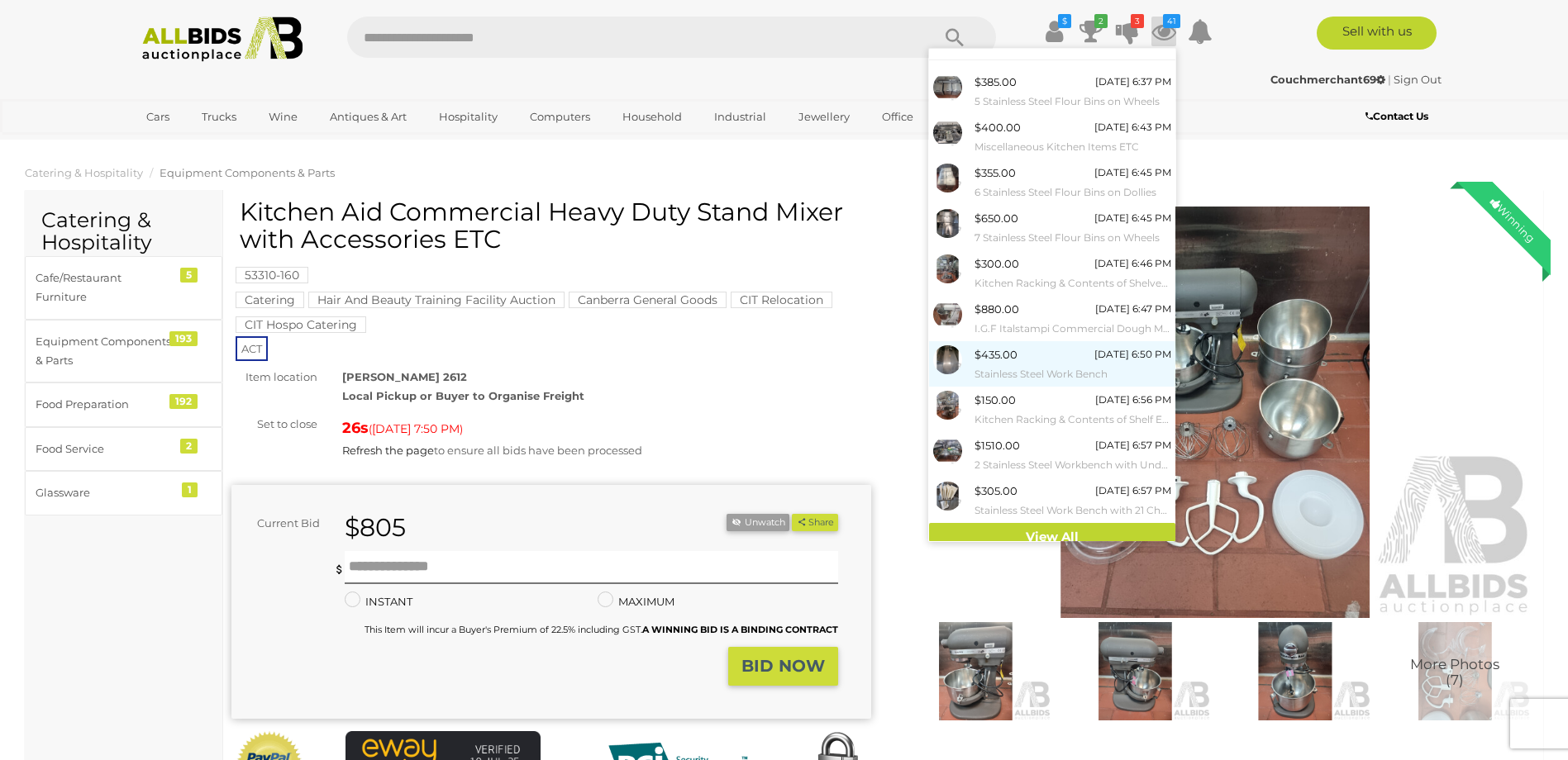 scroll, scrollTop: 33, scrollLeft: 0, axis: vertical 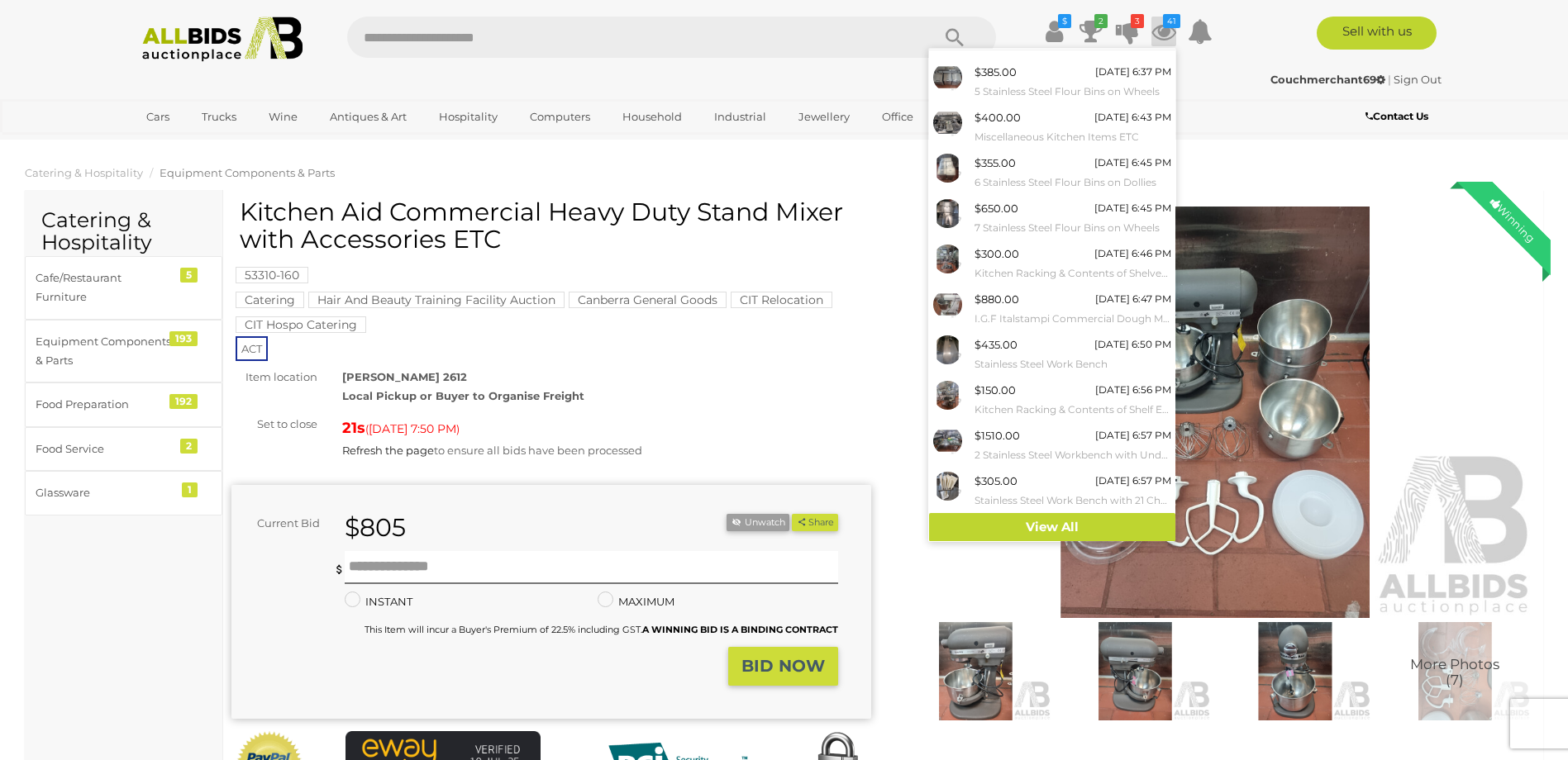click on "More Photos  (7)" at bounding box center (1216, 465) 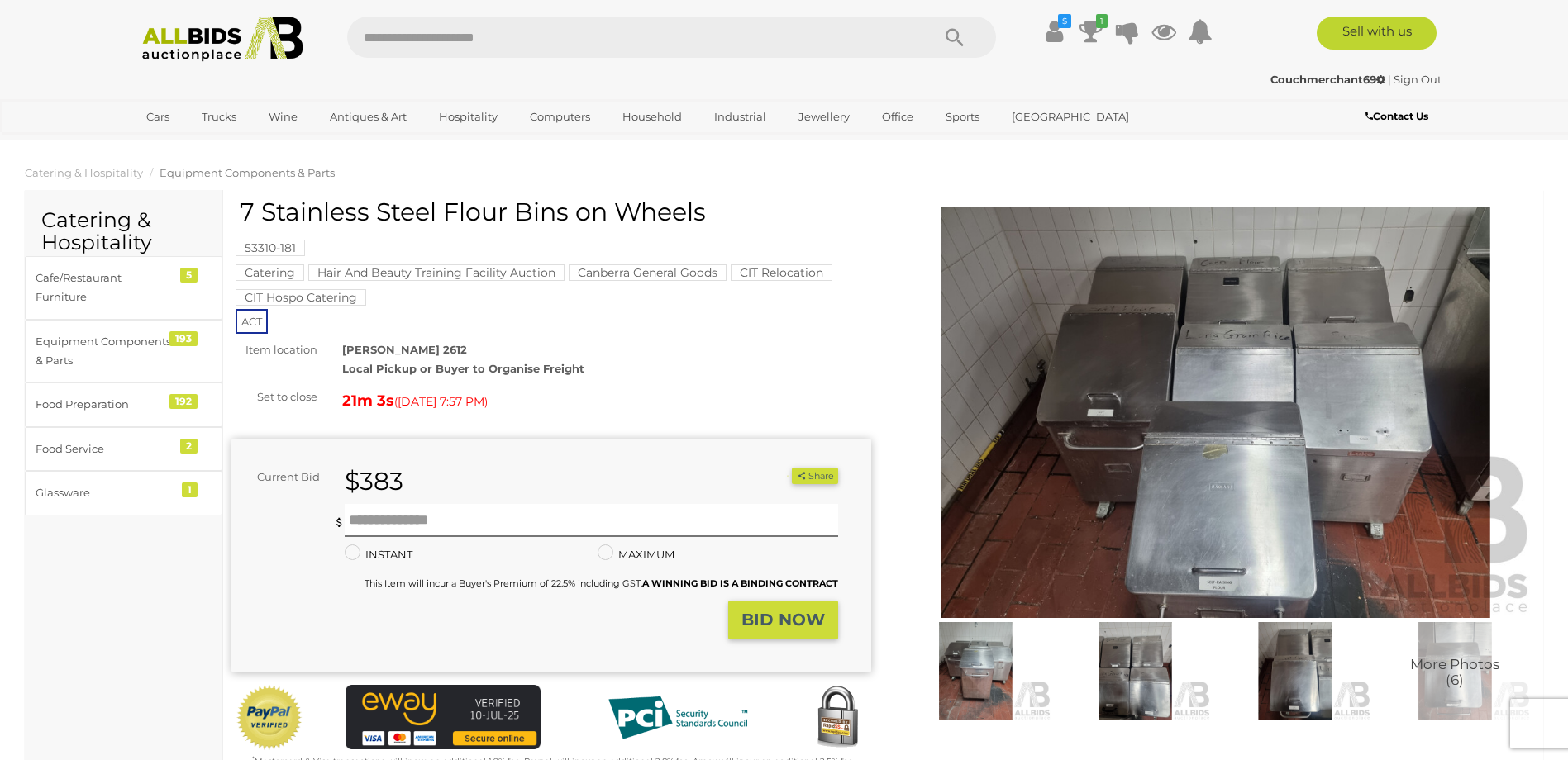 scroll, scrollTop: 0, scrollLeft: 0, axis: both 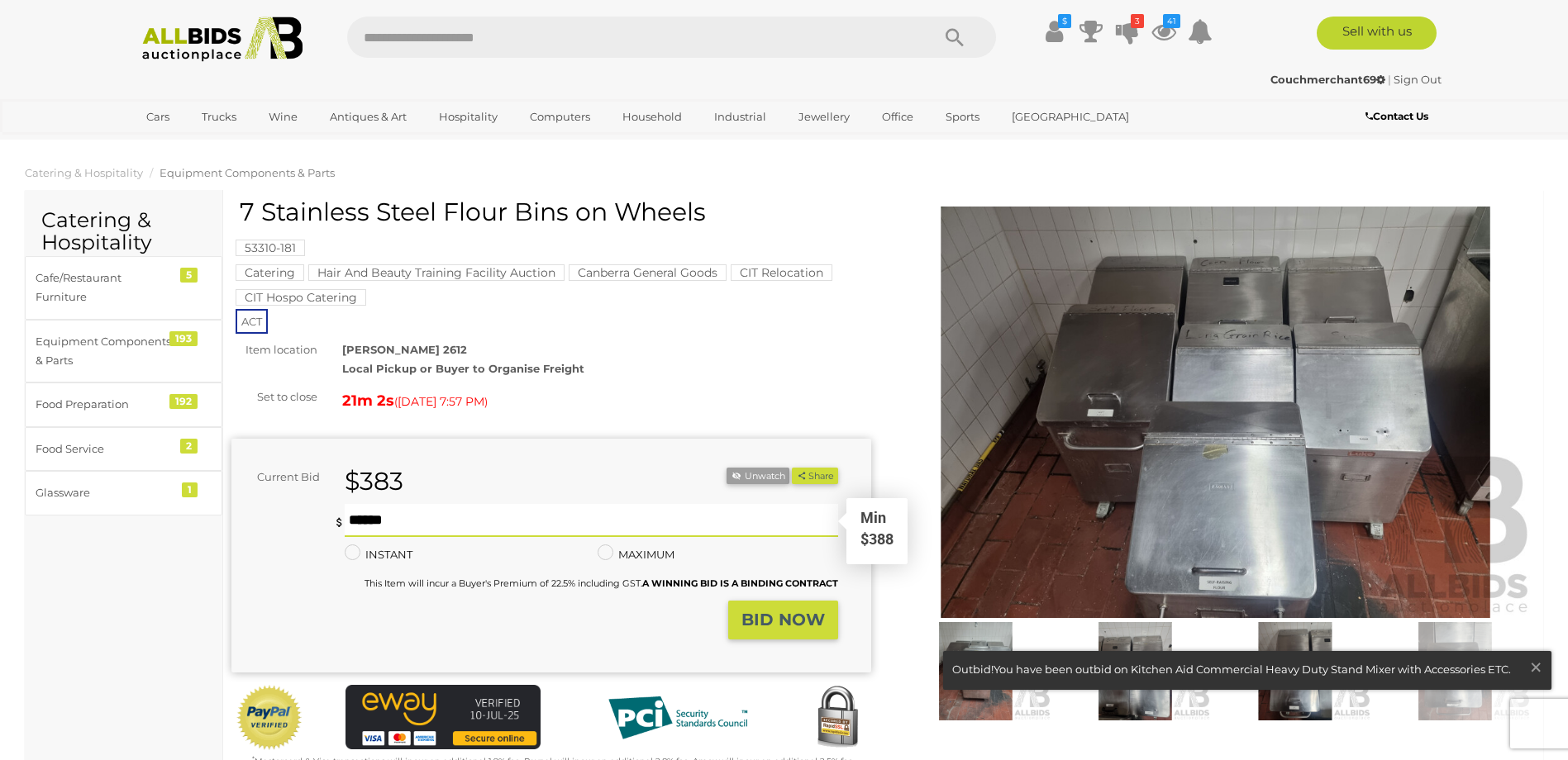 click at bounding box center (591, 520) 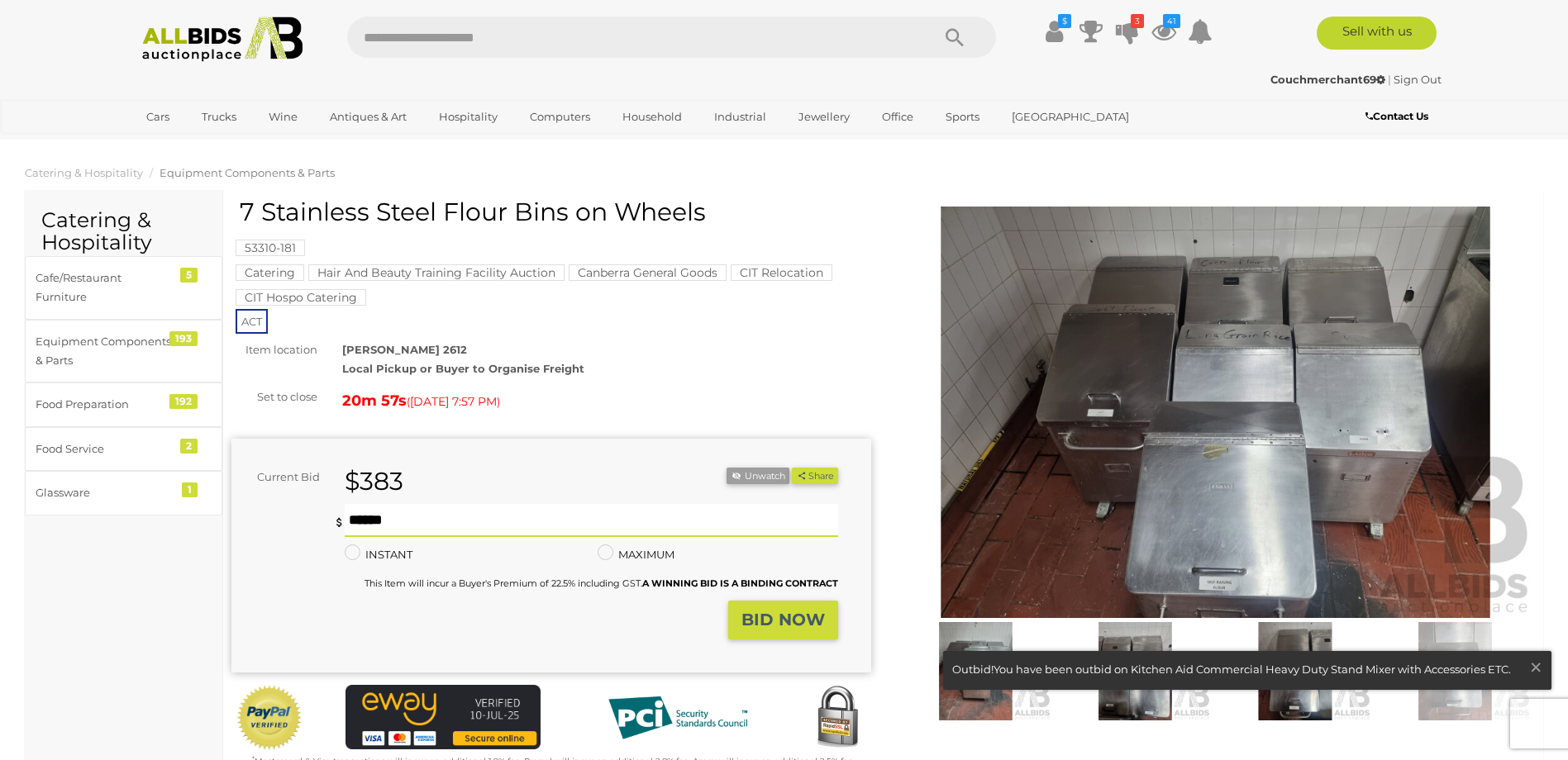 type on "***" 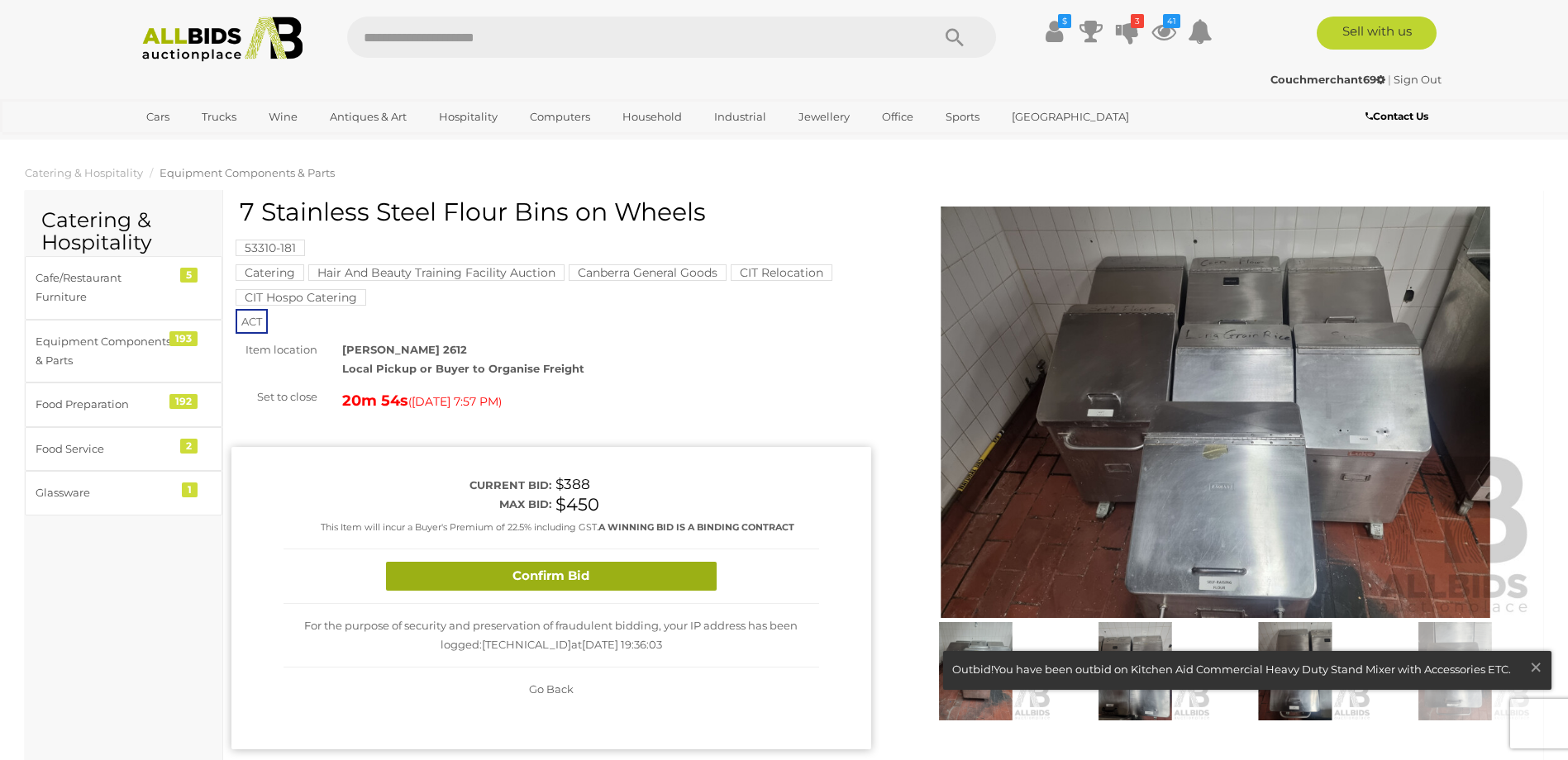 click on "Confirm Bid" at bounding box center (551, 576) 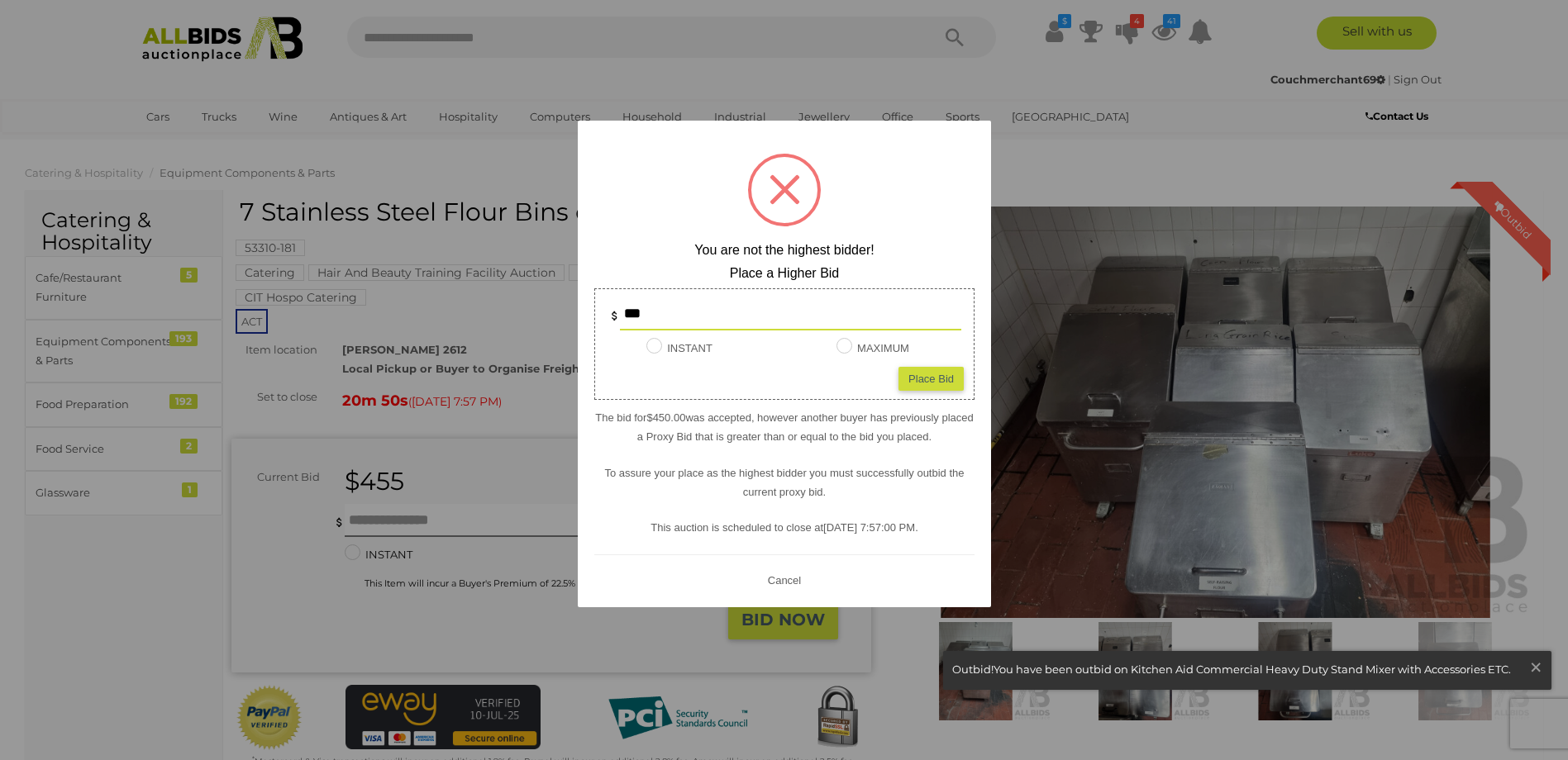 click on "Place Bid" at bounding box center (931, 378) 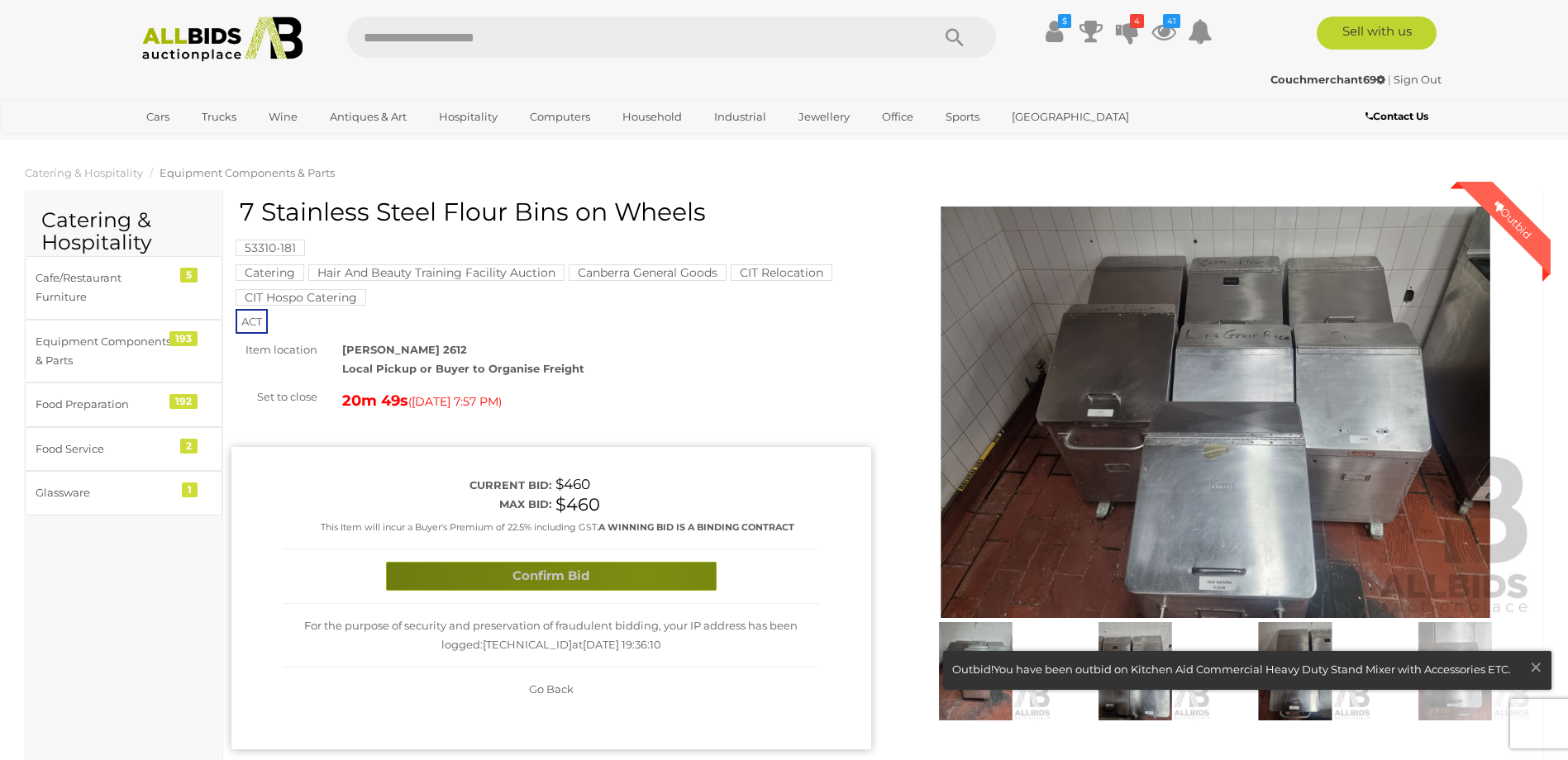 click on "Confirm Bid" at bounding box center [551, 576] 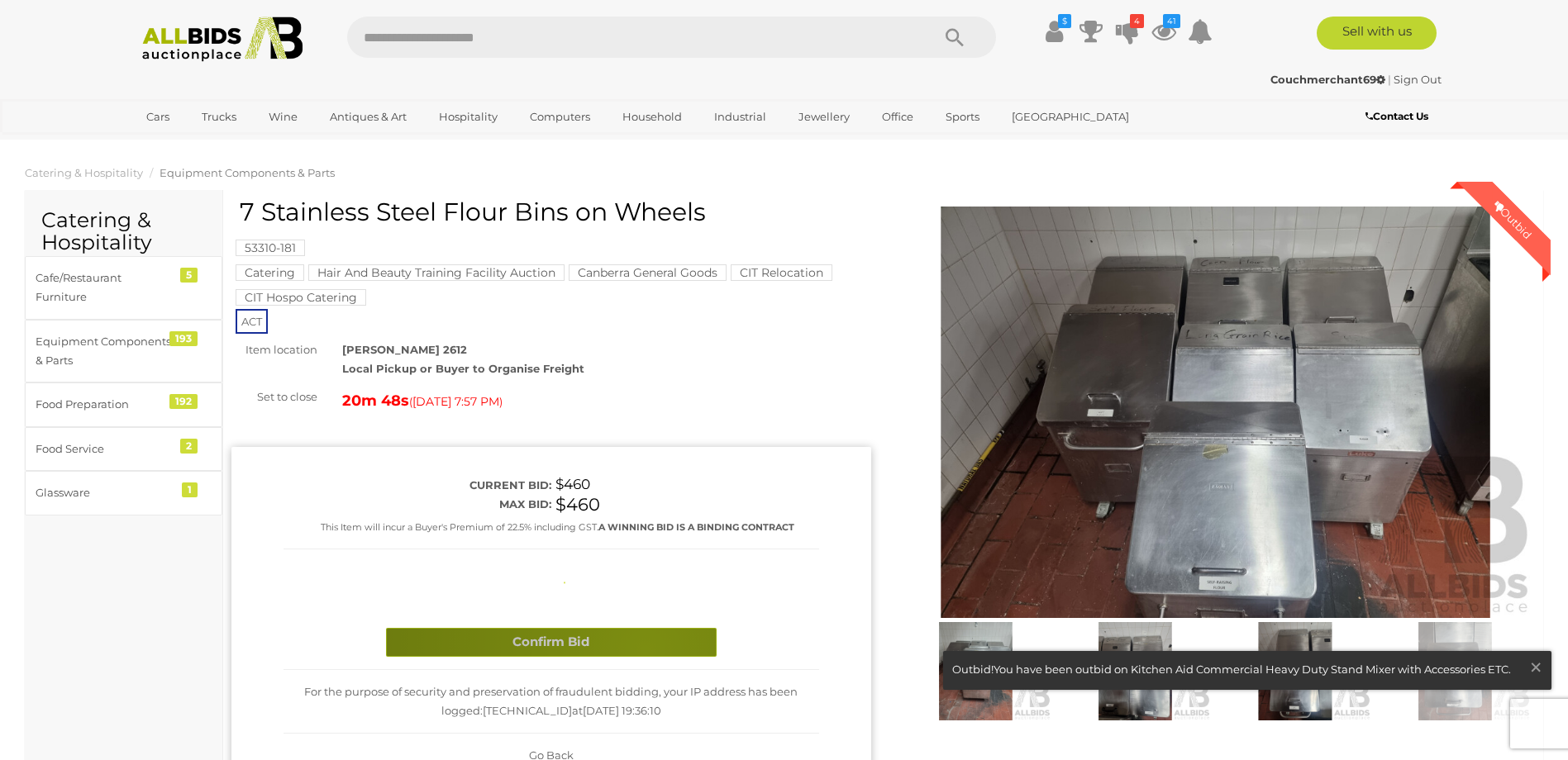 type 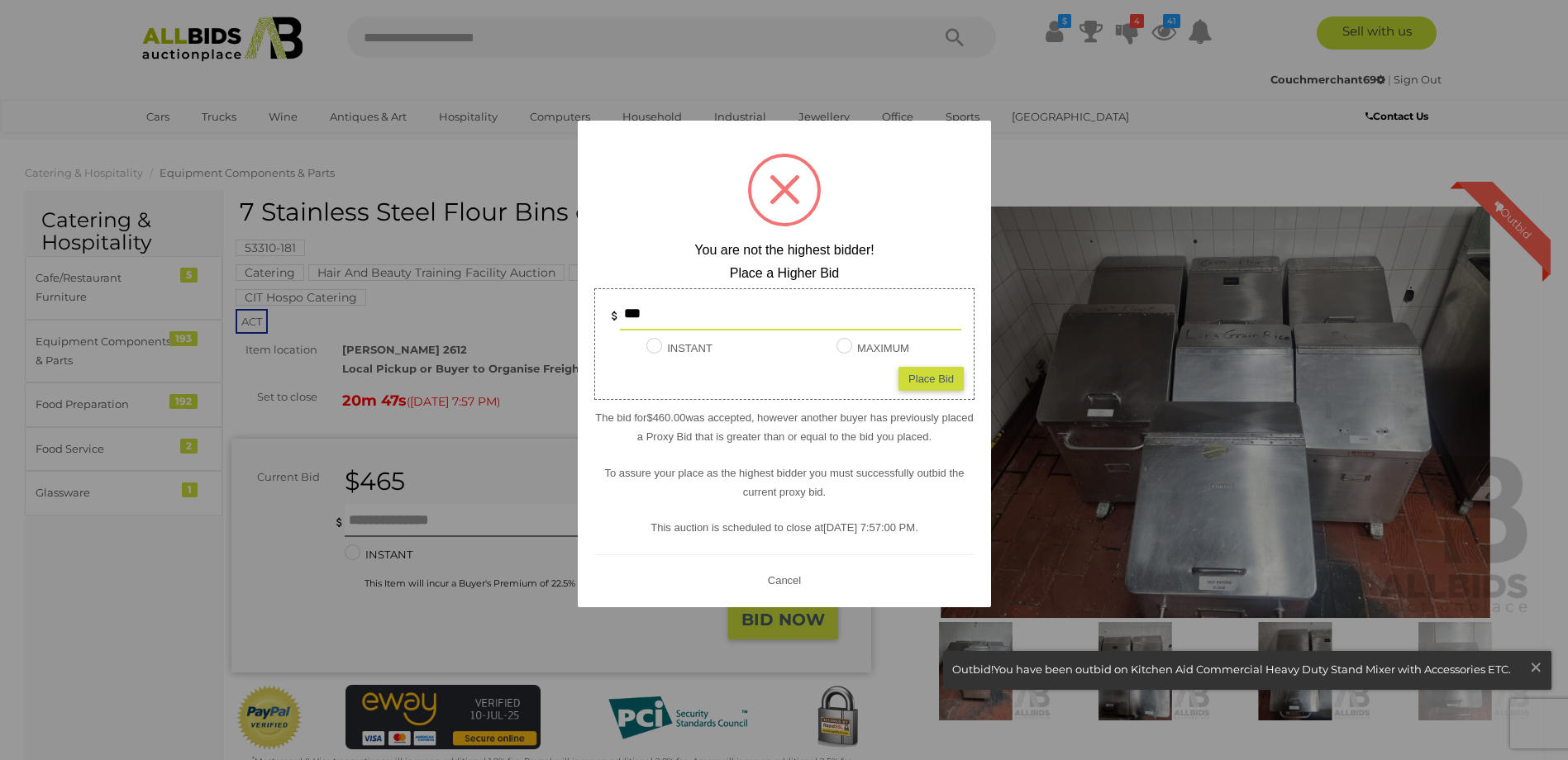 drag, startPoint x: 725, startPoint y: 309, endPoint x: 550, endPoint y: 296, distance: 175.48219 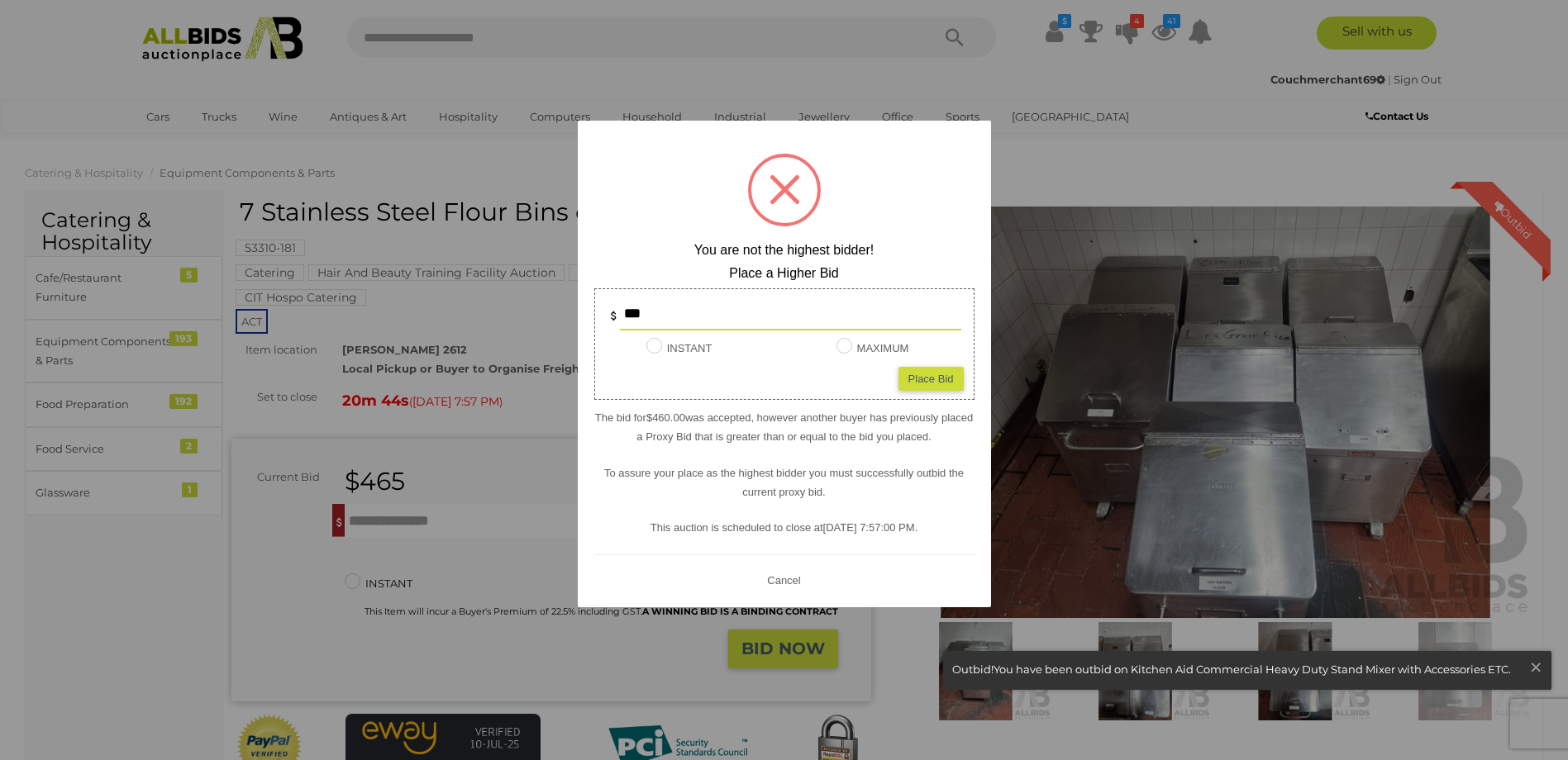 type on "***" 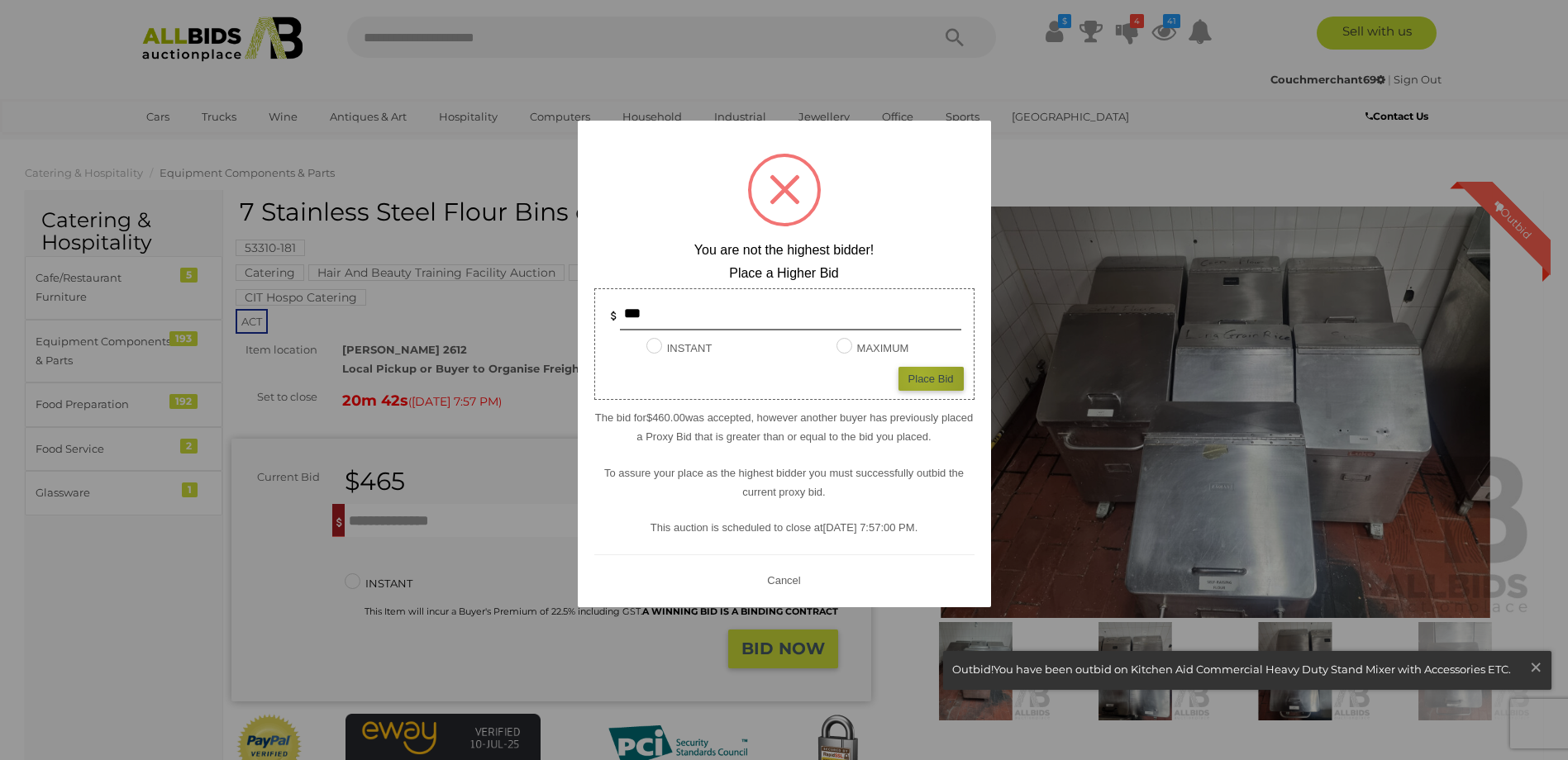 click on "Place Bid" at bounding box center (931, 378) 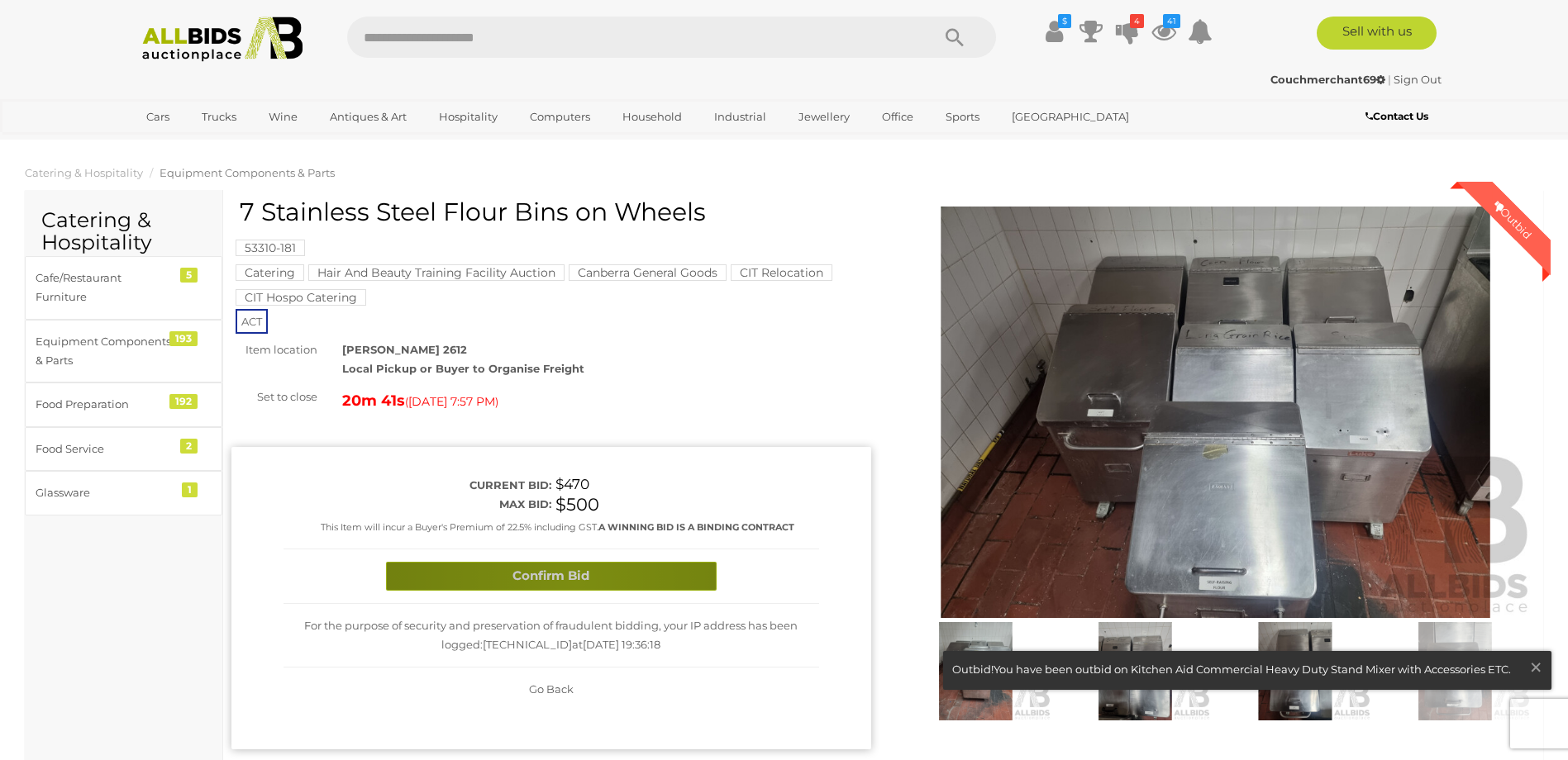click on "Confirm Bid" at bounding box center (551, 576) 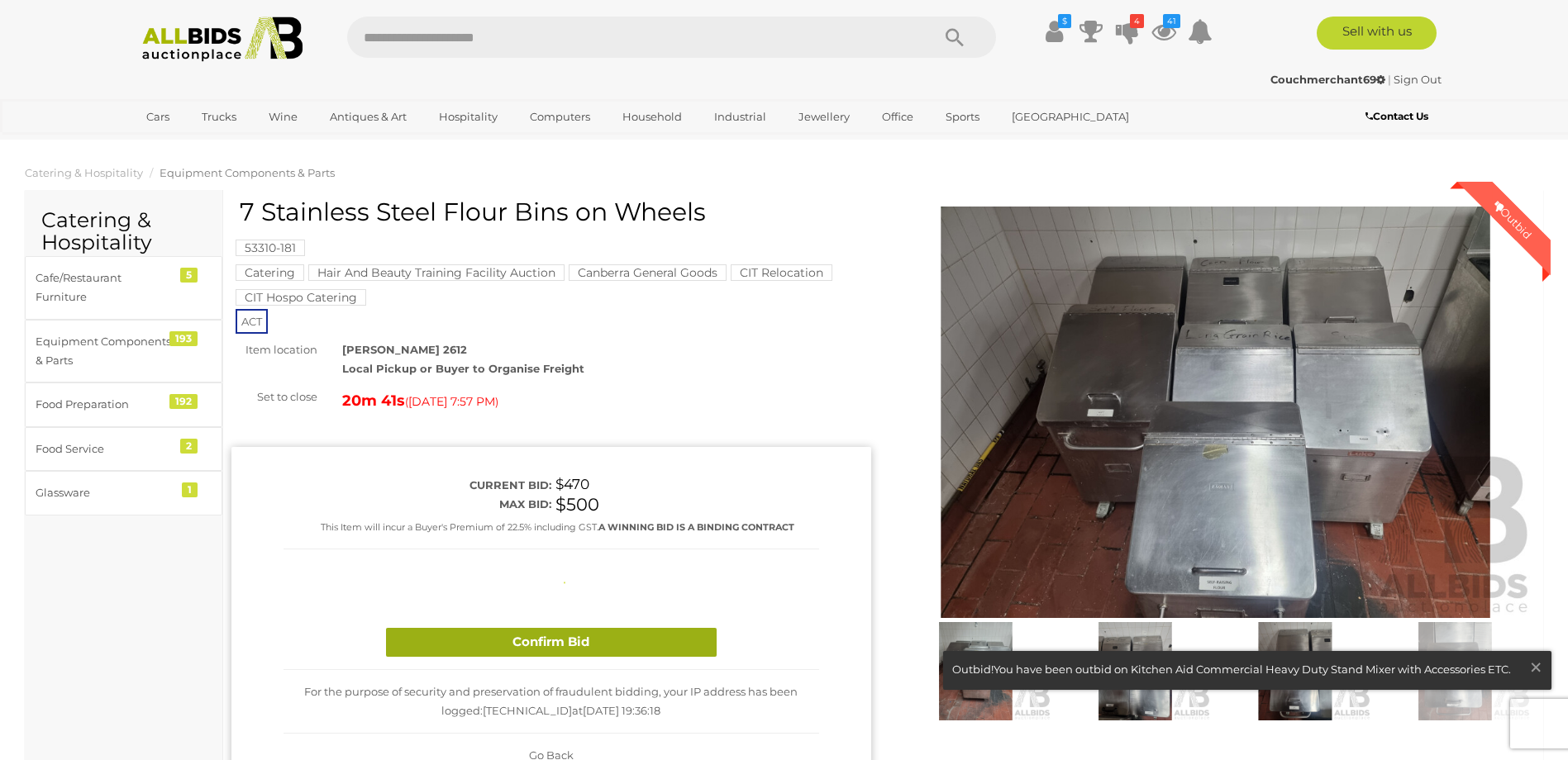 type 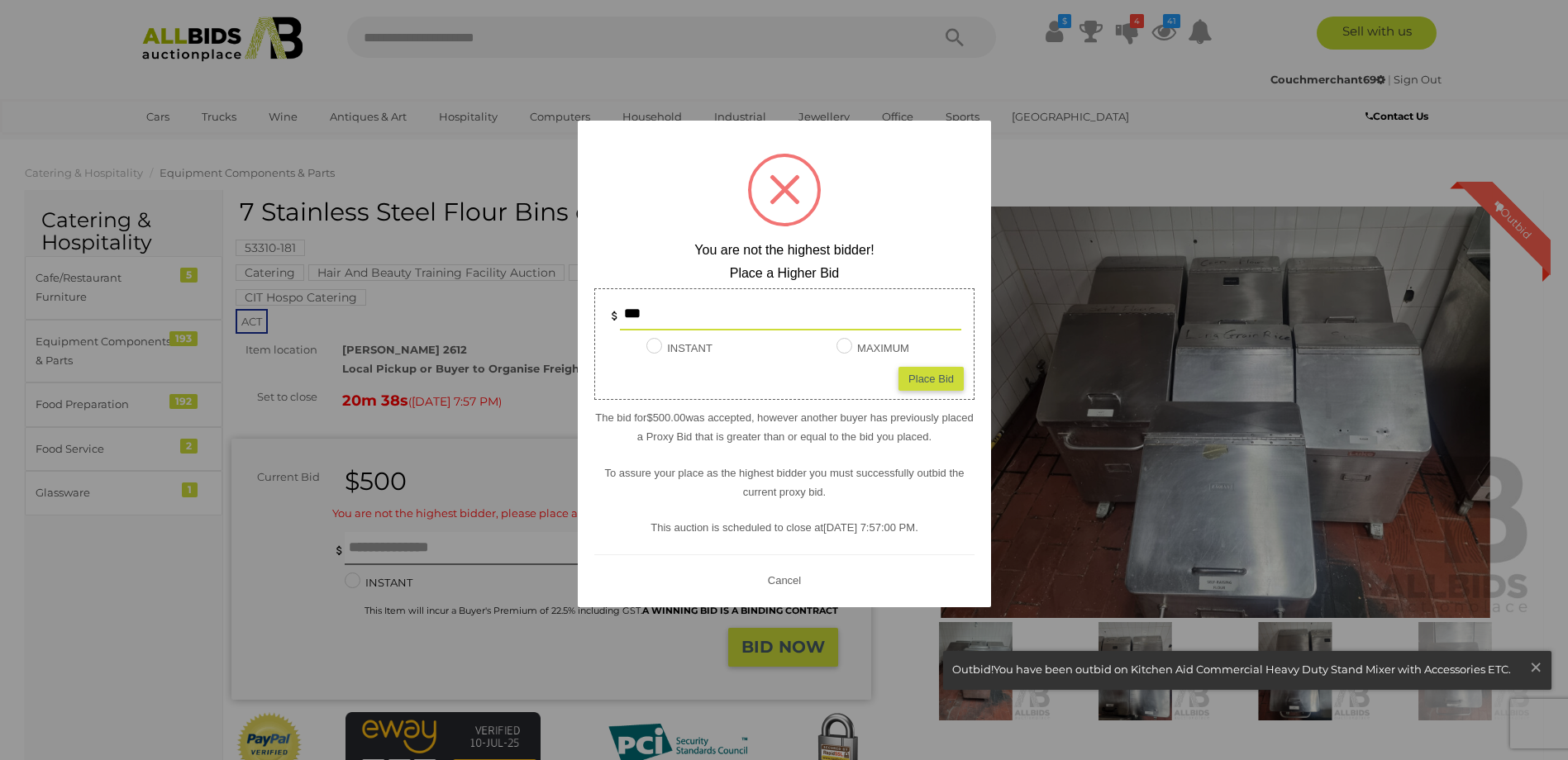 drag, startPoint x: 785, startPoint y: 311, endPoint x: 549, endPoint y: 295, distance: 236.54175 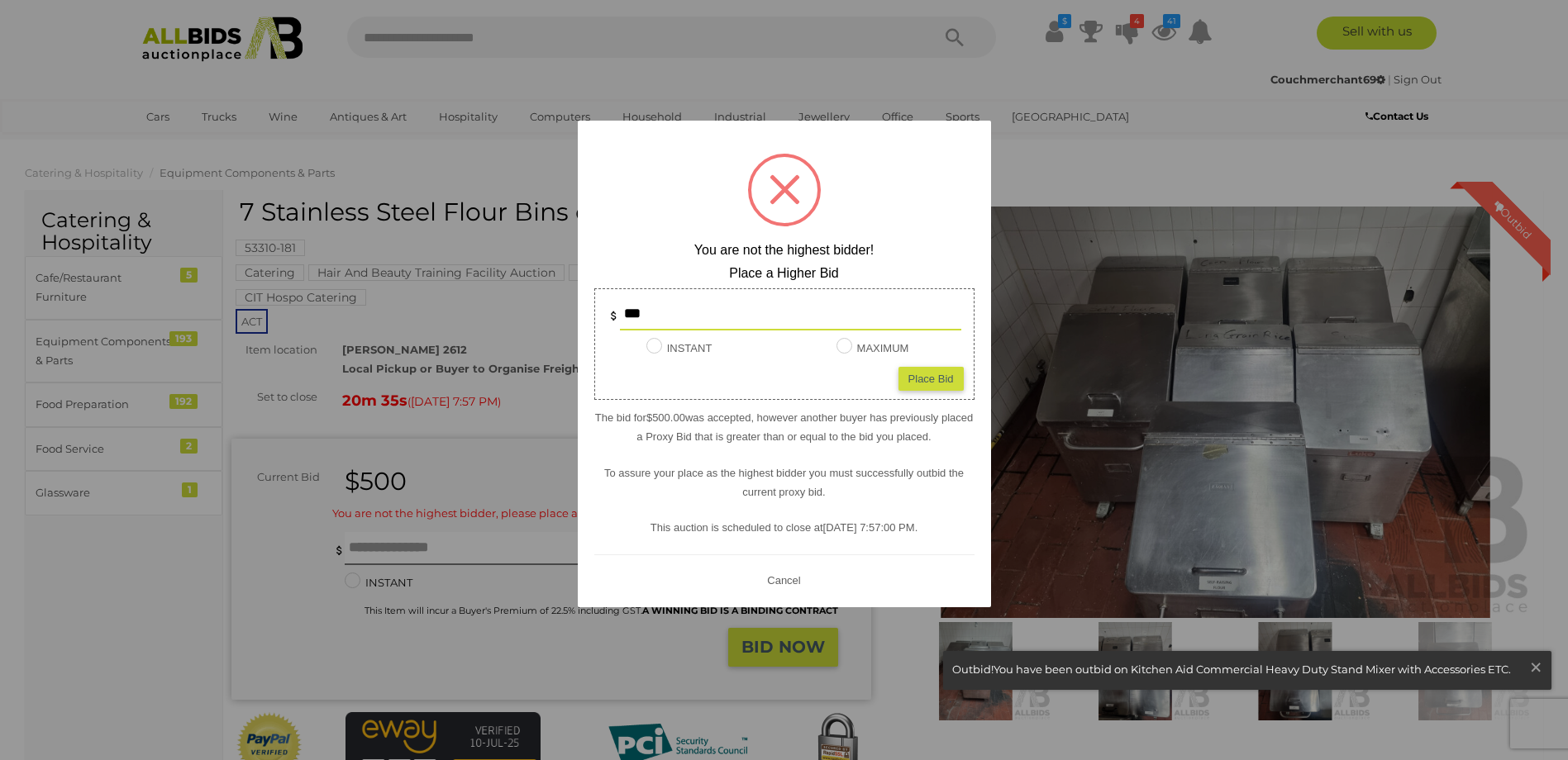 type on "***" 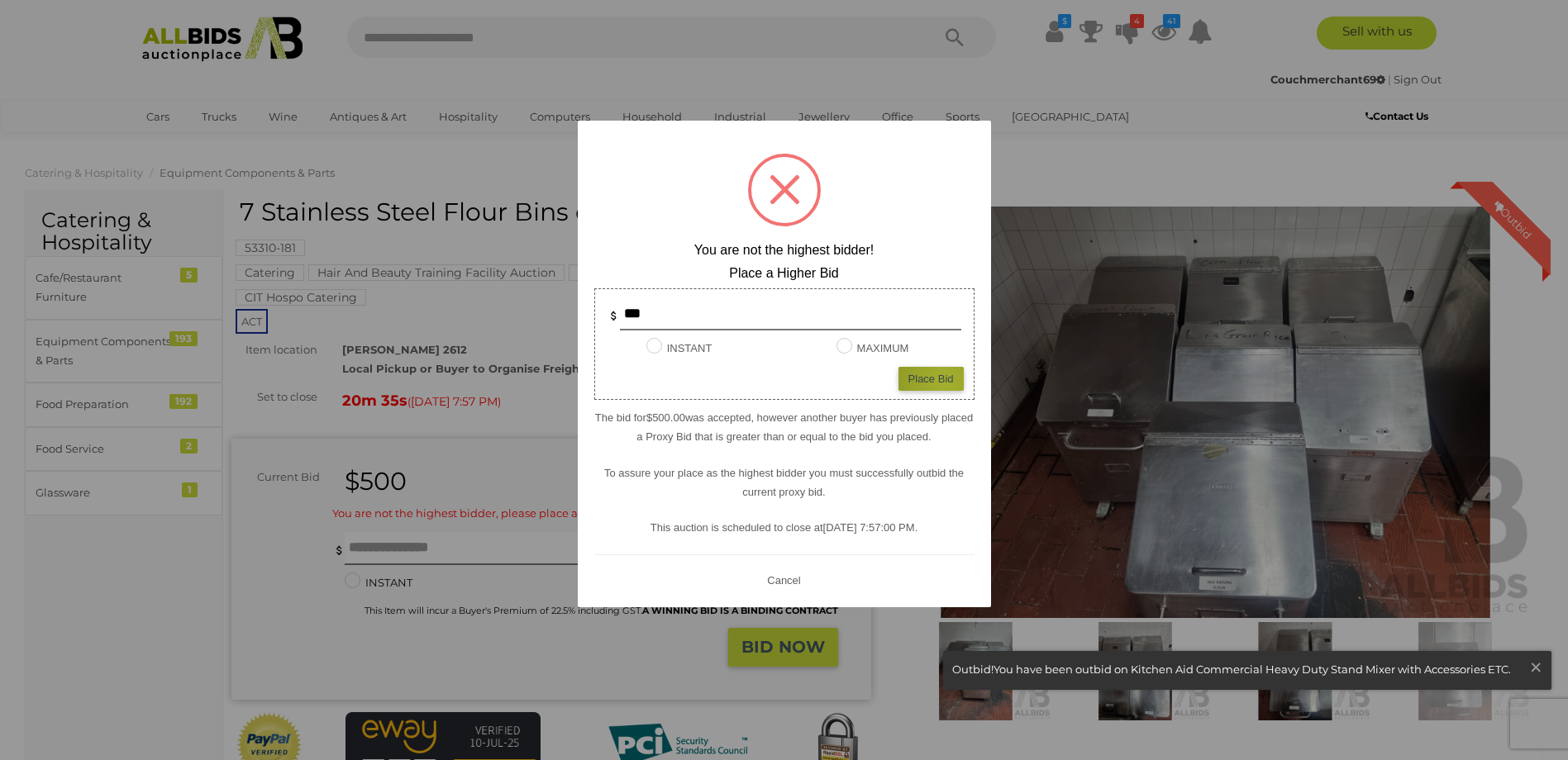 click on "Place Bid" at bounding box center [931, 378] 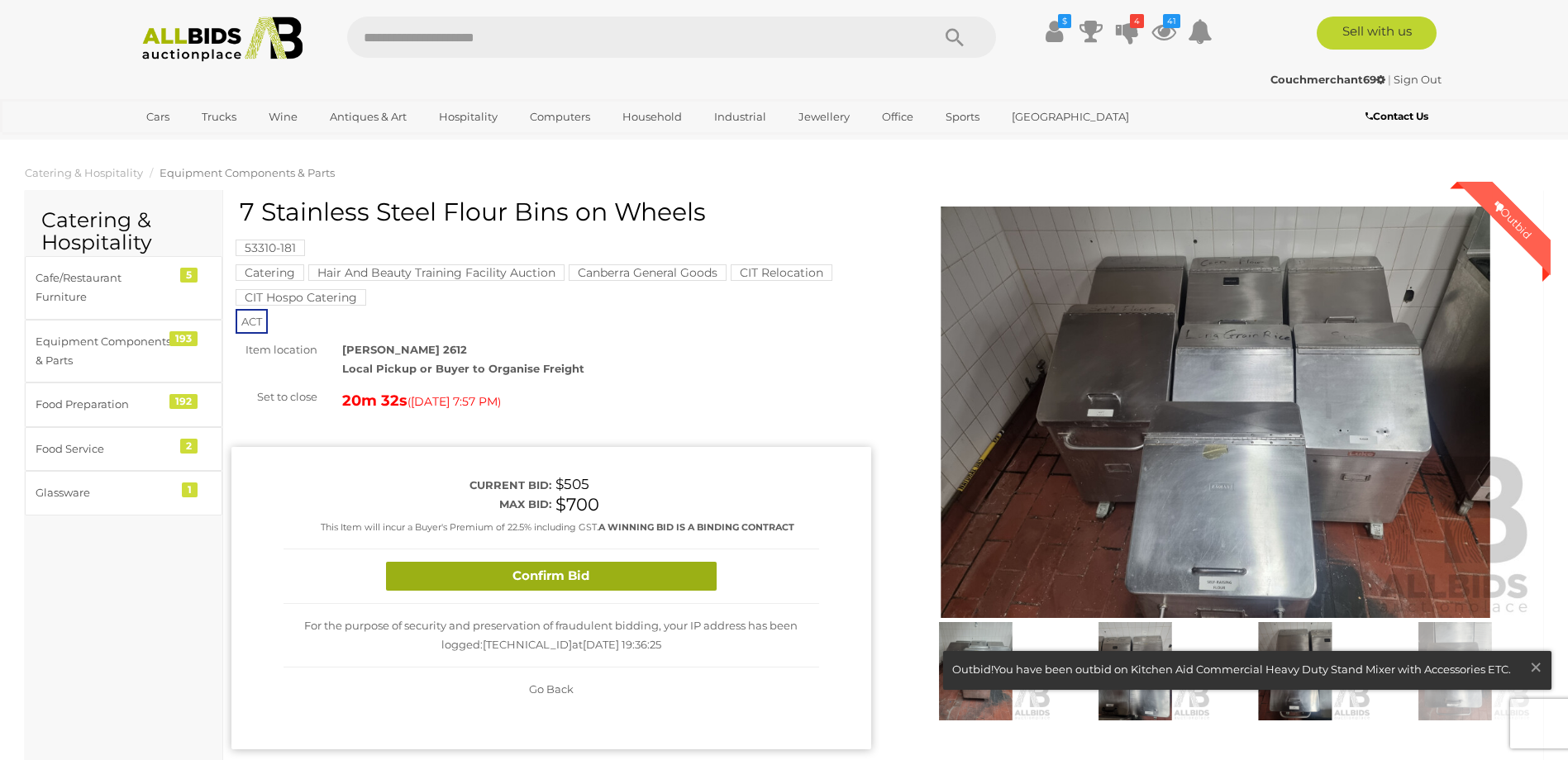 click on "Confirm Bid" at bounding box center (551, 576) 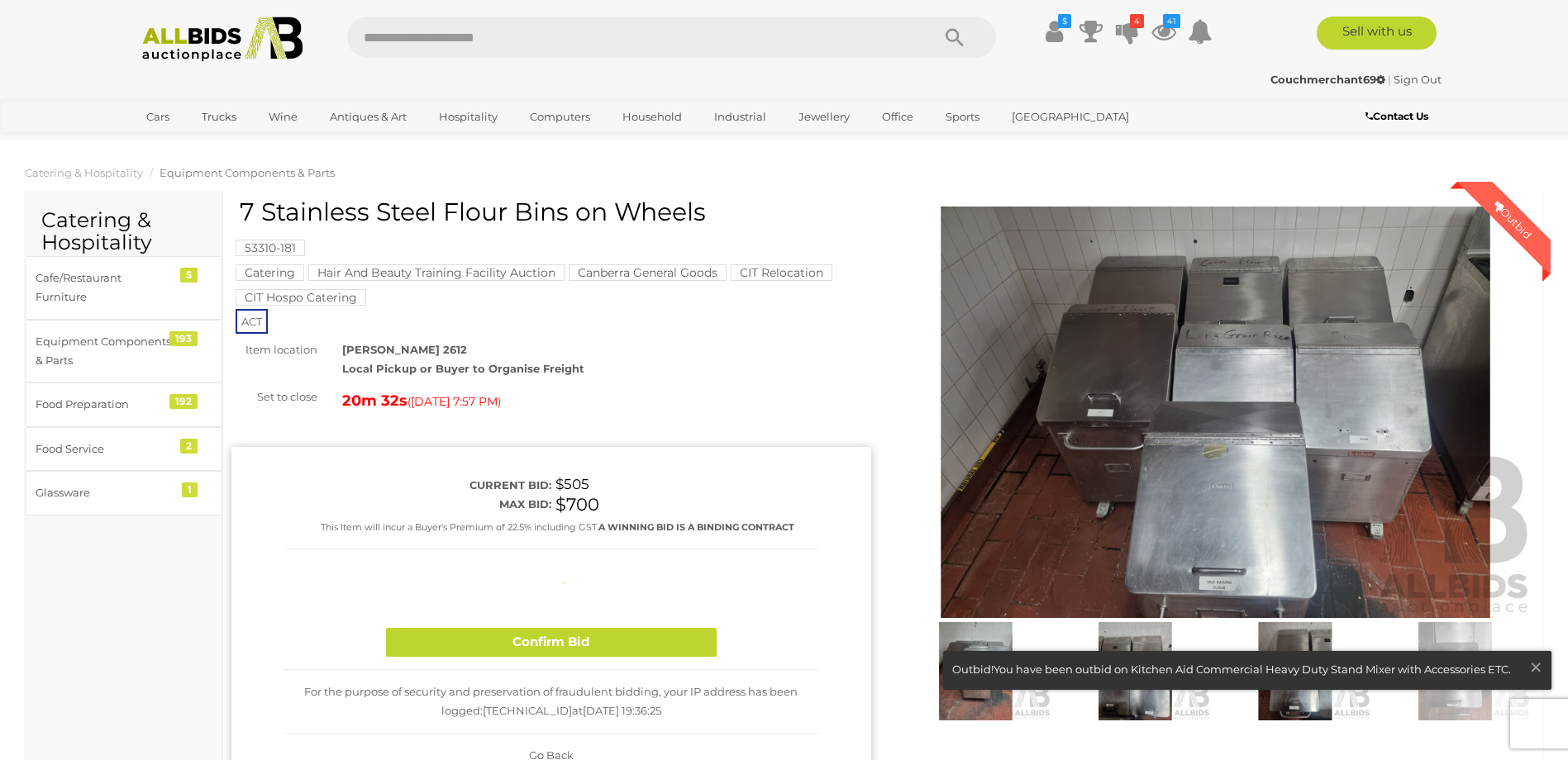 type 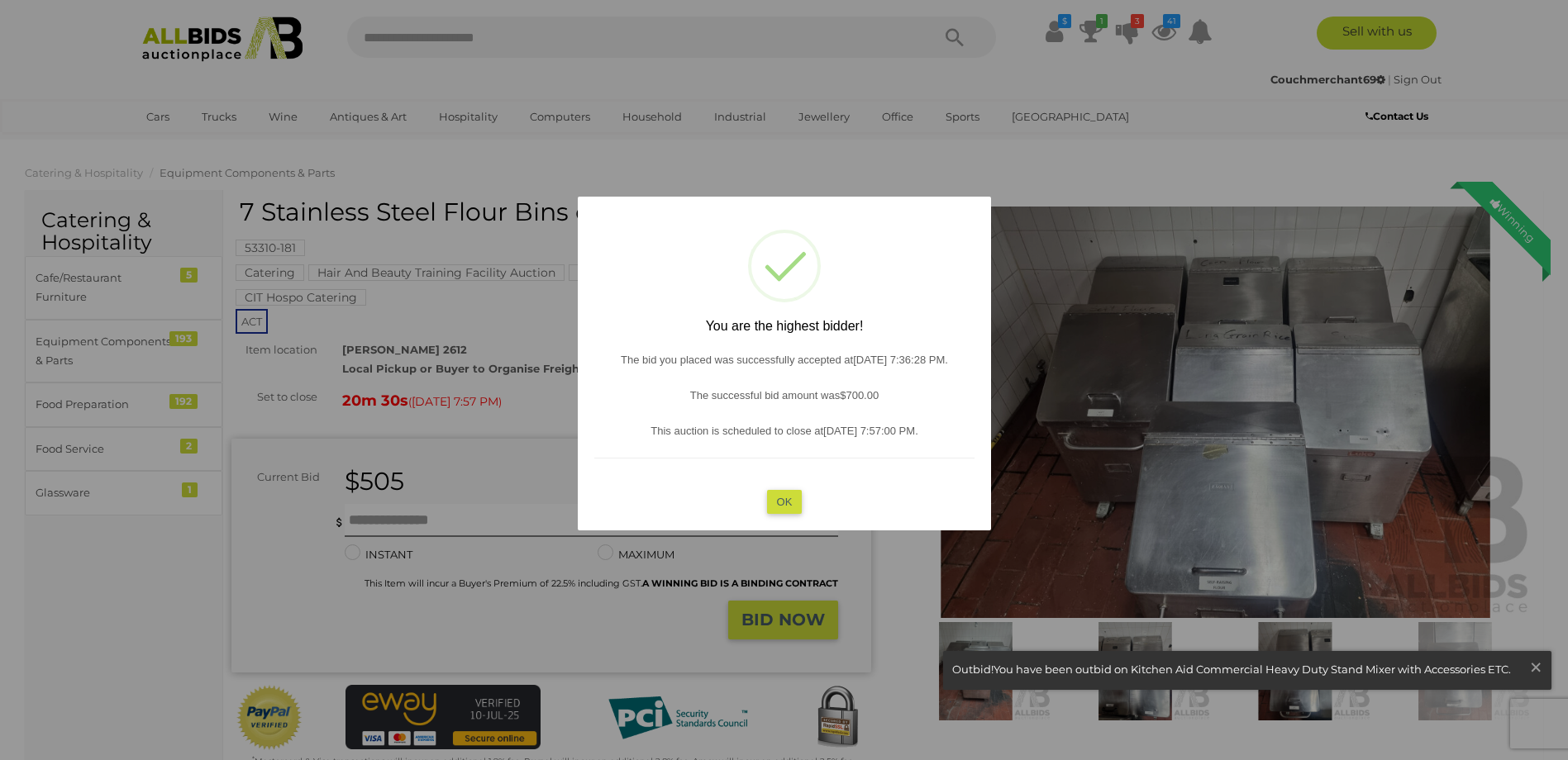 click on "OK" at bounding box center (784, 501) 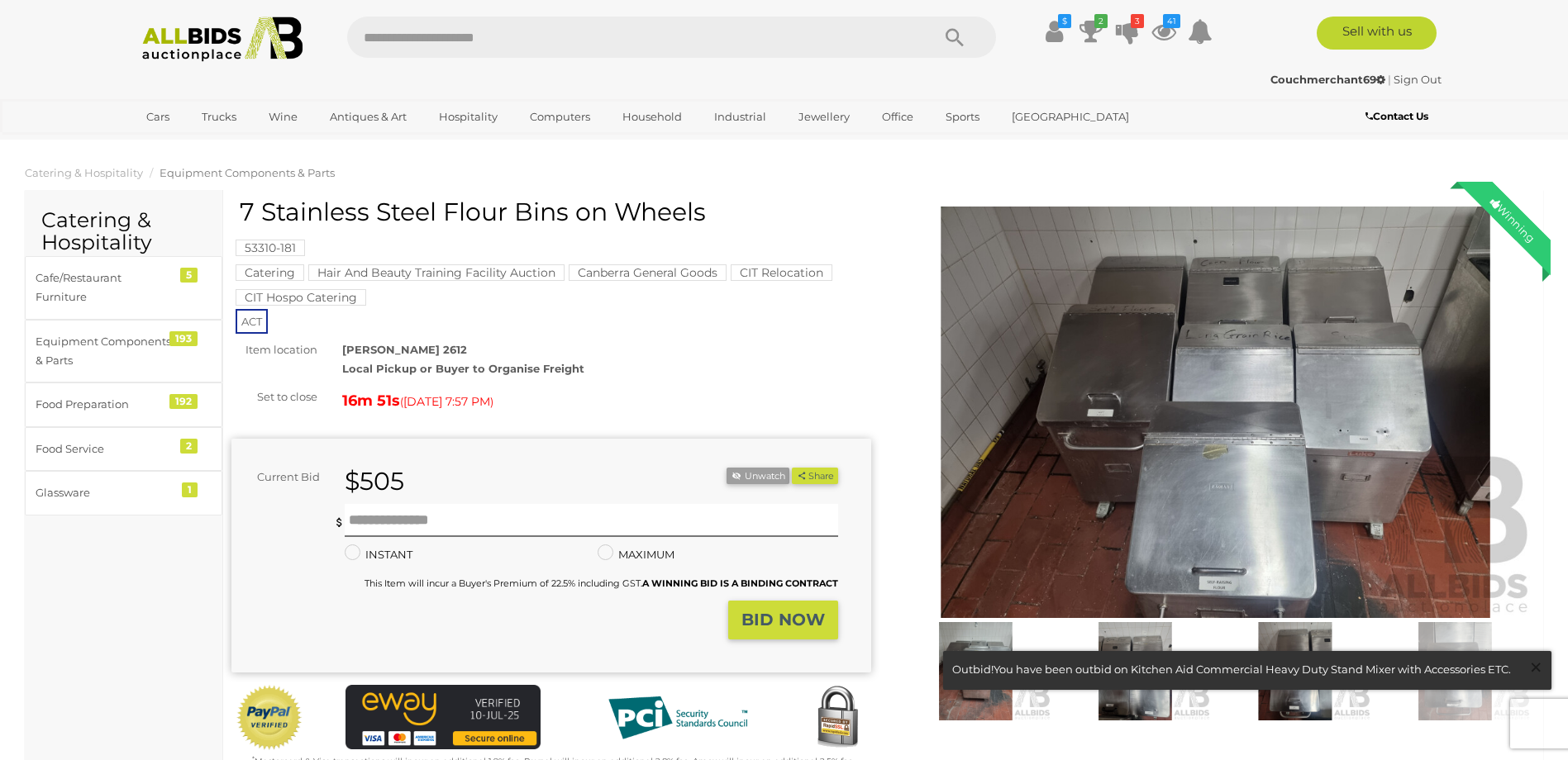 click on "×" at bounding box center (1536, 667) 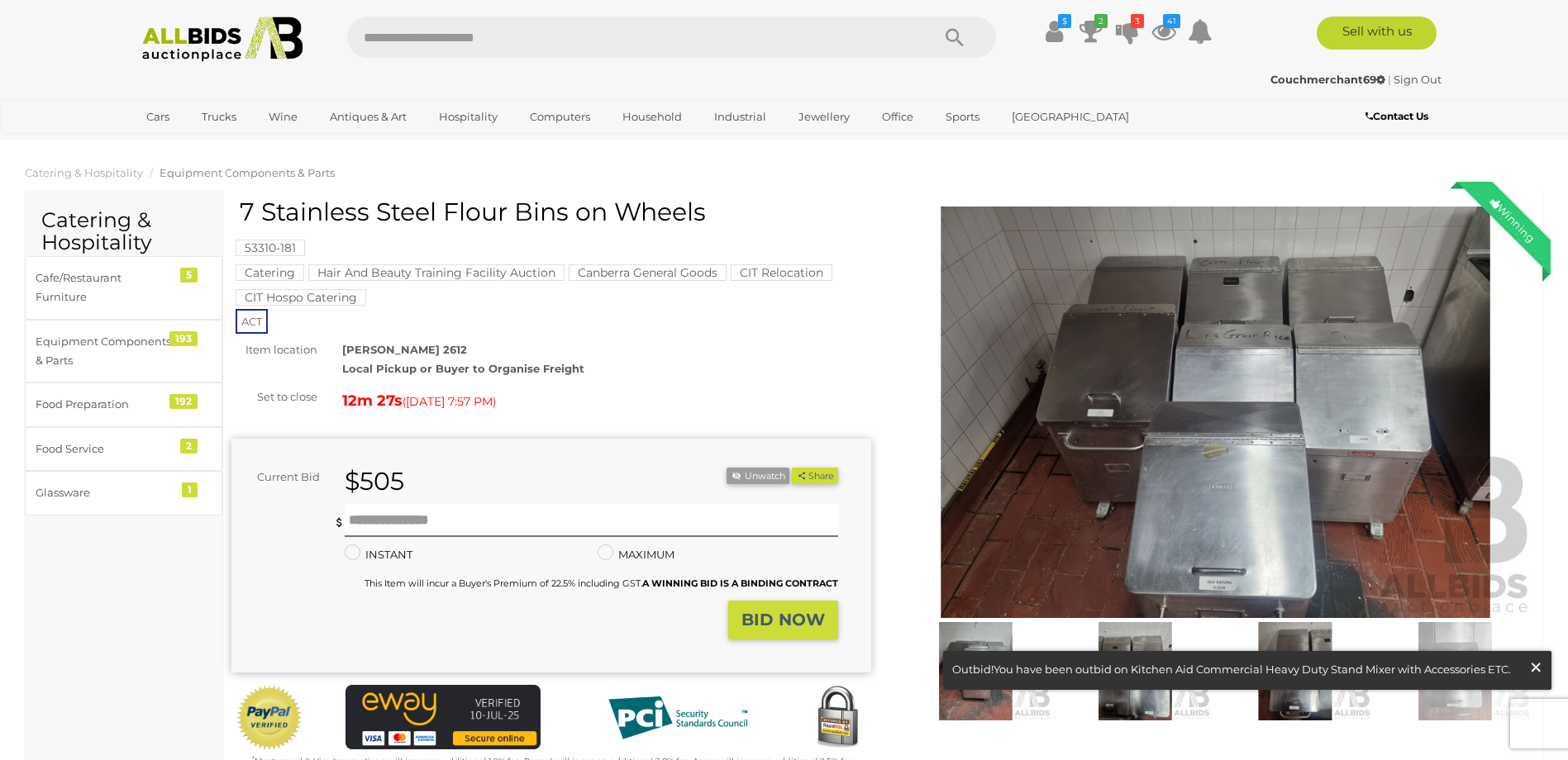 click on "×" at bounding box center (1536, 667) 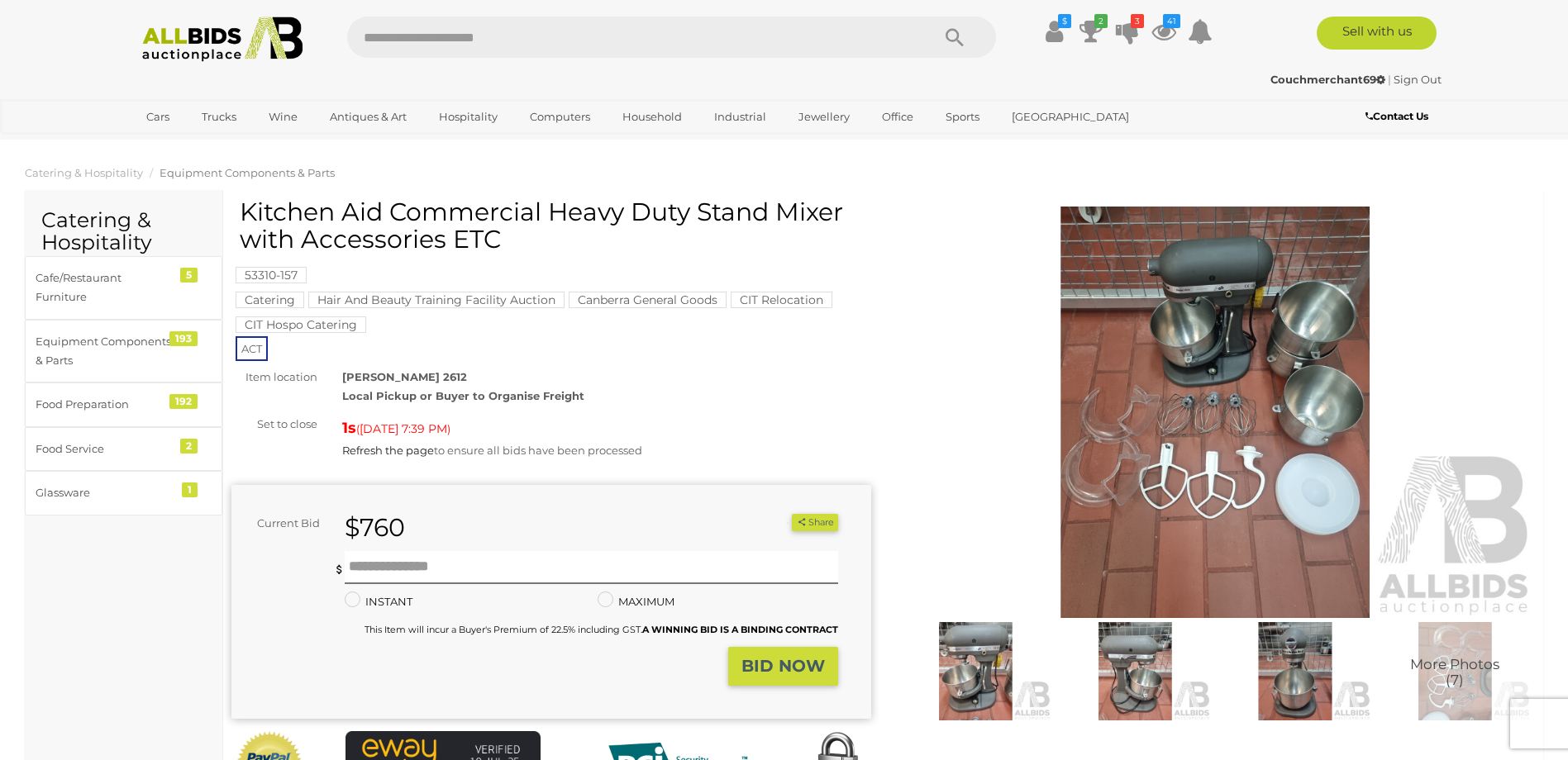 scroll, scrollTop: 0, scrollLeft: 0, axis: both 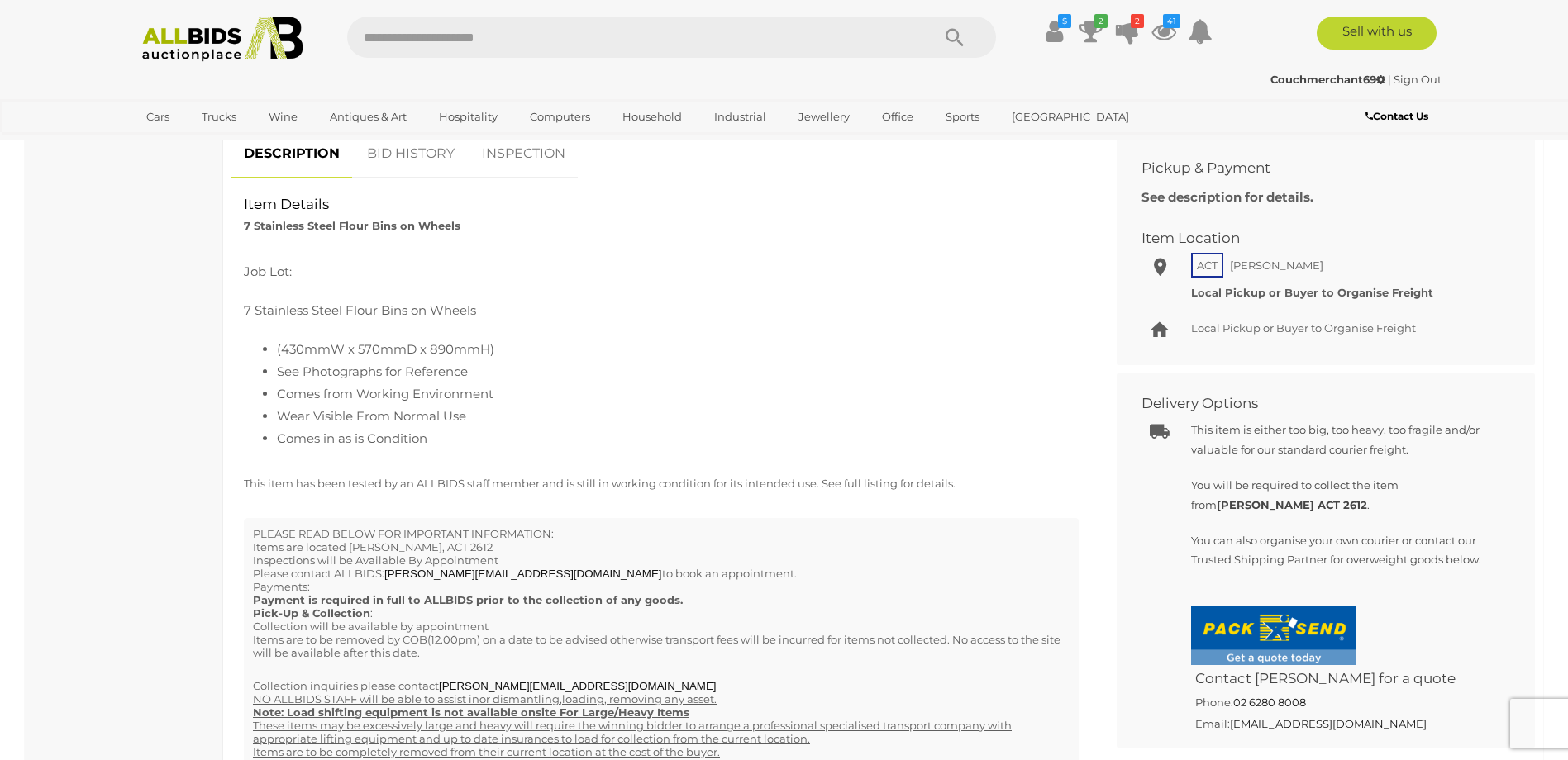click on "BID HISTORY" at bounding box center (411, 154) 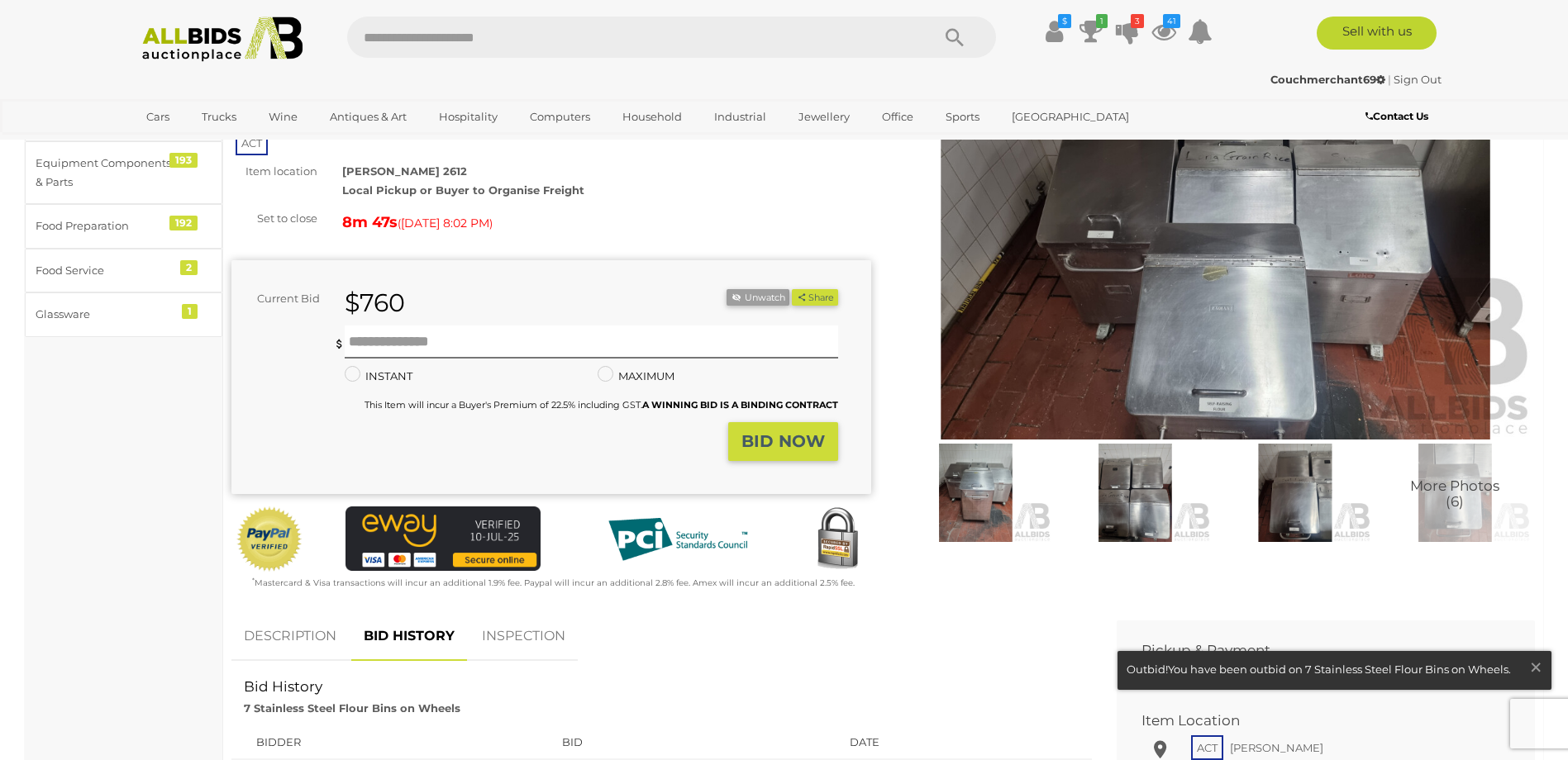 scroll, scrollTop: 83, scrollLeft: 0, axis: vertical 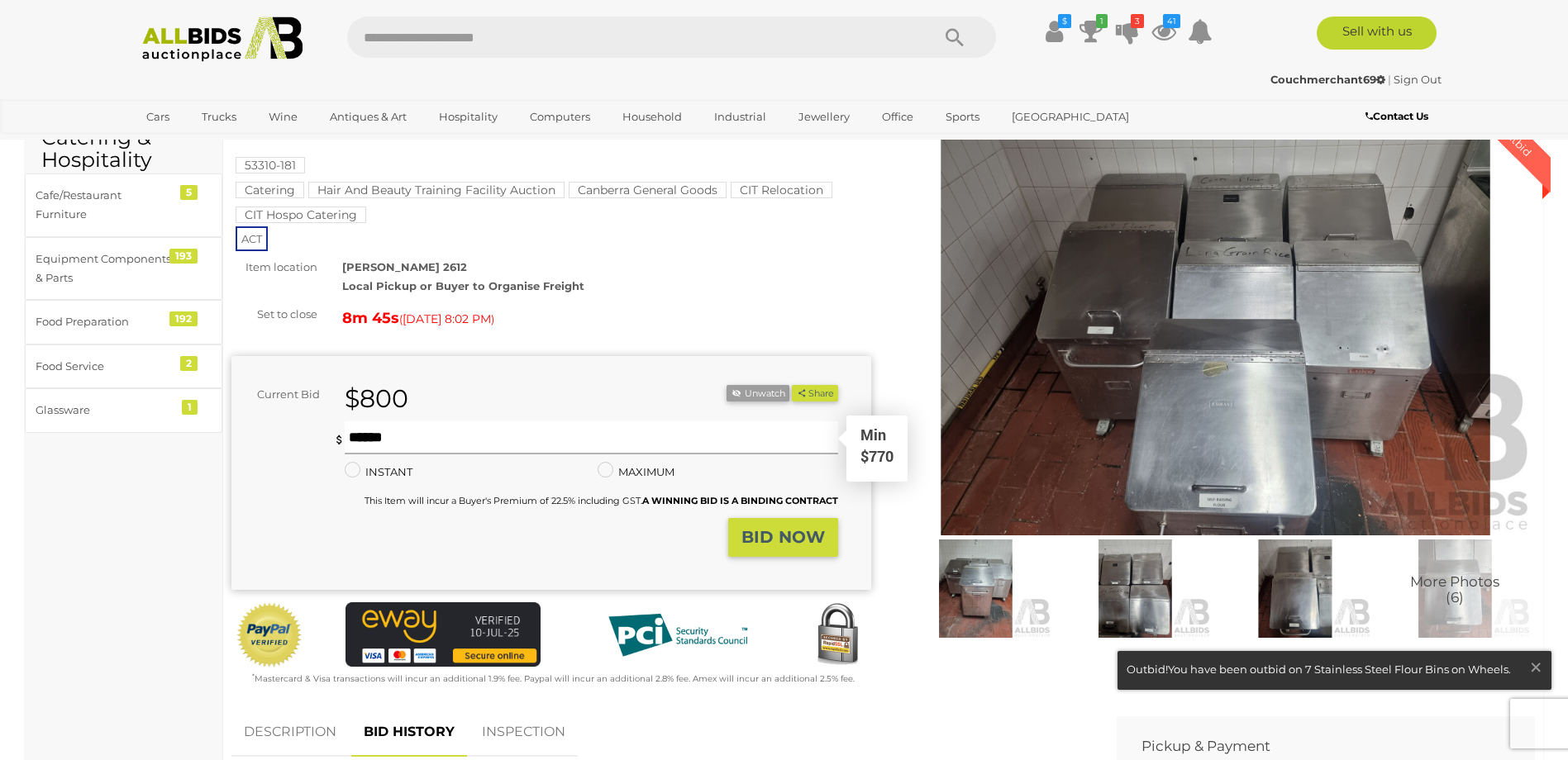 click at bounding box center (591, 438) 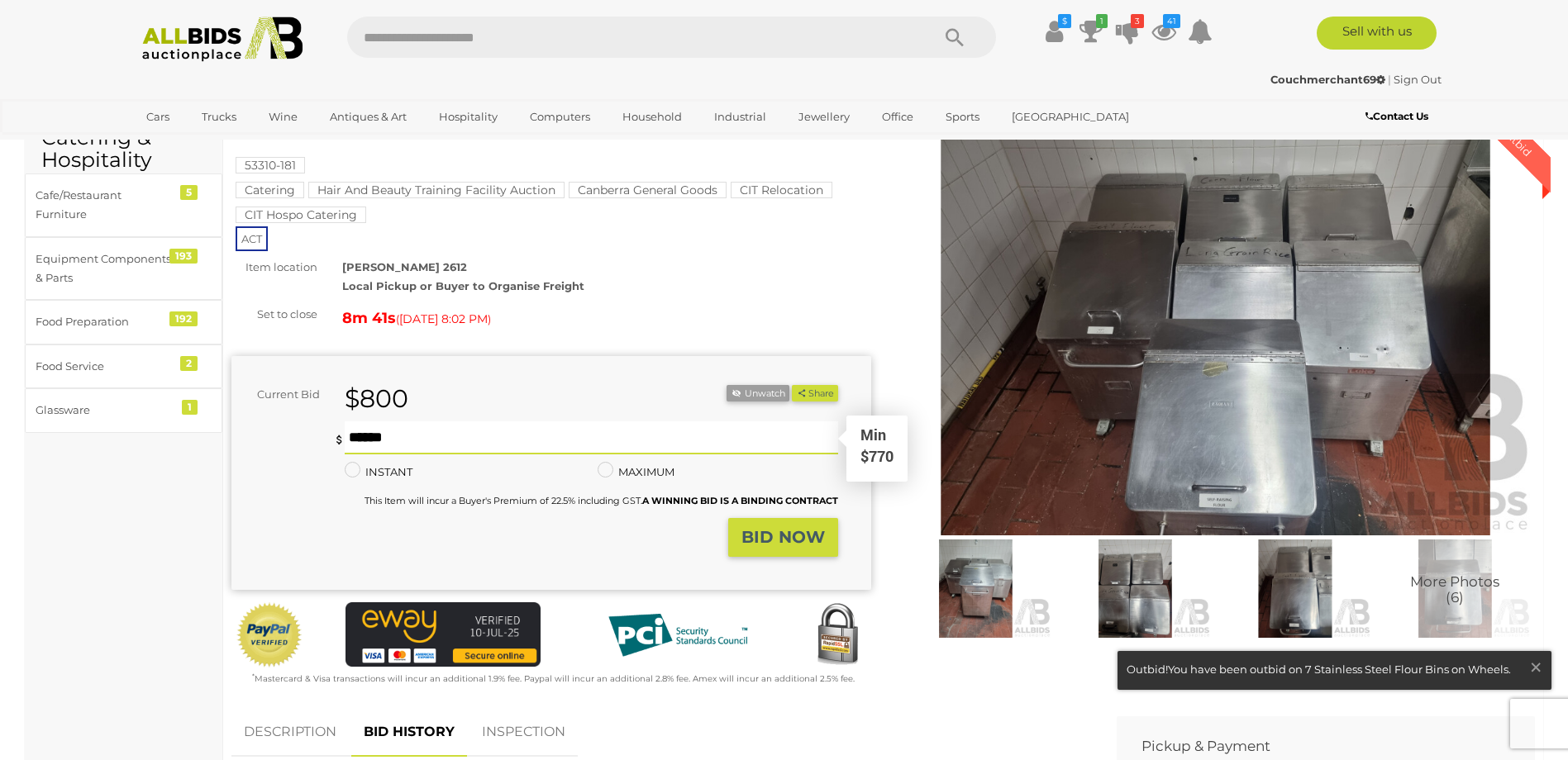 type on "***" 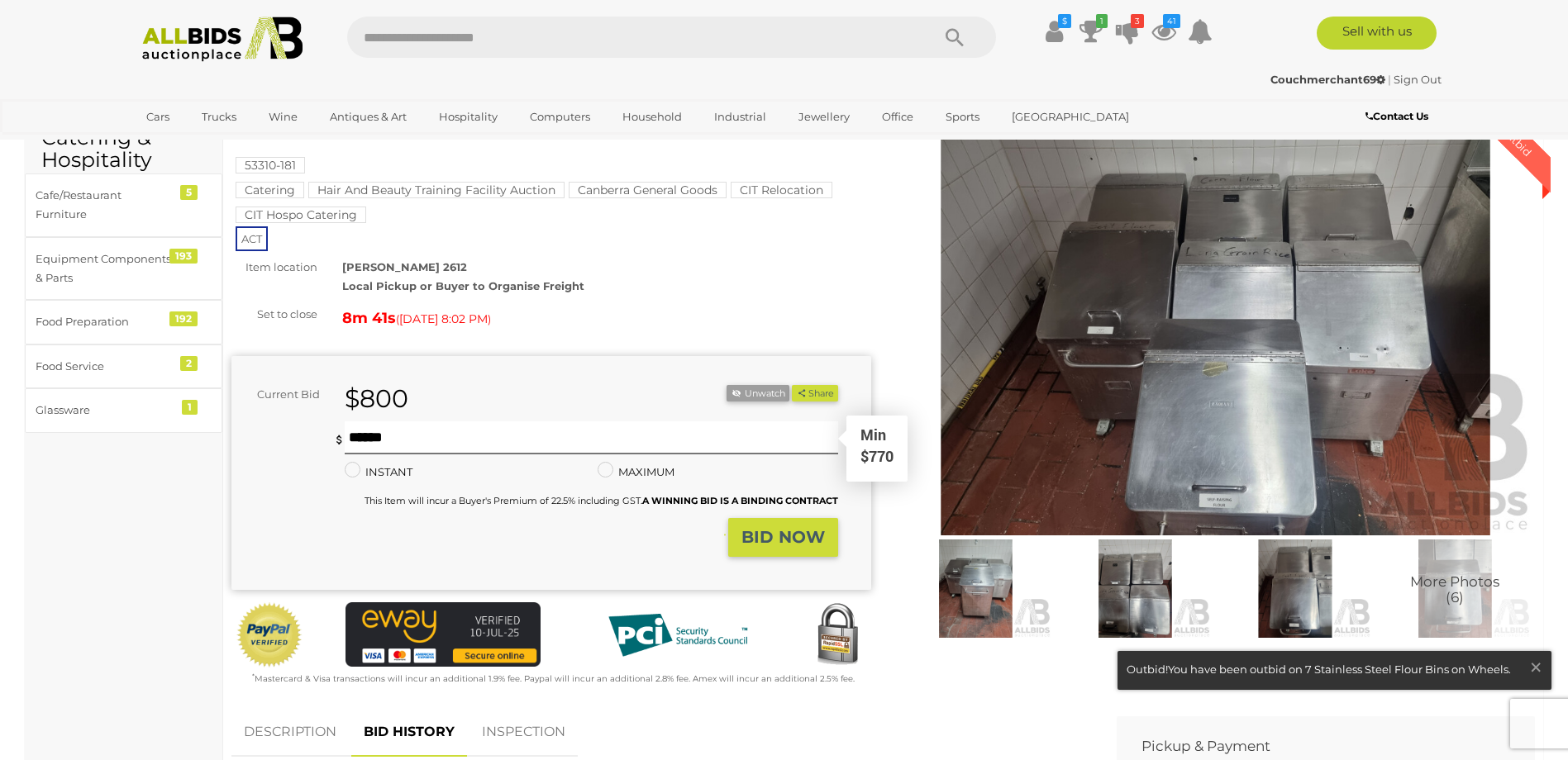 type 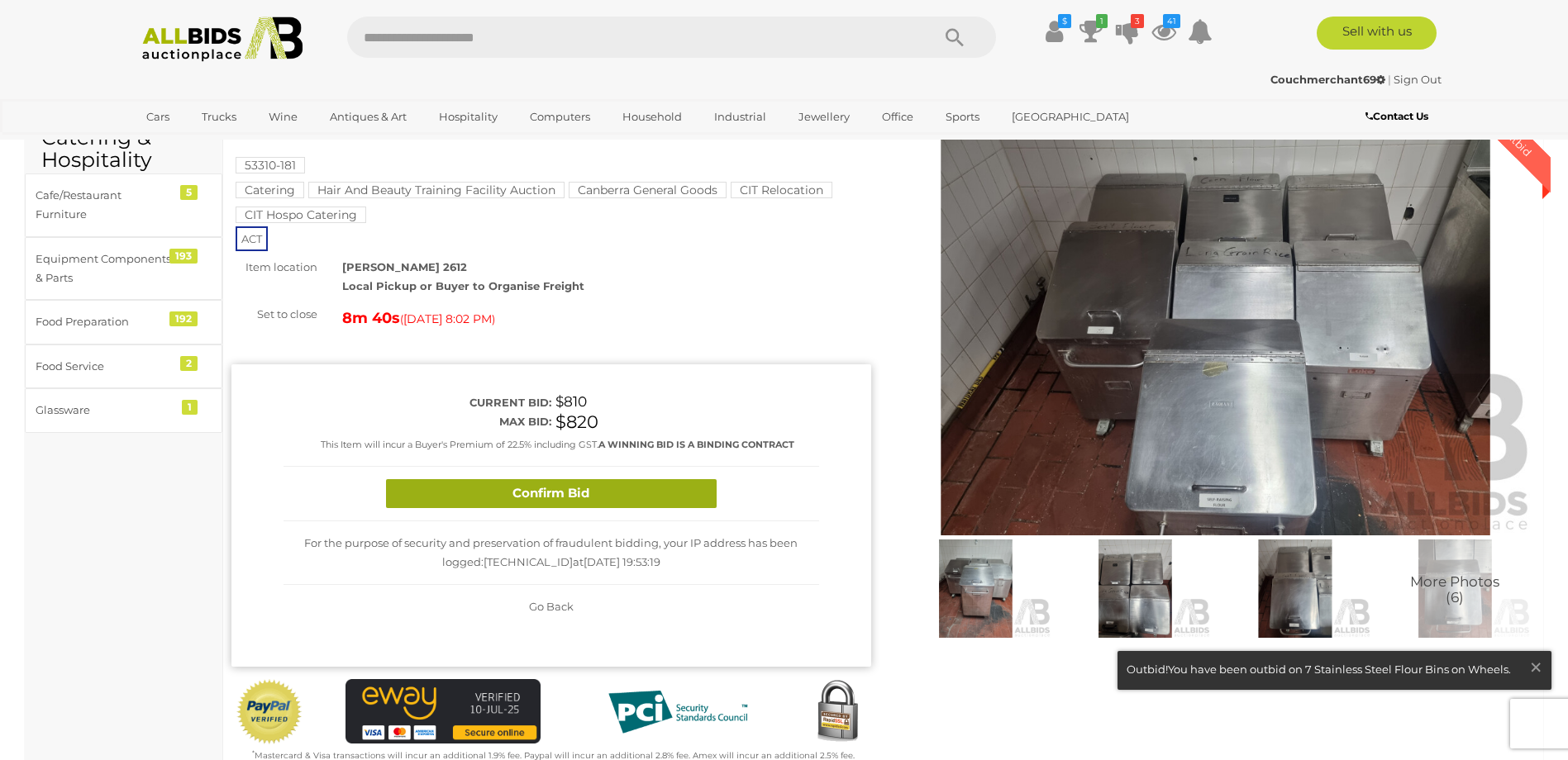 click on "Confirm Bid" at bounding box center (551, 493) 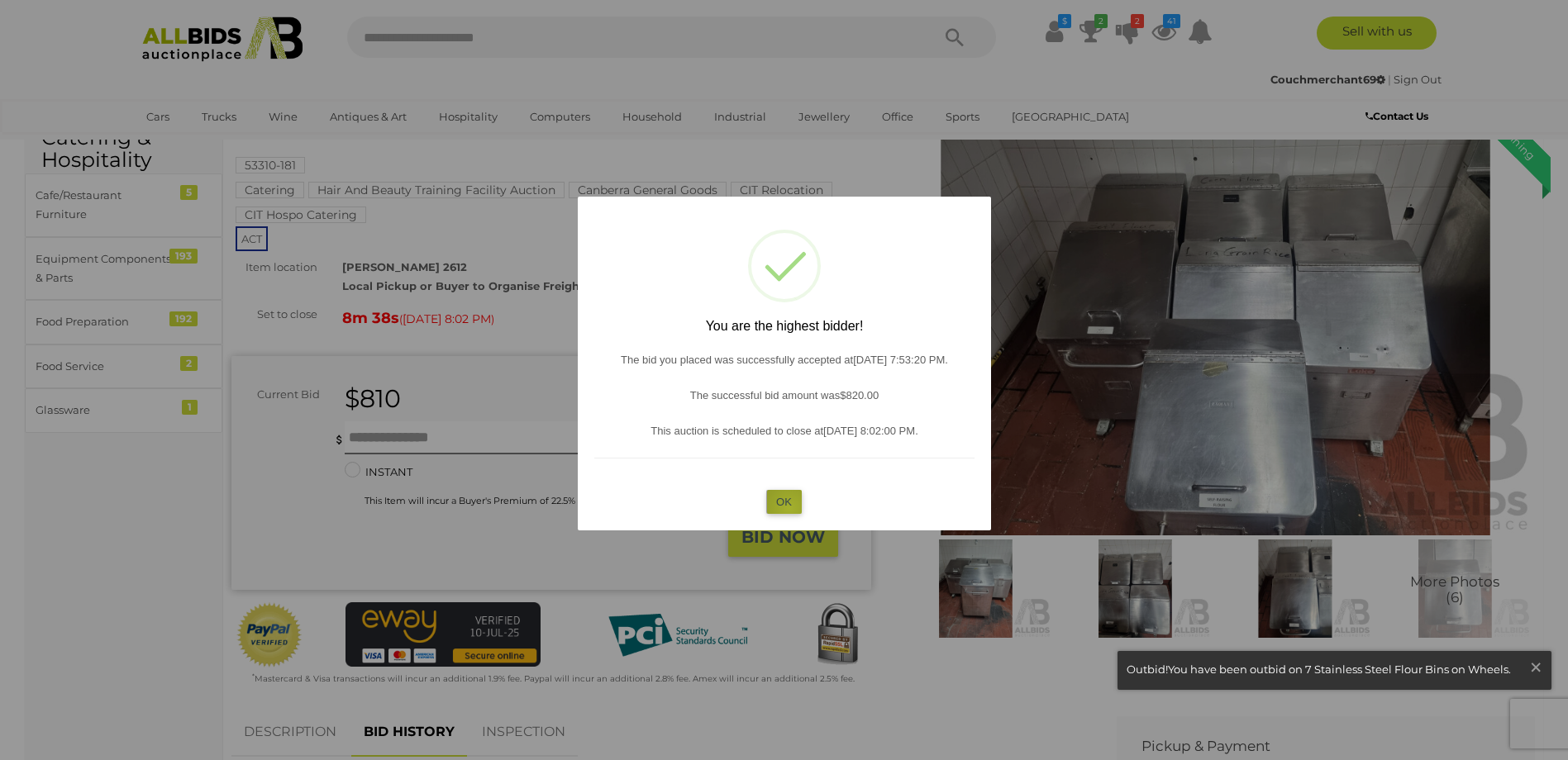 click on "OK" at bounding box center [784, 501] 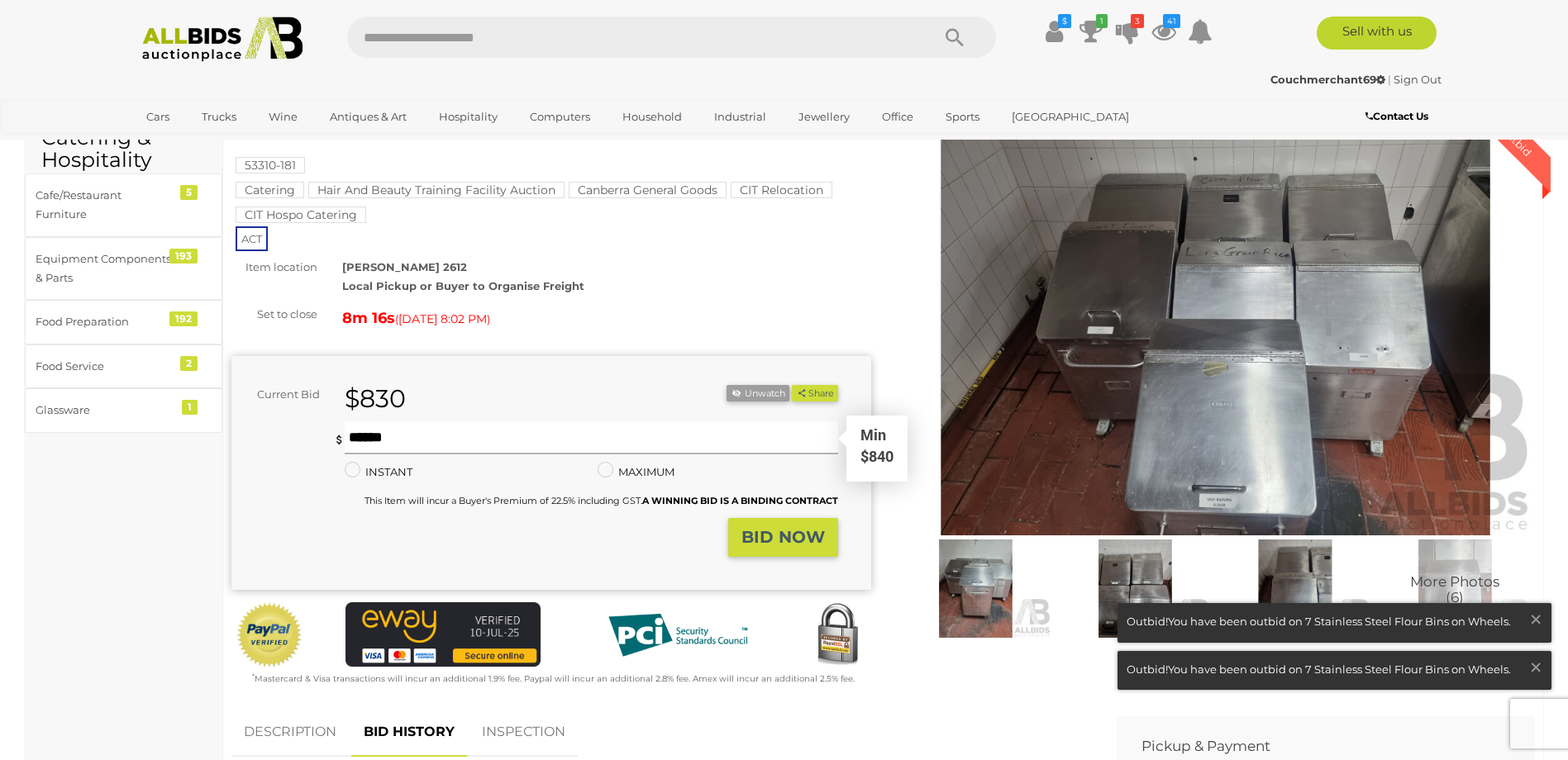 click at bounding box center [591, 438] 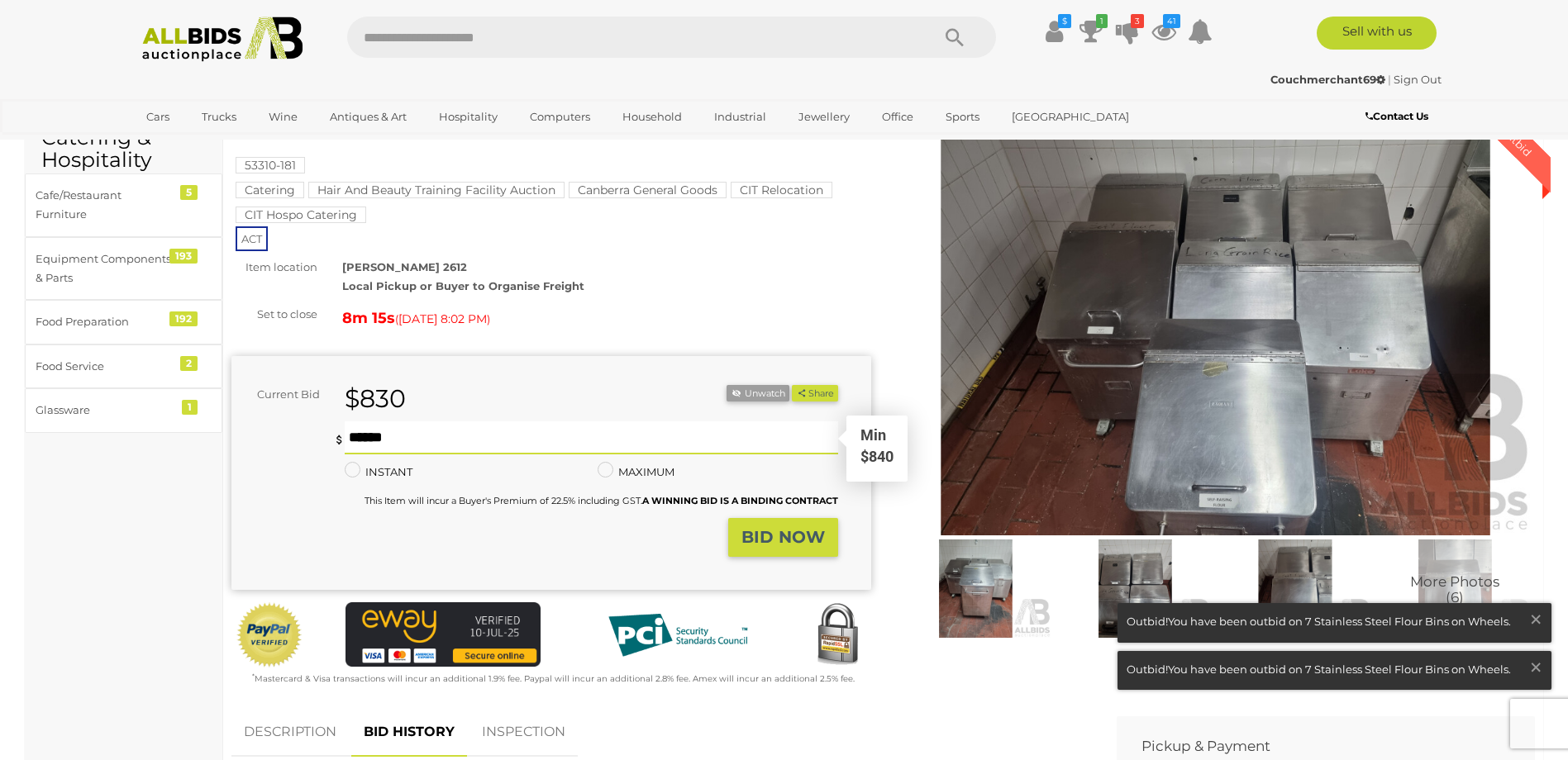 type on "***" 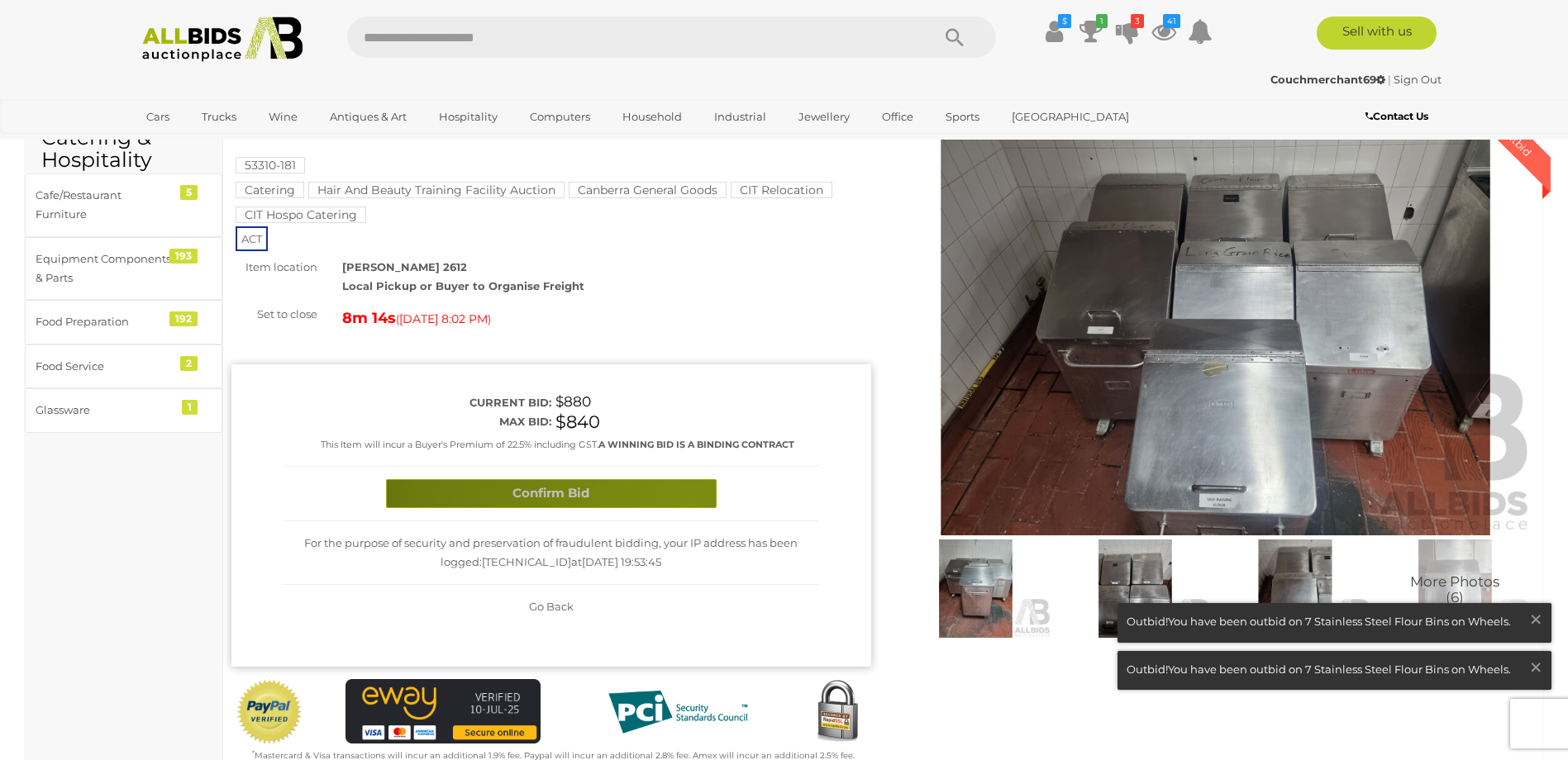 click on "Confirm Bid" at bounding box center (551, 493) 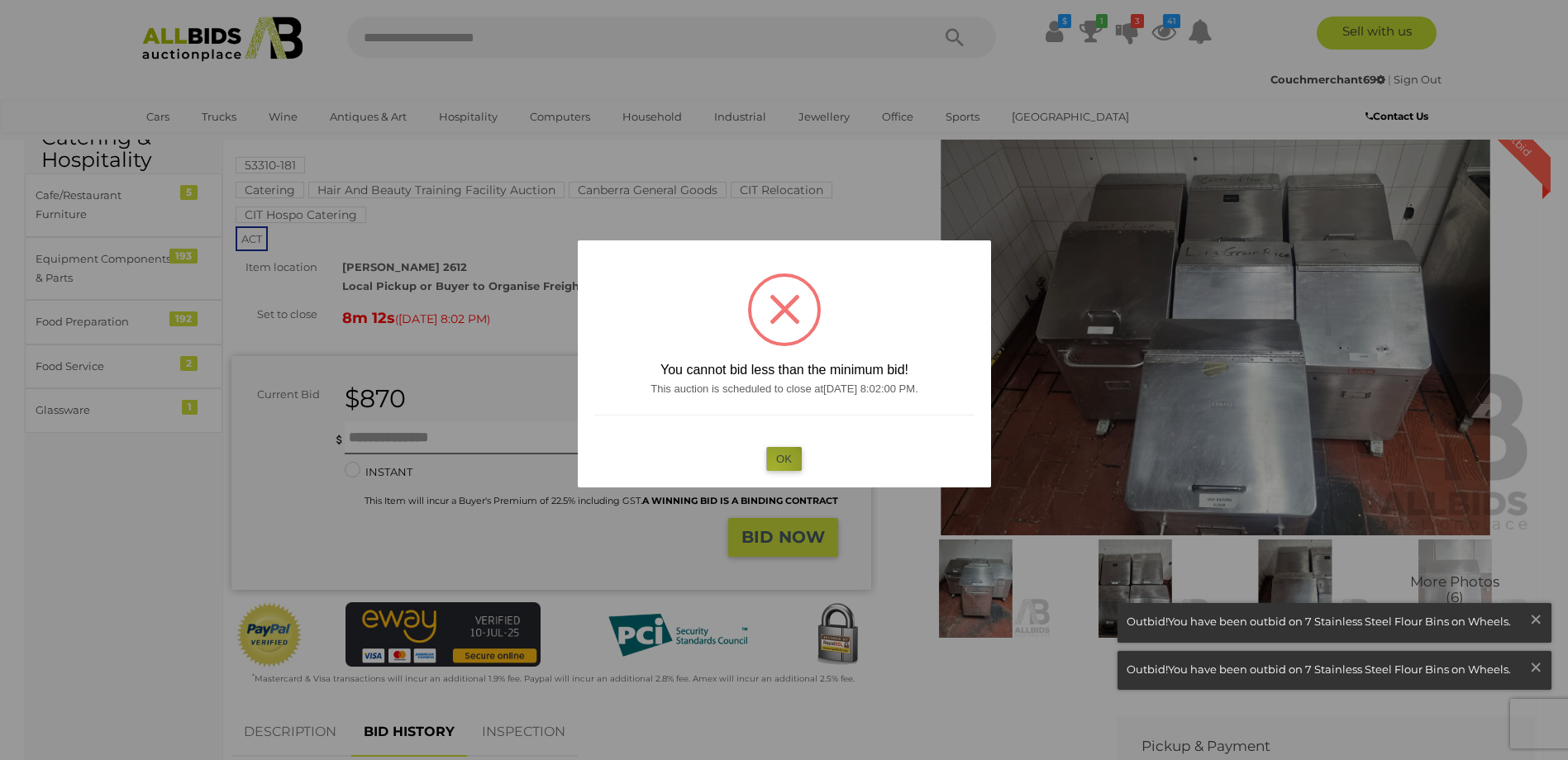 click on "OK" at bounding box center (784, 458) 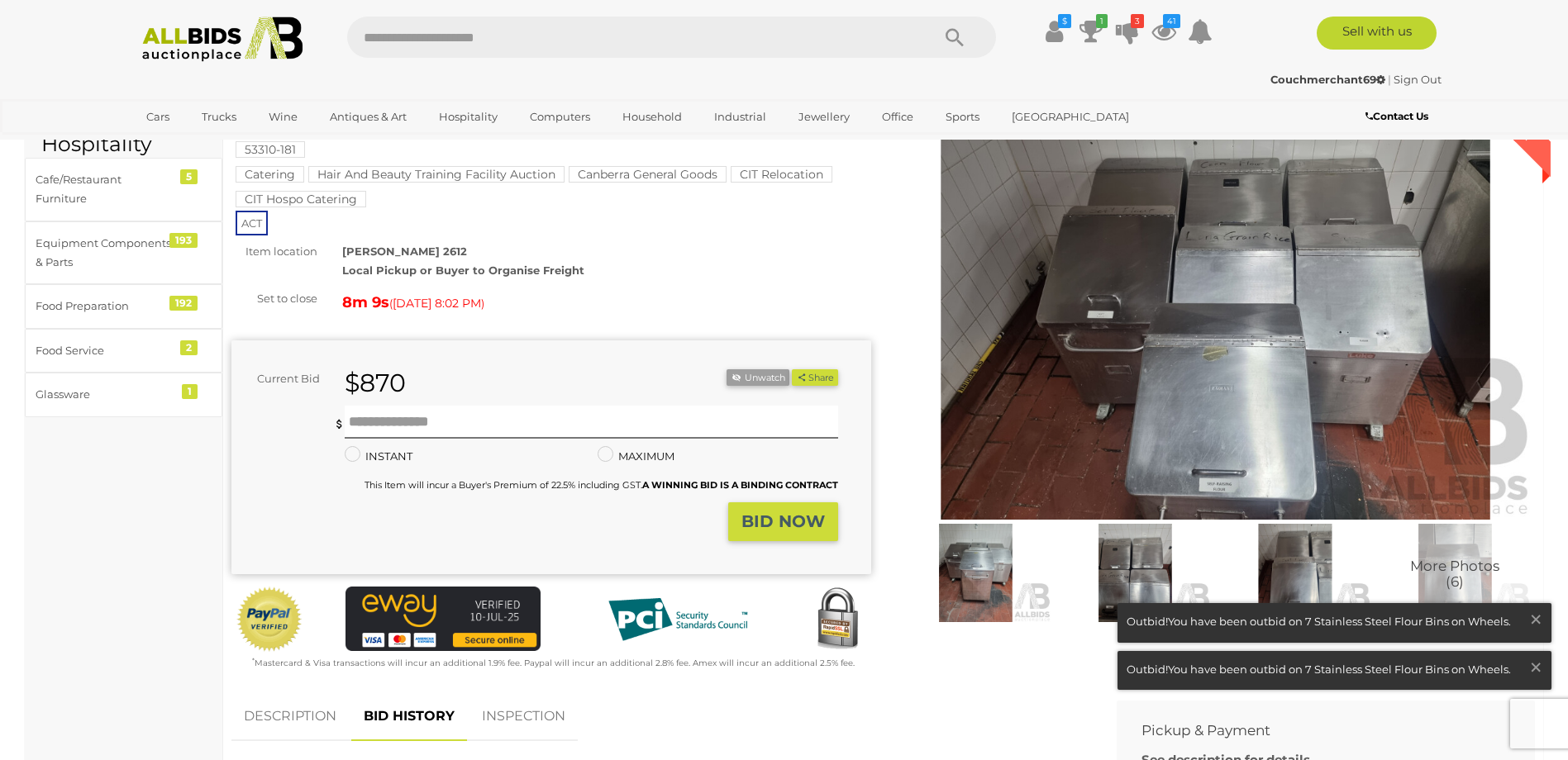 scroll, scrollTop: 97, scrollLeft: 0, axis: vertical 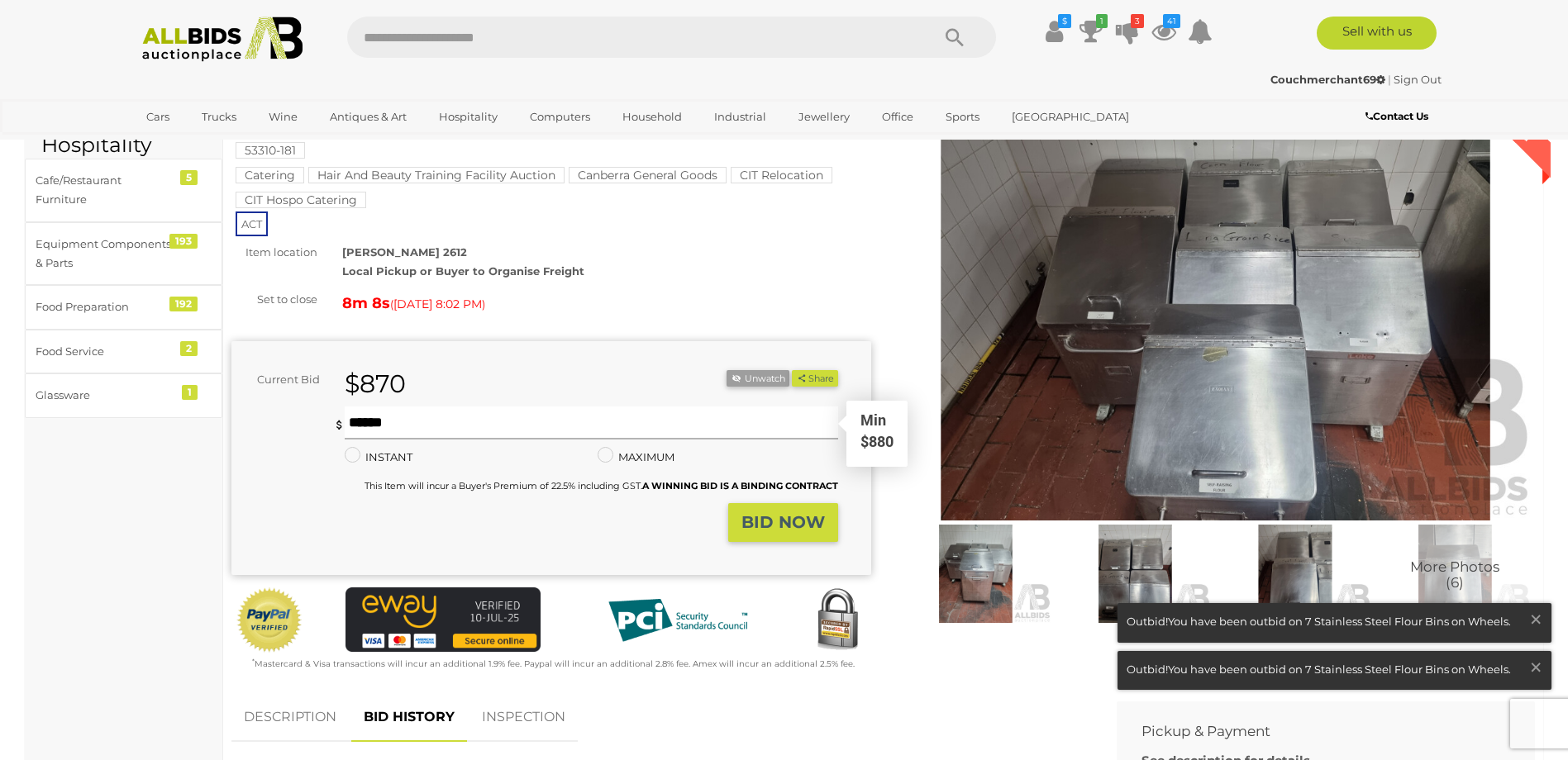 click at bounding box center (591, 423) 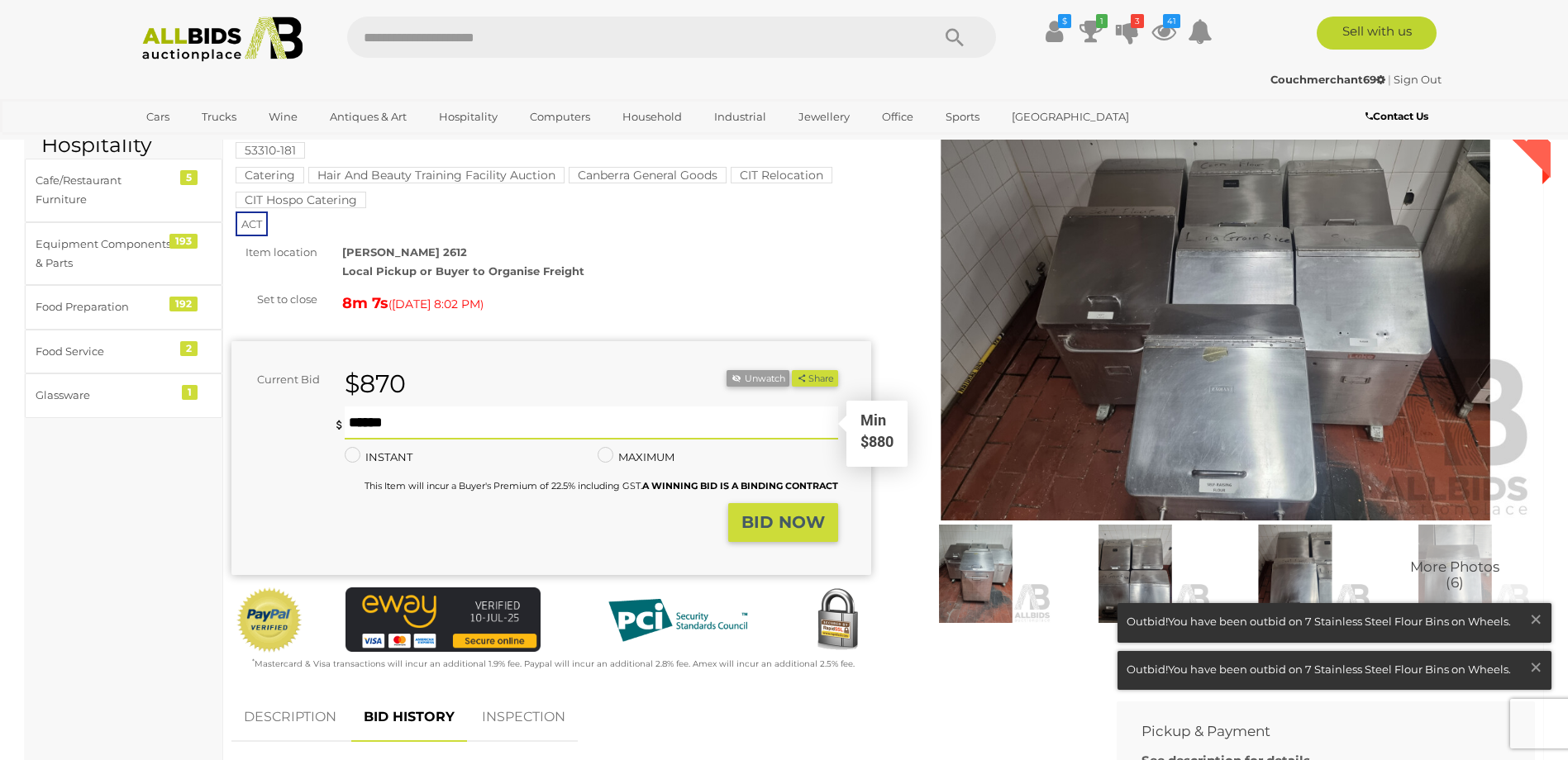 type on "***" 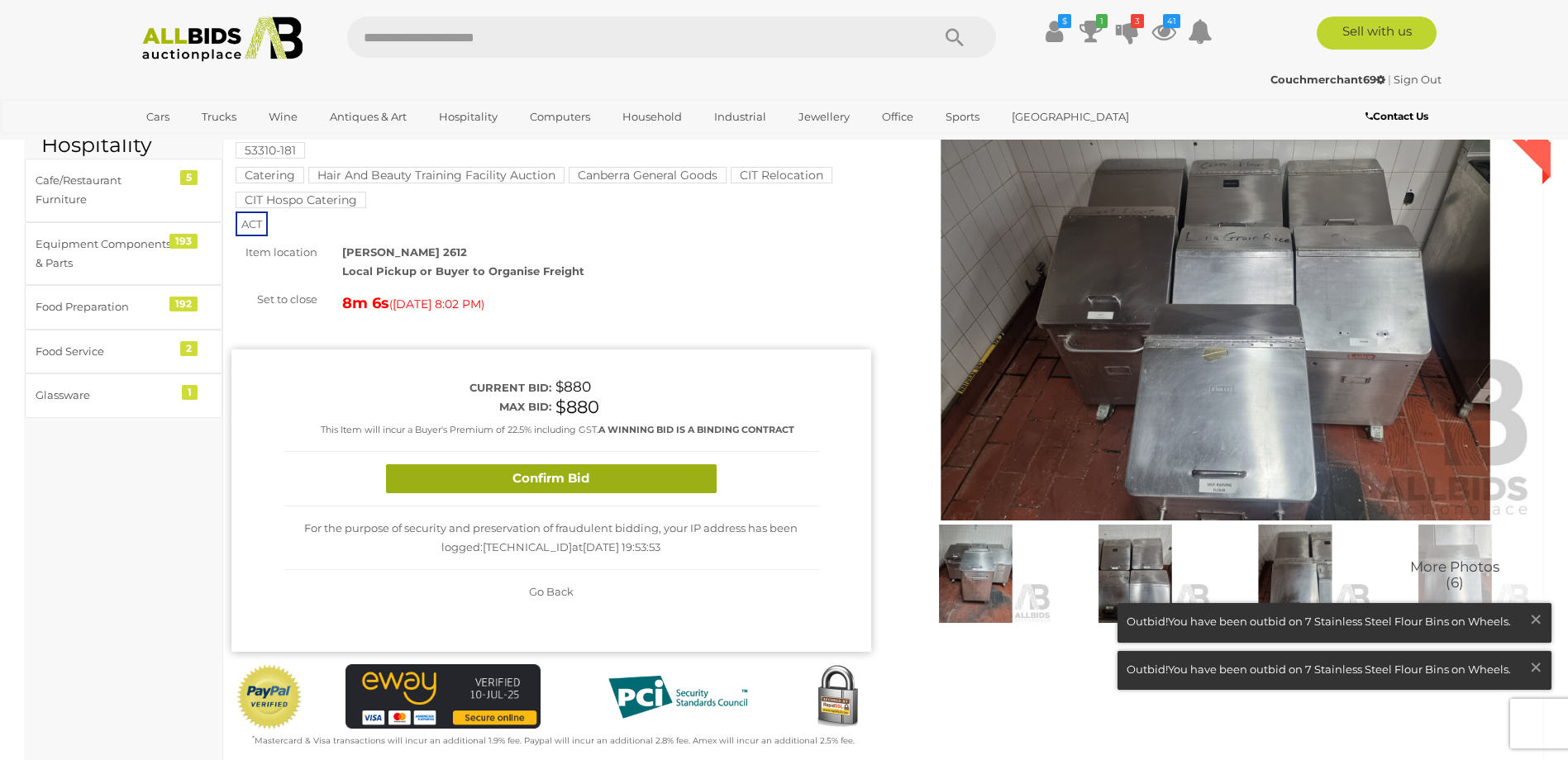 click on "Confirm Bid" at bounding box center [551, 478] 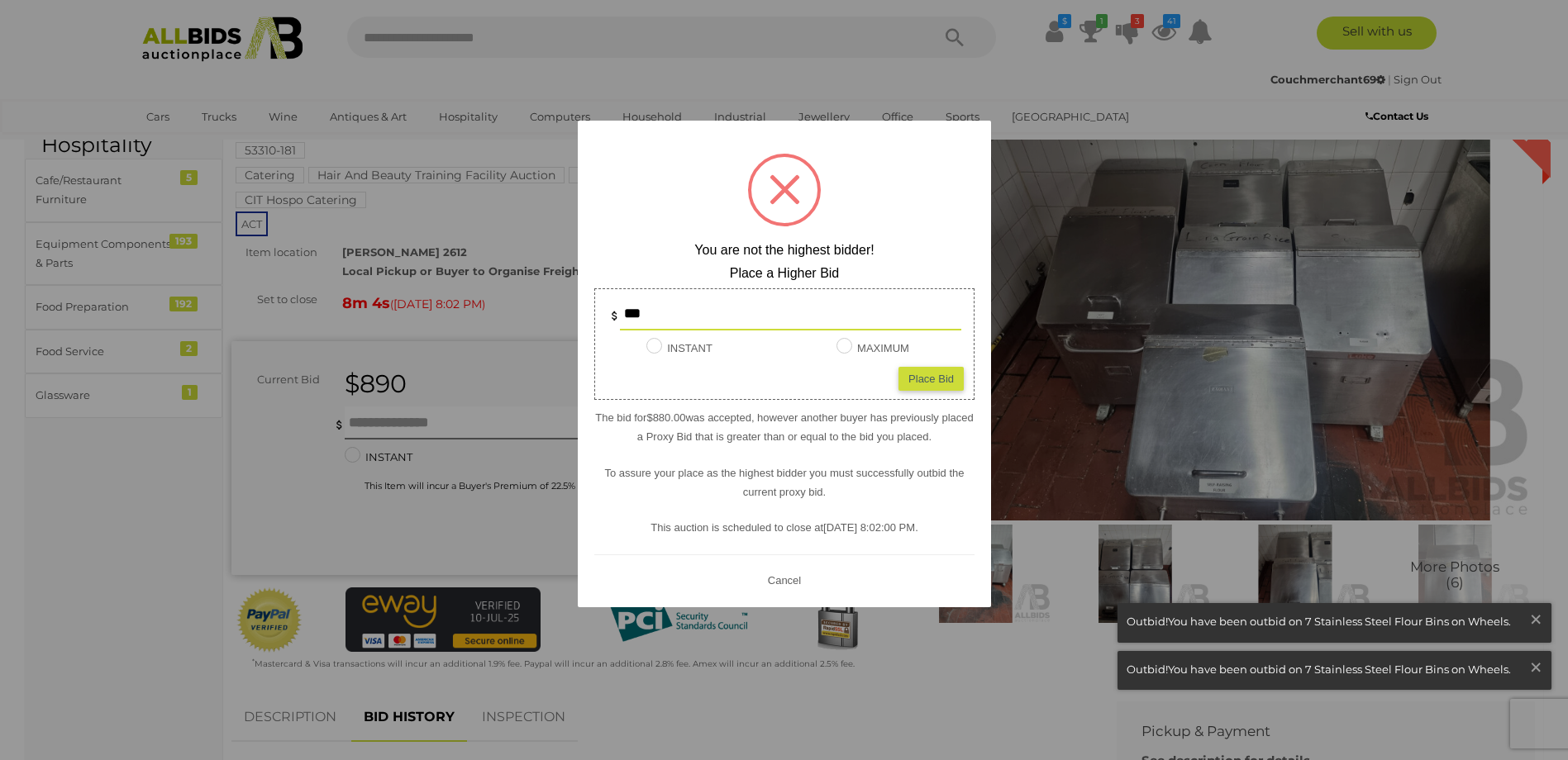 click on "Place Bid" at bounding box center [931, 378] 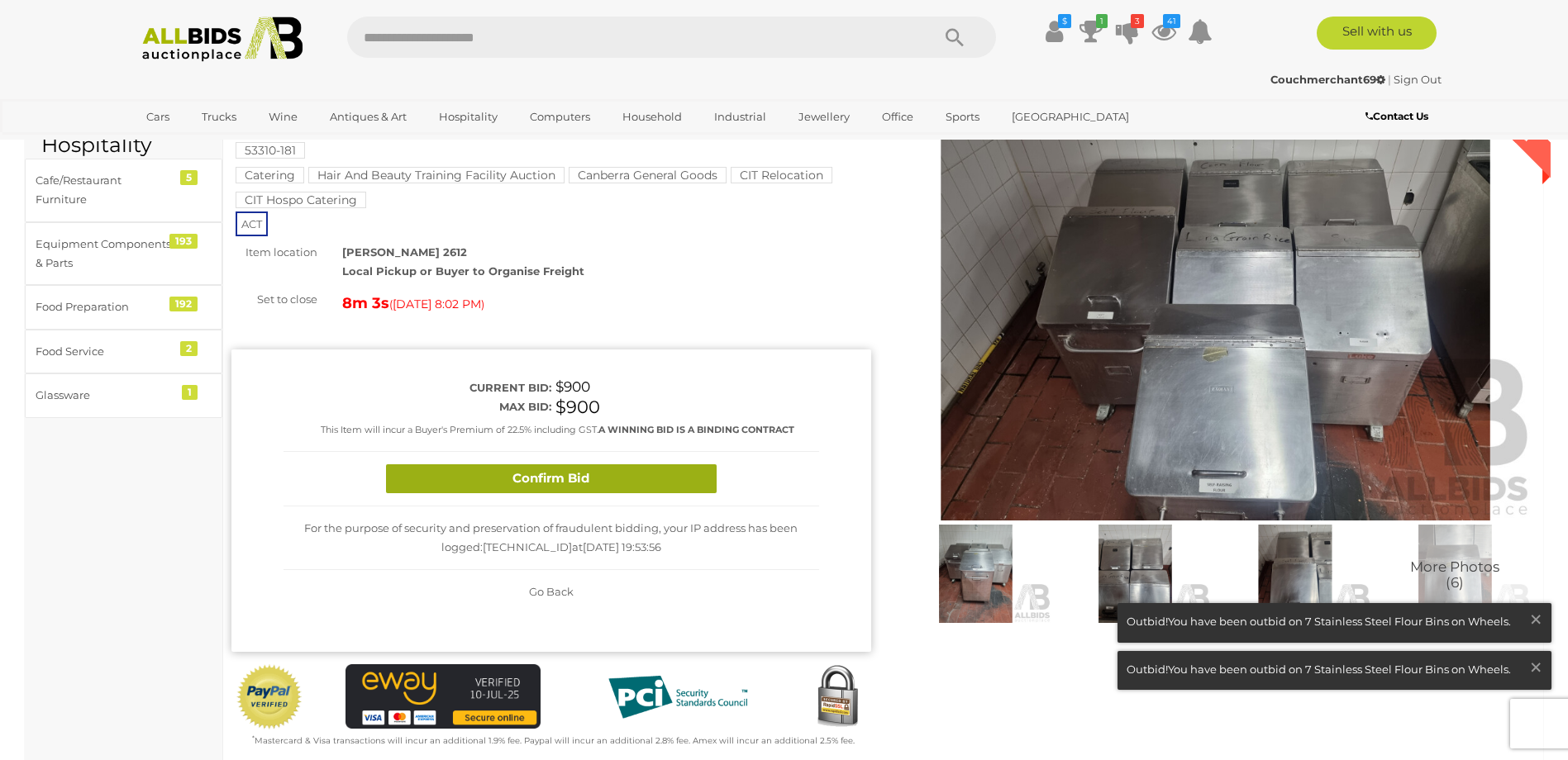 click on "Confirm Bid" at bounding box center [551, 478] 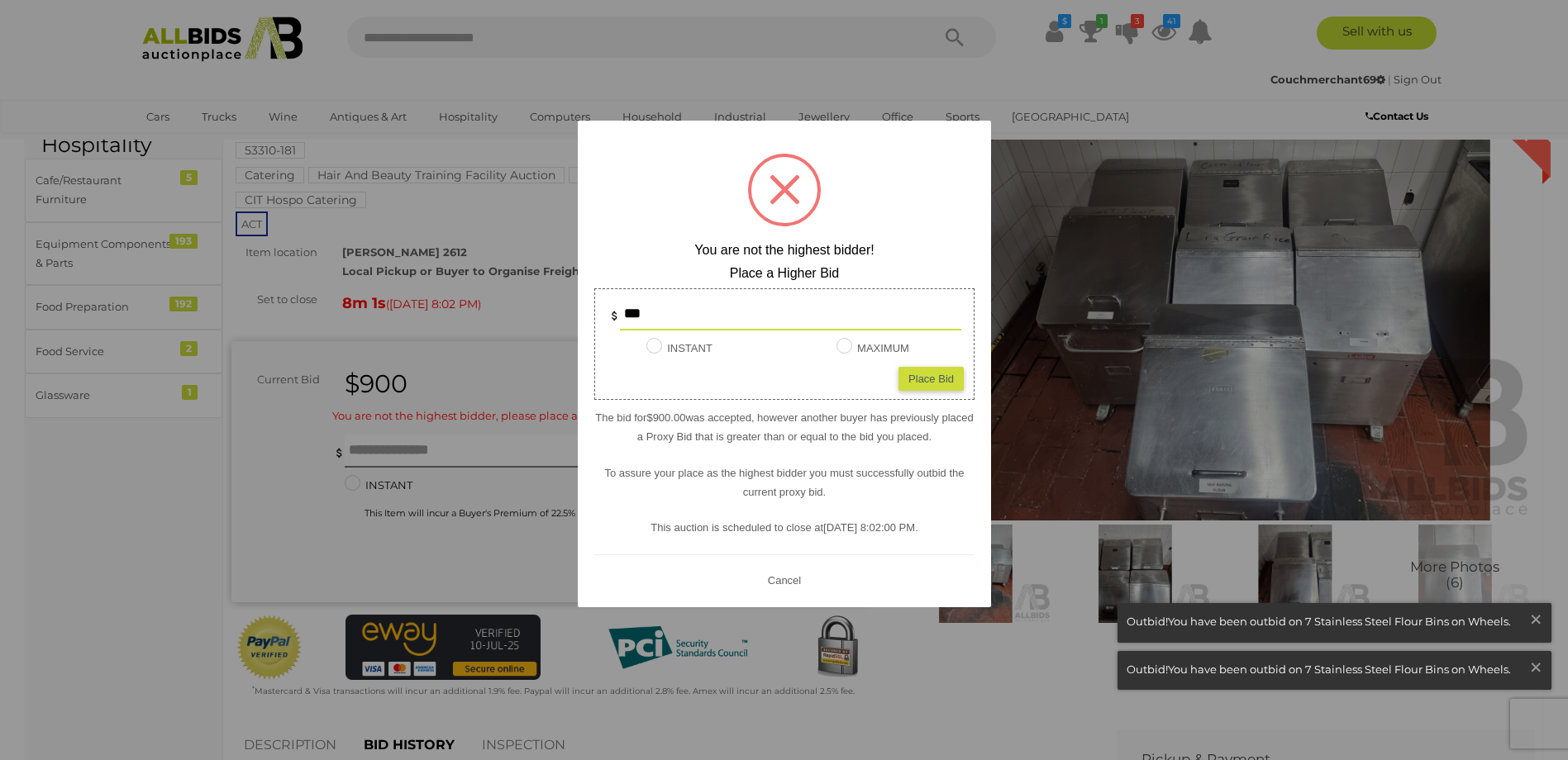click on "Place Bid" at bounding box center [931, 378] 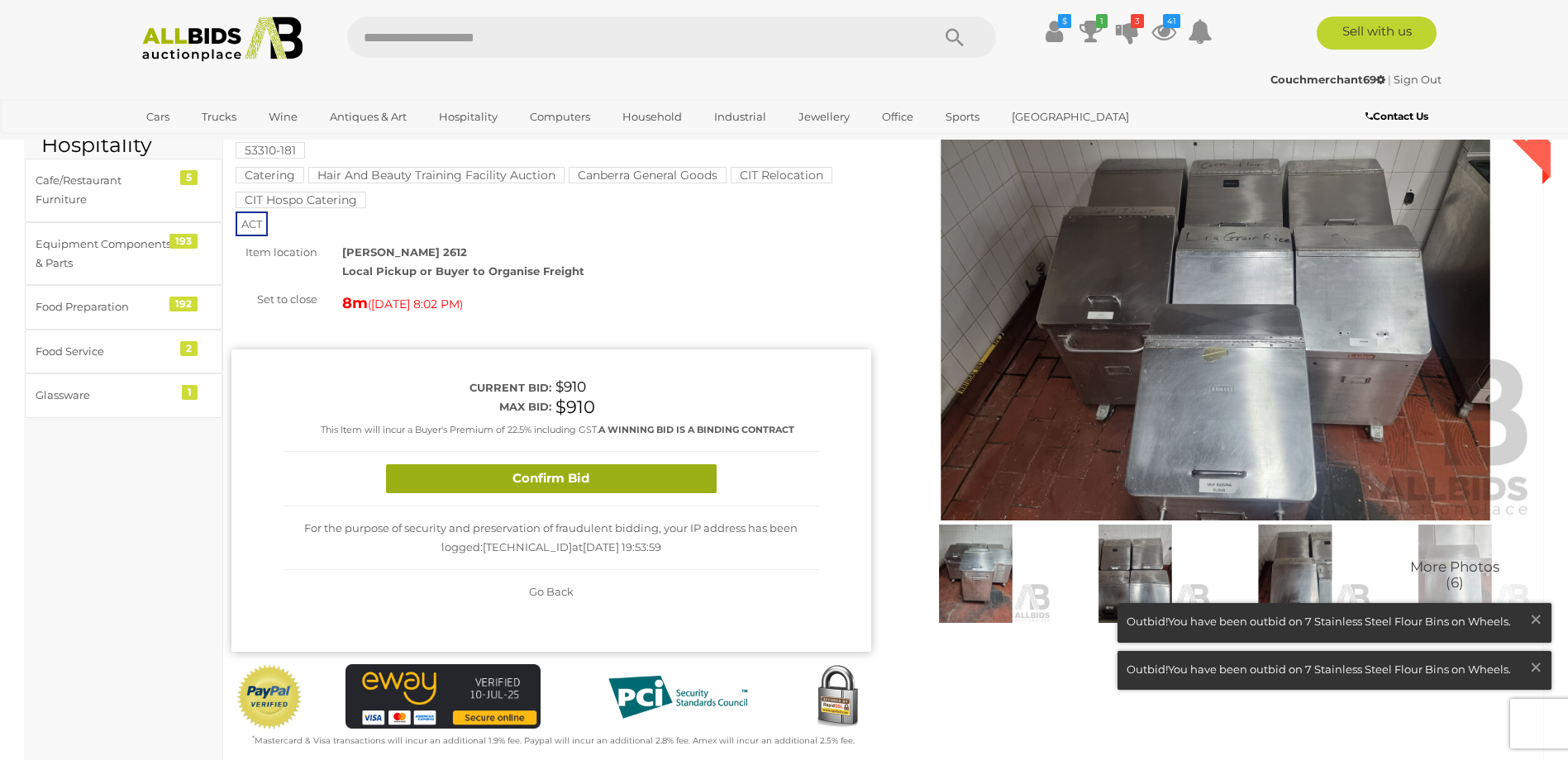 click on "Confirm Bid" at bounding box center (551, 478) 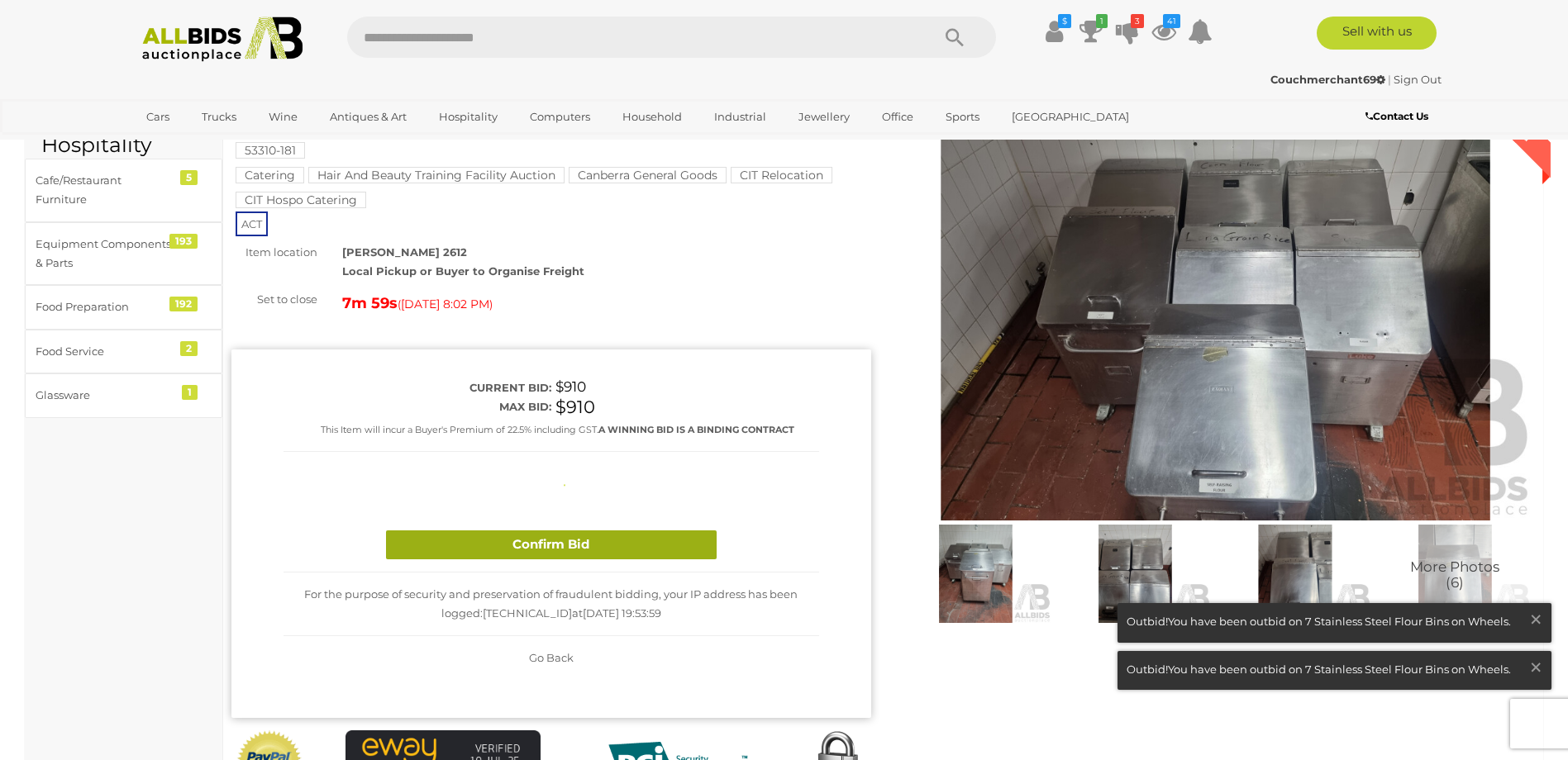 type 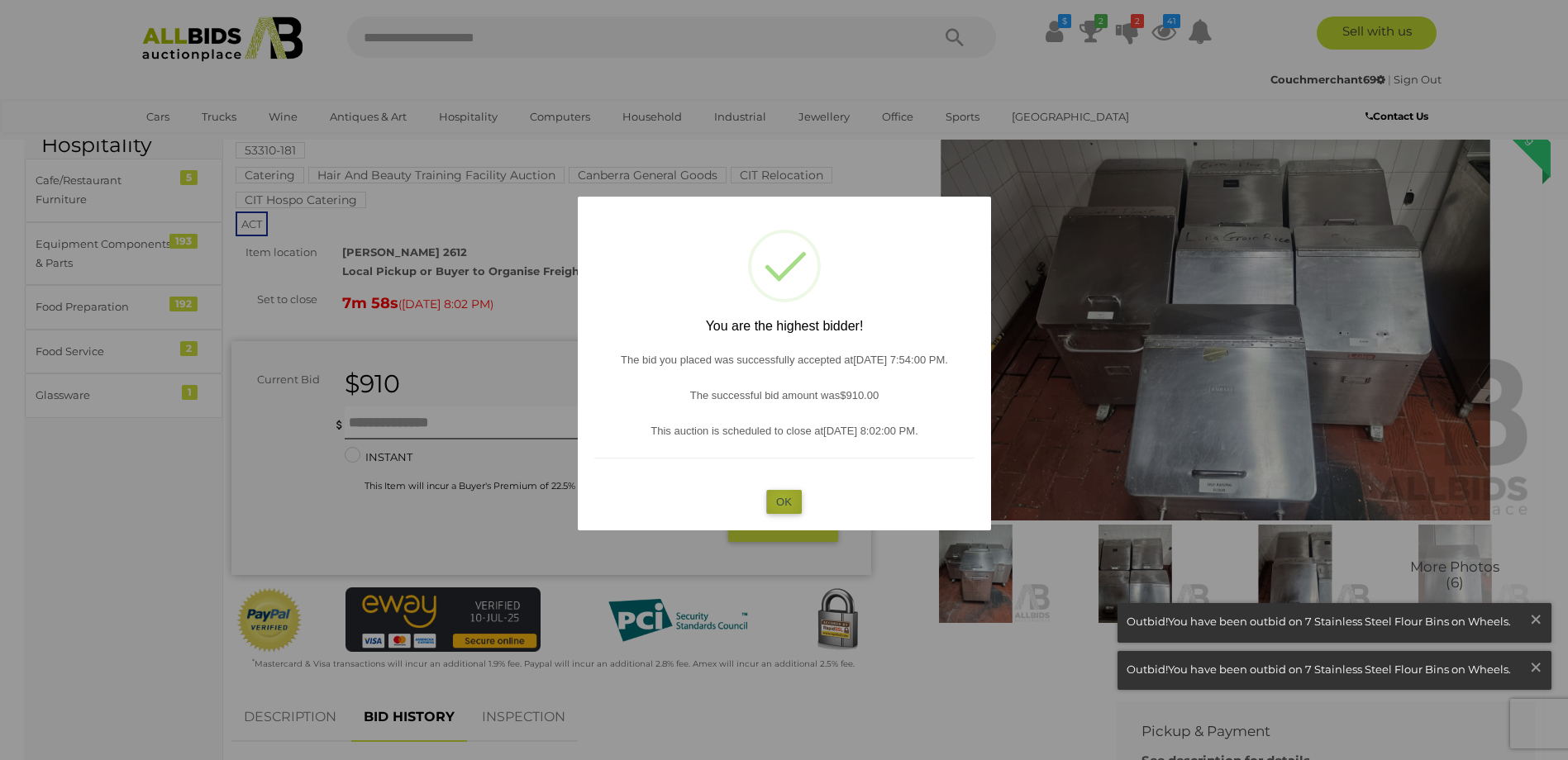 click on "OK" at bounding box center (784, 501) 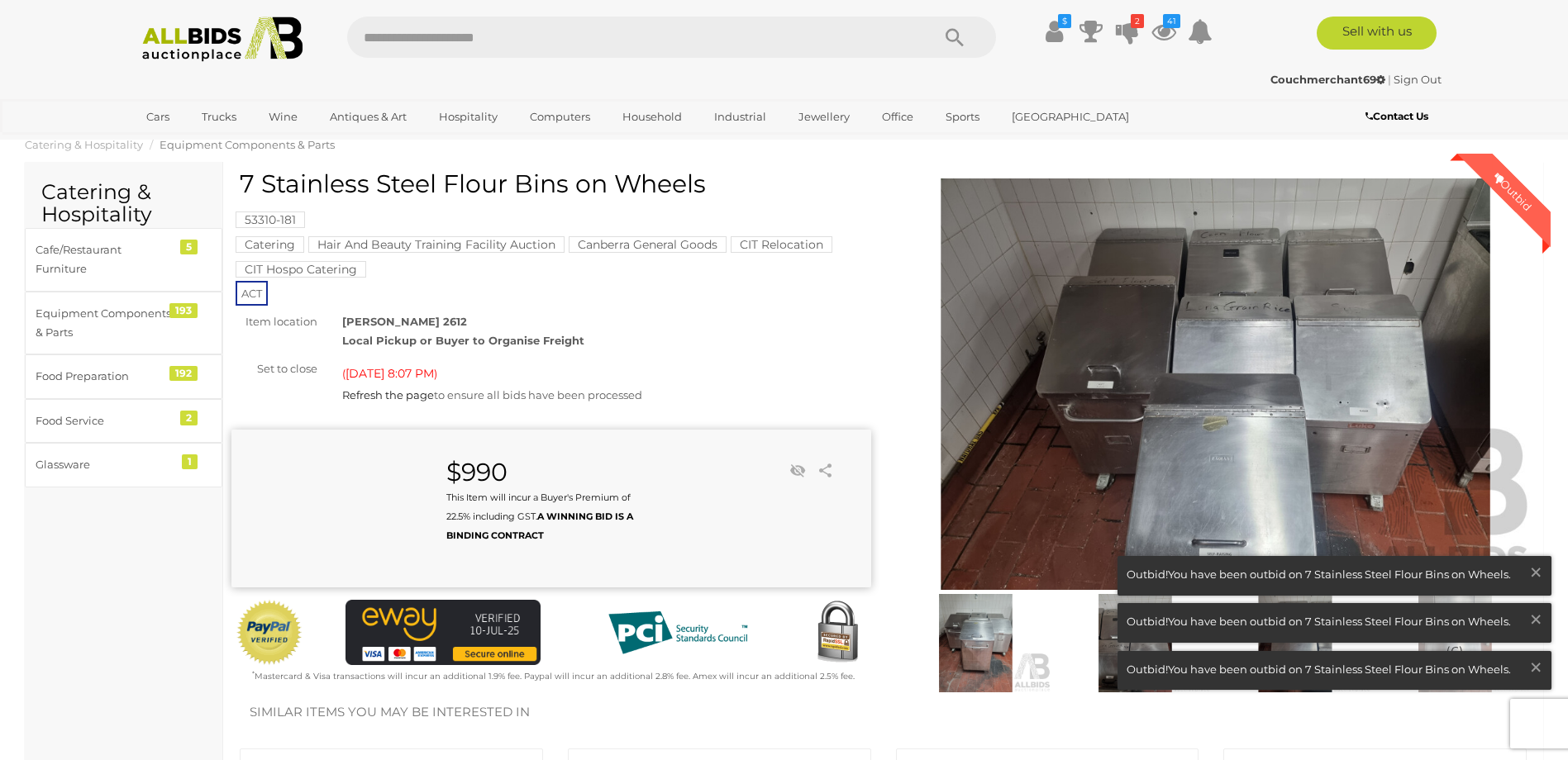 scroll, scrollTop: 0, scrollLeft: 0, axis: both 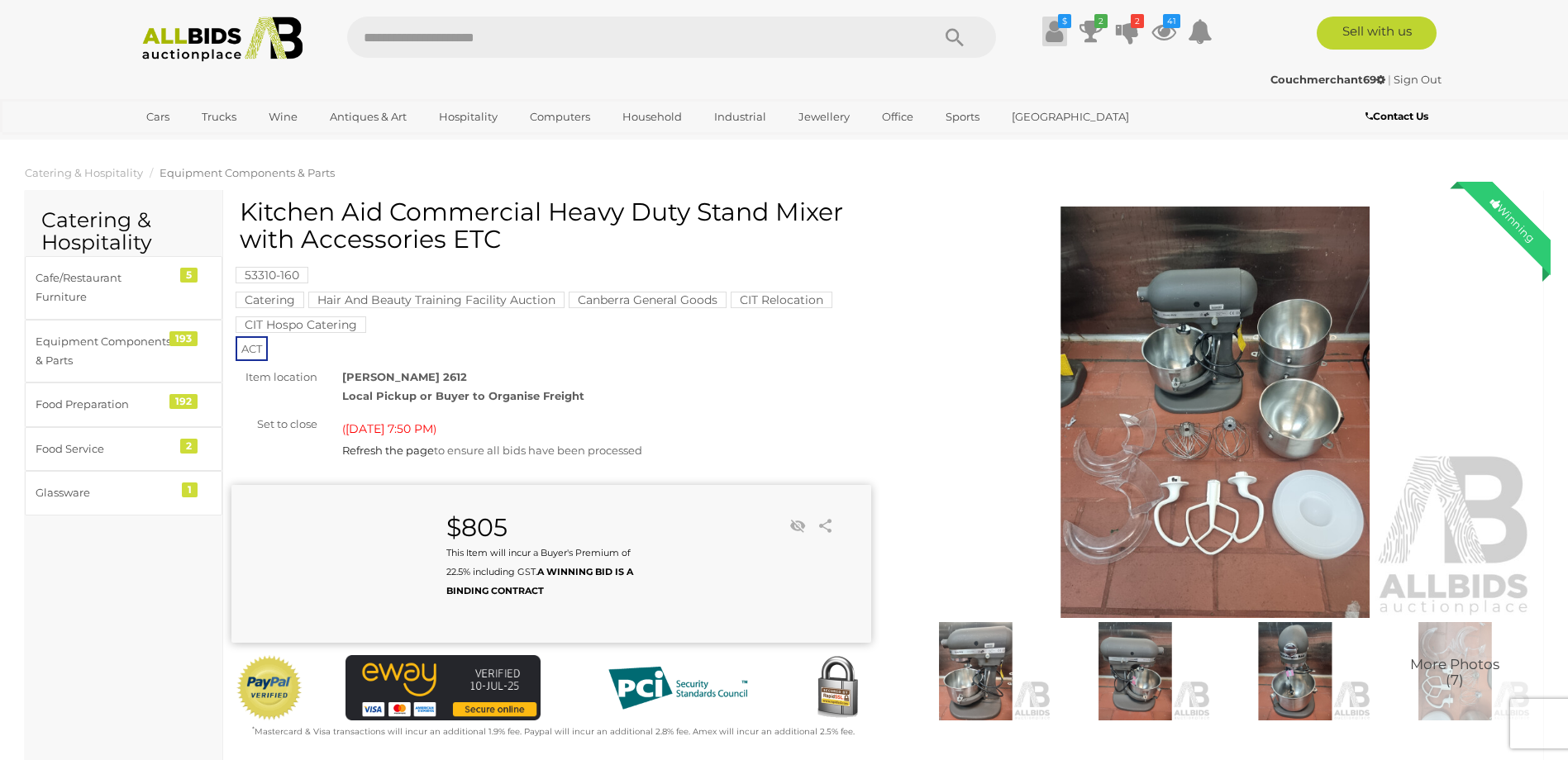 click at bounding box center (1054, 31) 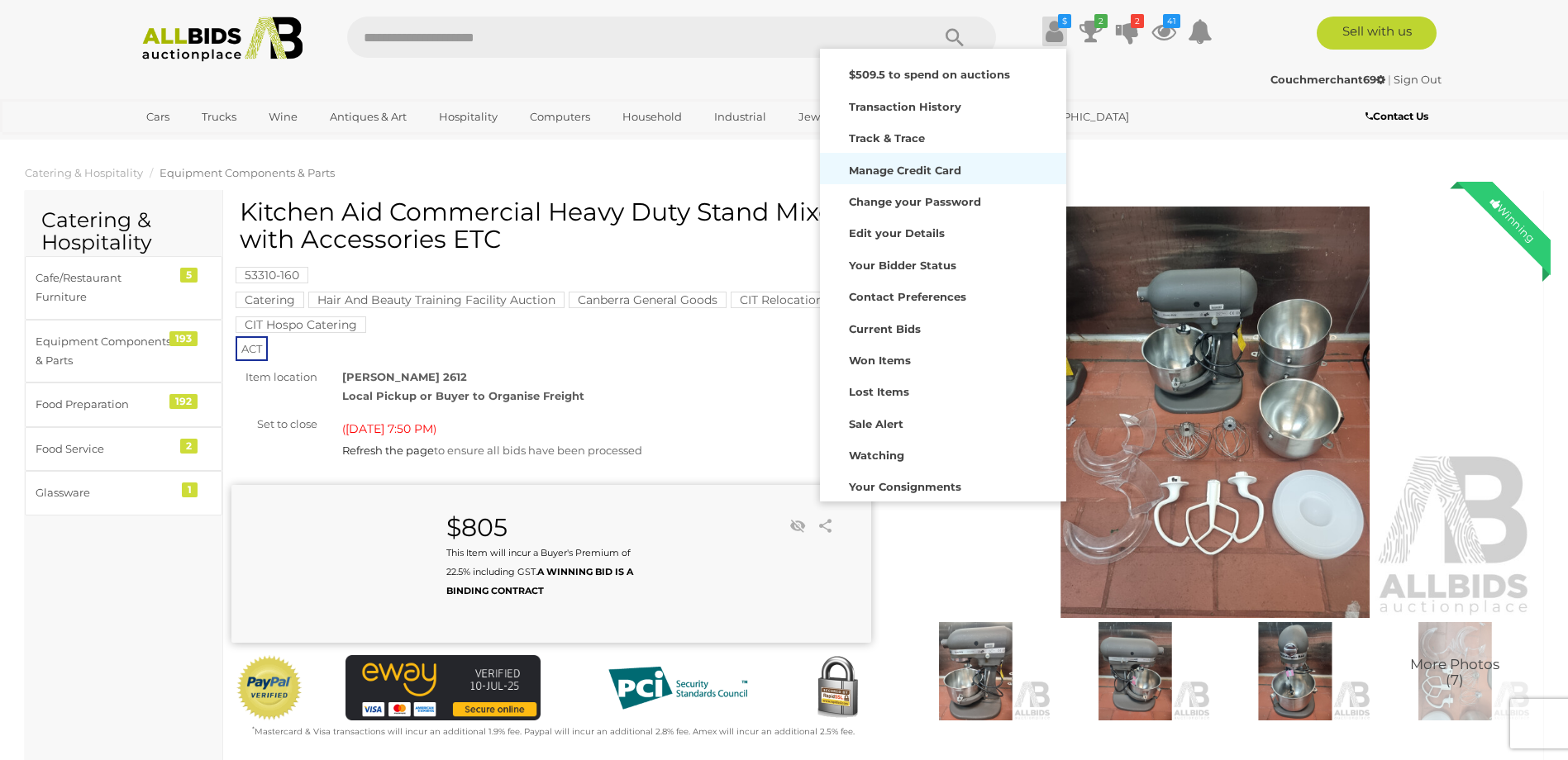click on "Manage Credit Card" at bounding box center [943, 169] 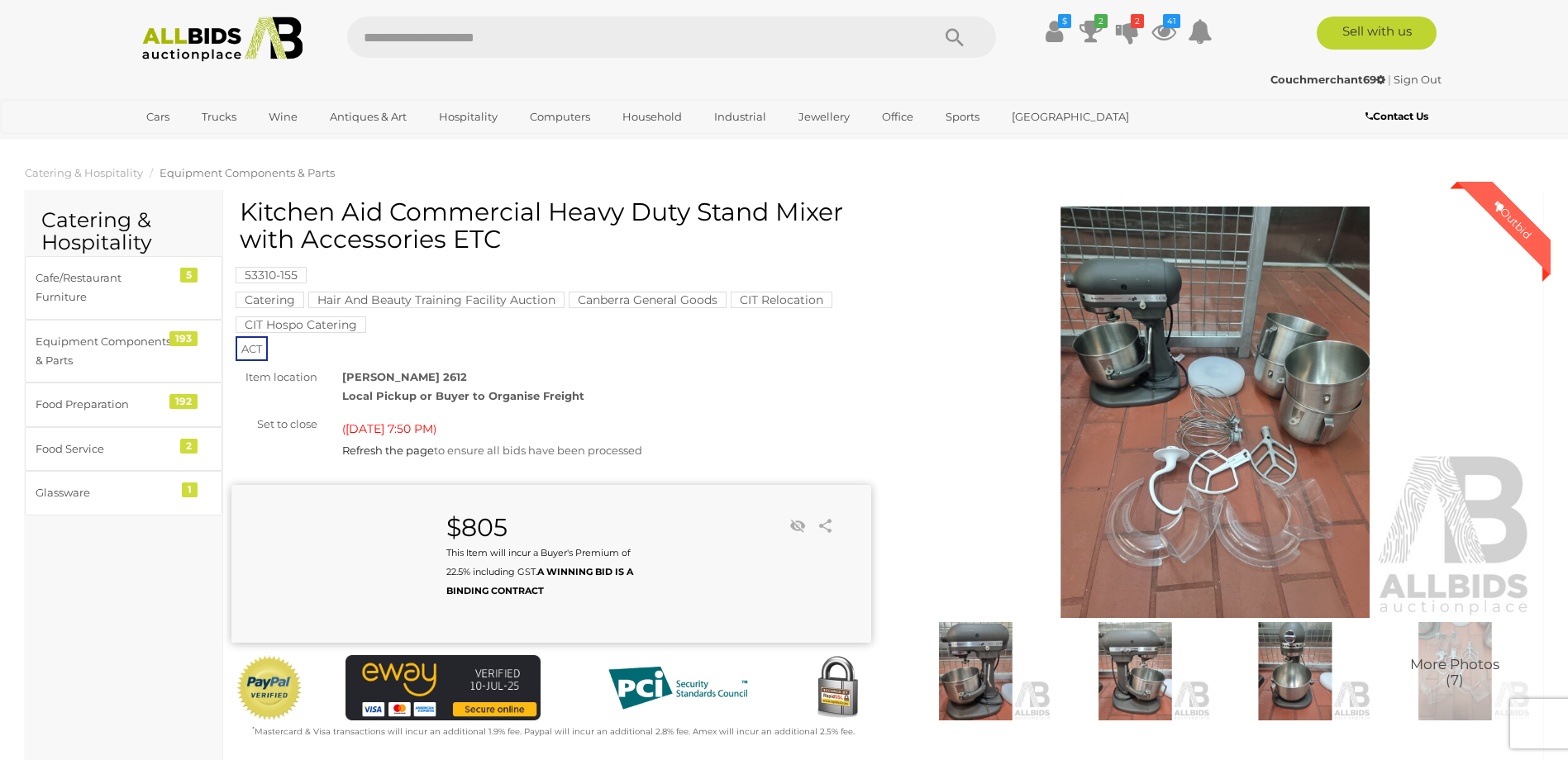 scroll, scrollTop: 0, scrollLeft: 0, axis: both 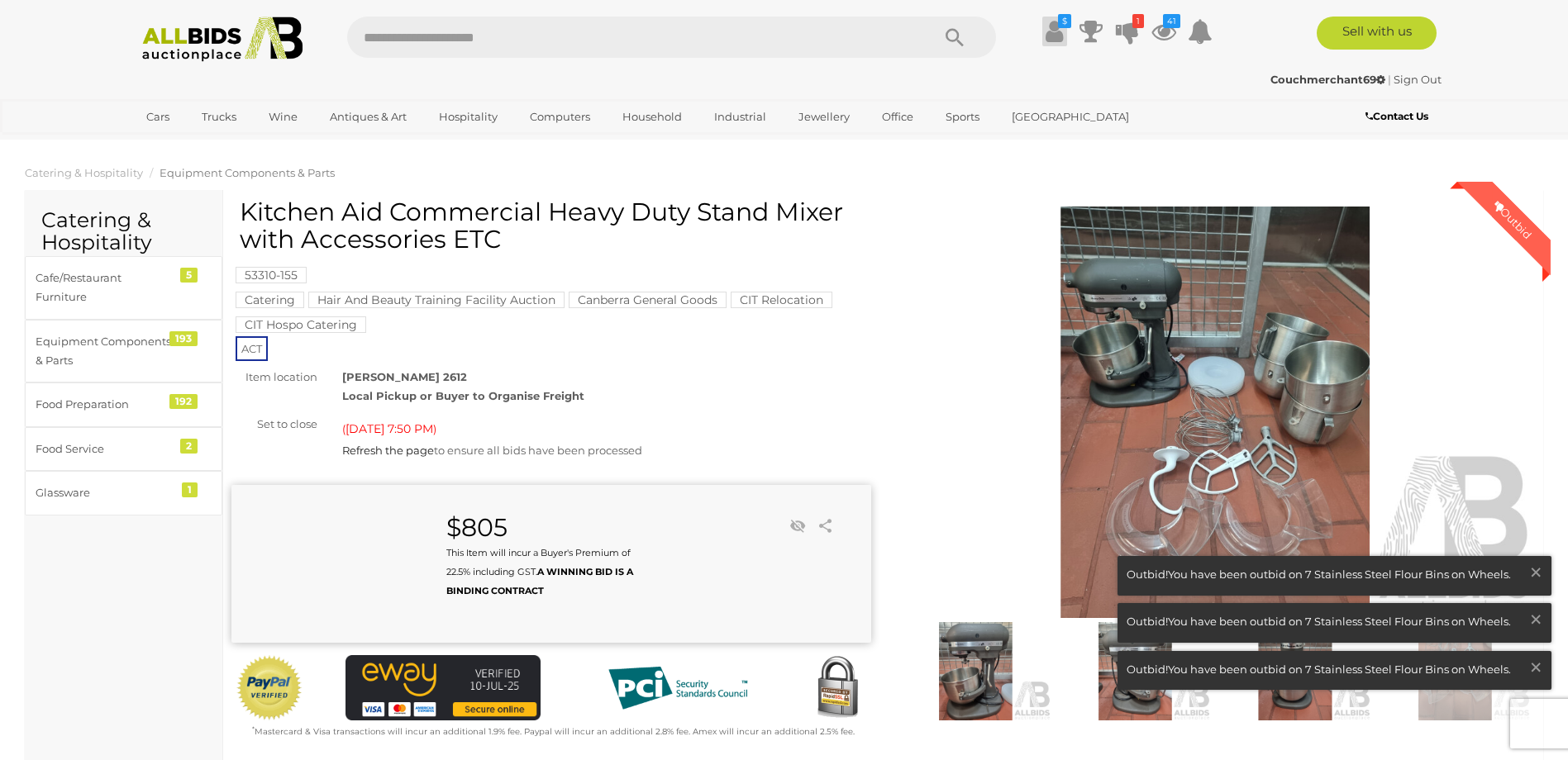 click at bounding box center (1054, 31) 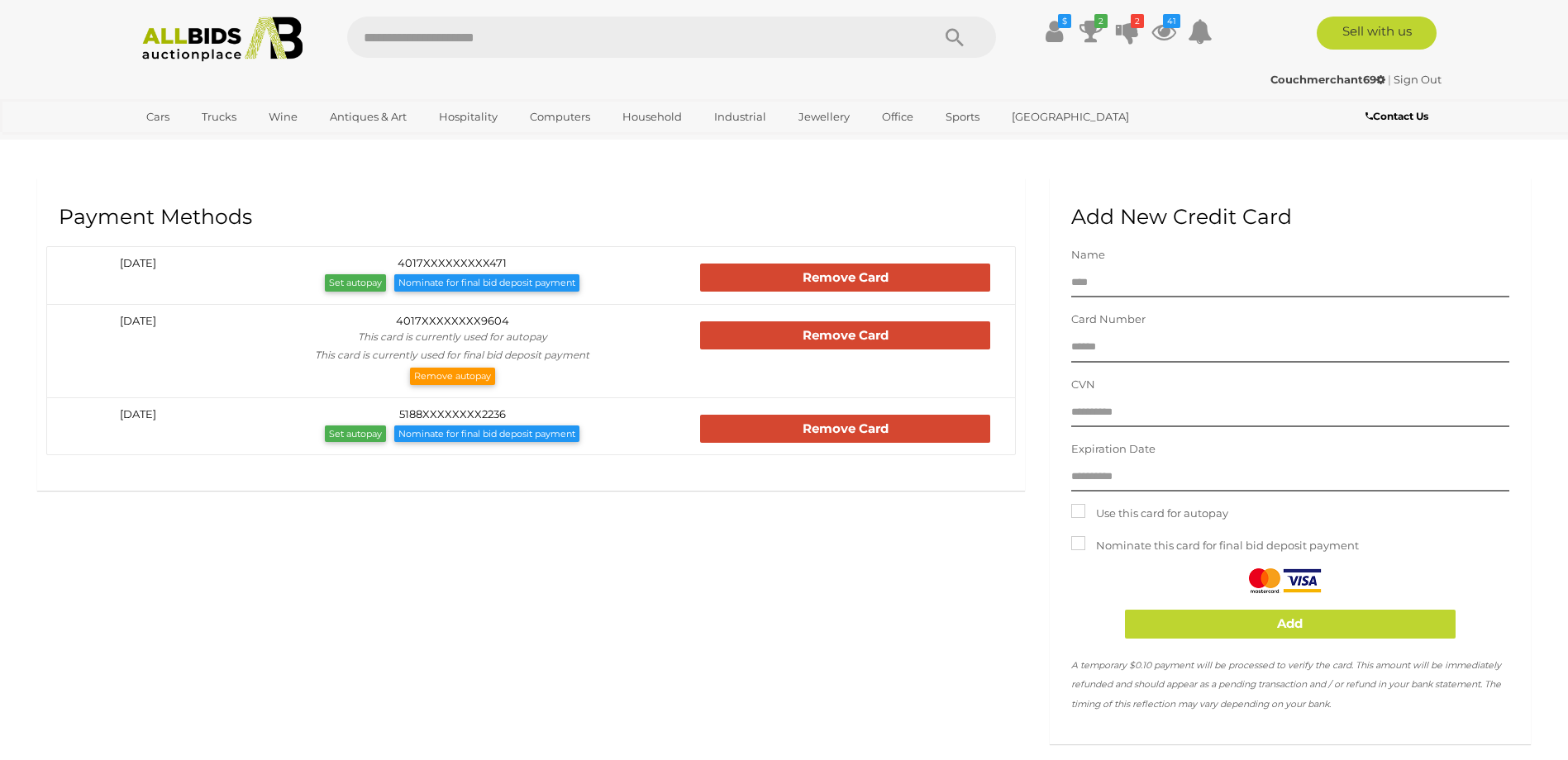 scroll, scrollTop: 0, scrollLeft: 0, axis: both 